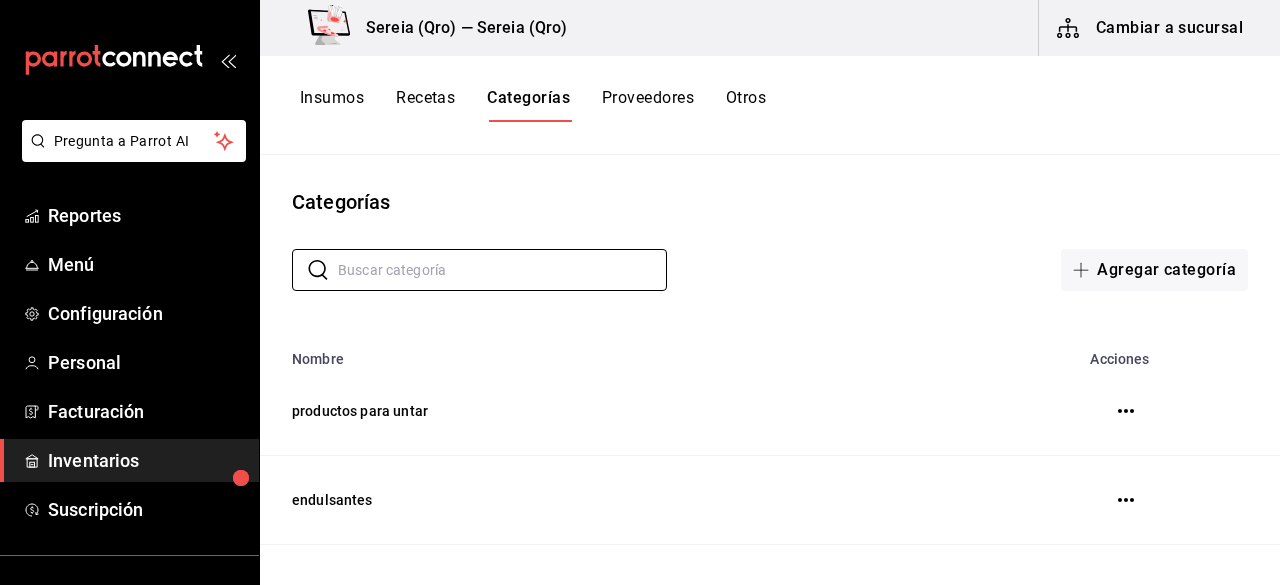 scroll, scrollTop: 0, scrollLeft: 0, axis: both 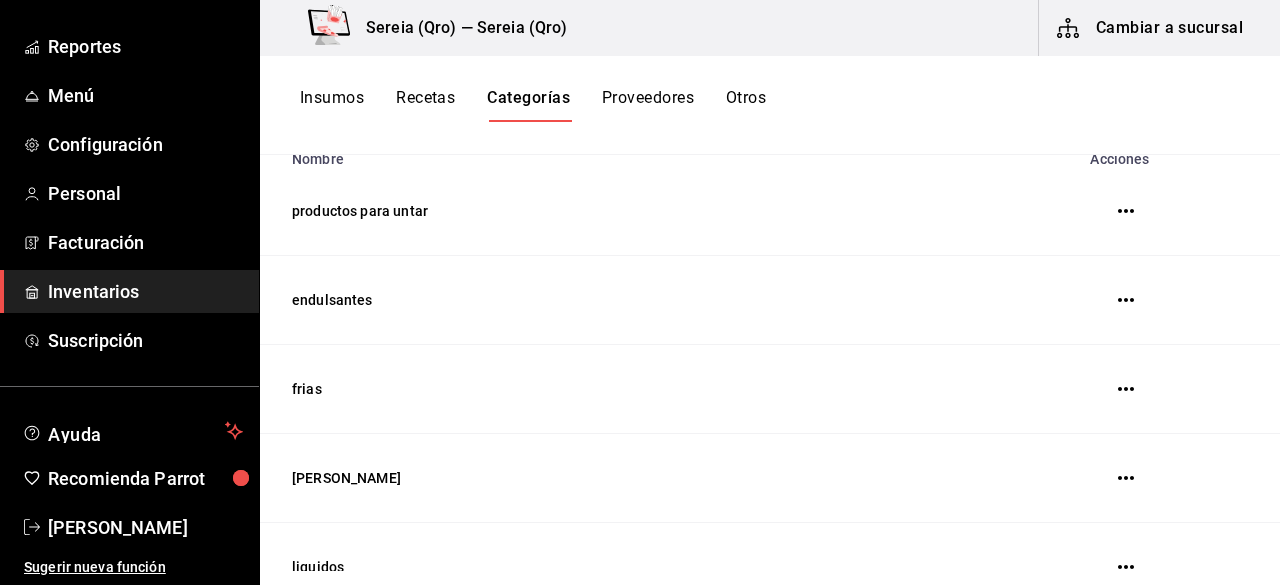 click on "Proveedores" at bounding box center (648, 105) 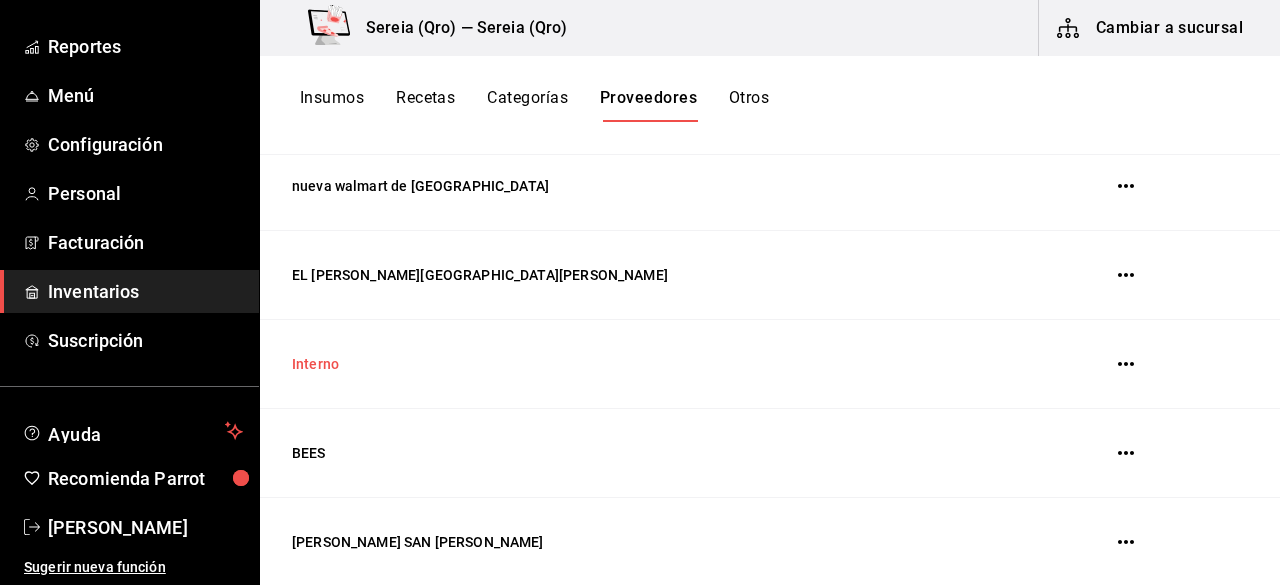 scroll, scrollTop: 770, scrollLeft: 0, axis: vertical 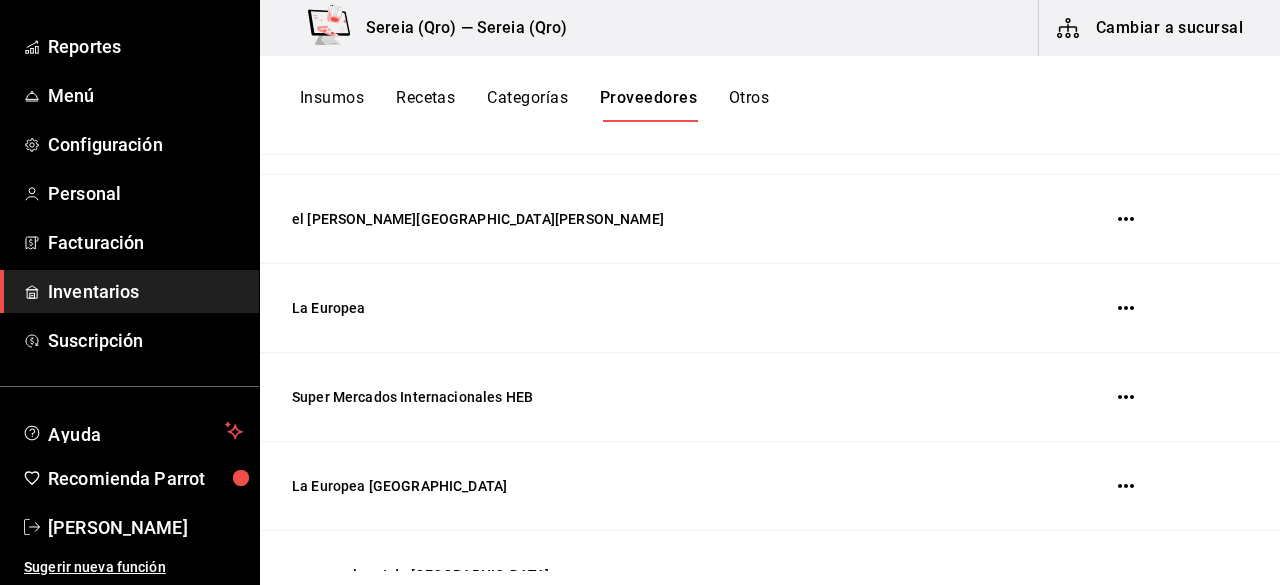 click on "Categorías" at bounding box center (527, 105) 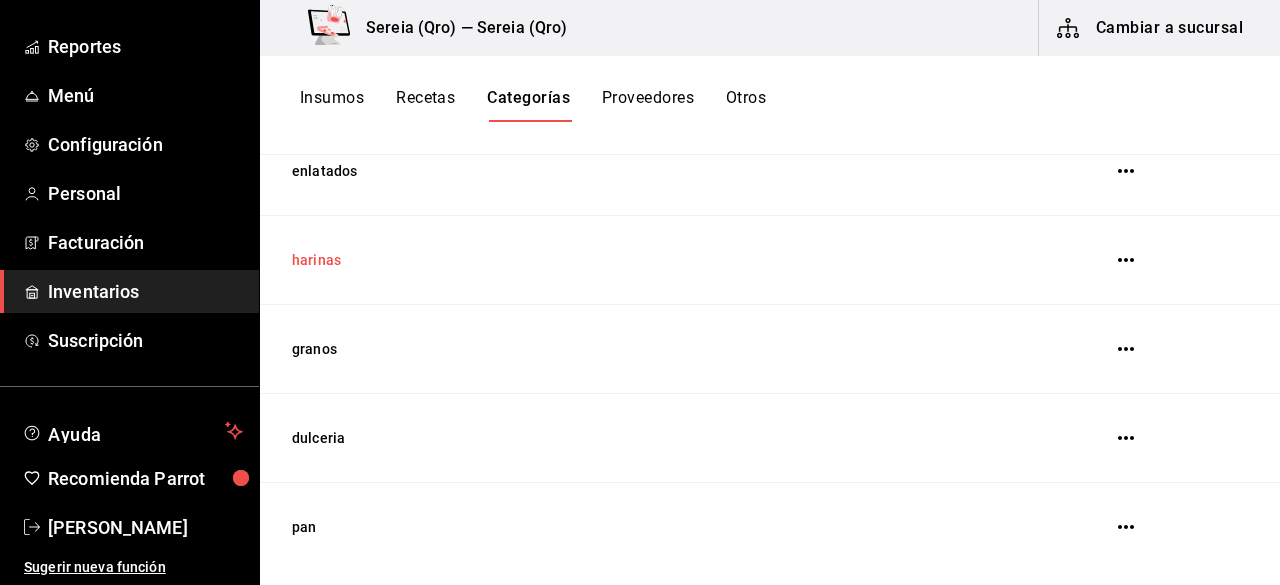 scroll, scrollTop: 700, scrollLeft: 0, axis: vertical 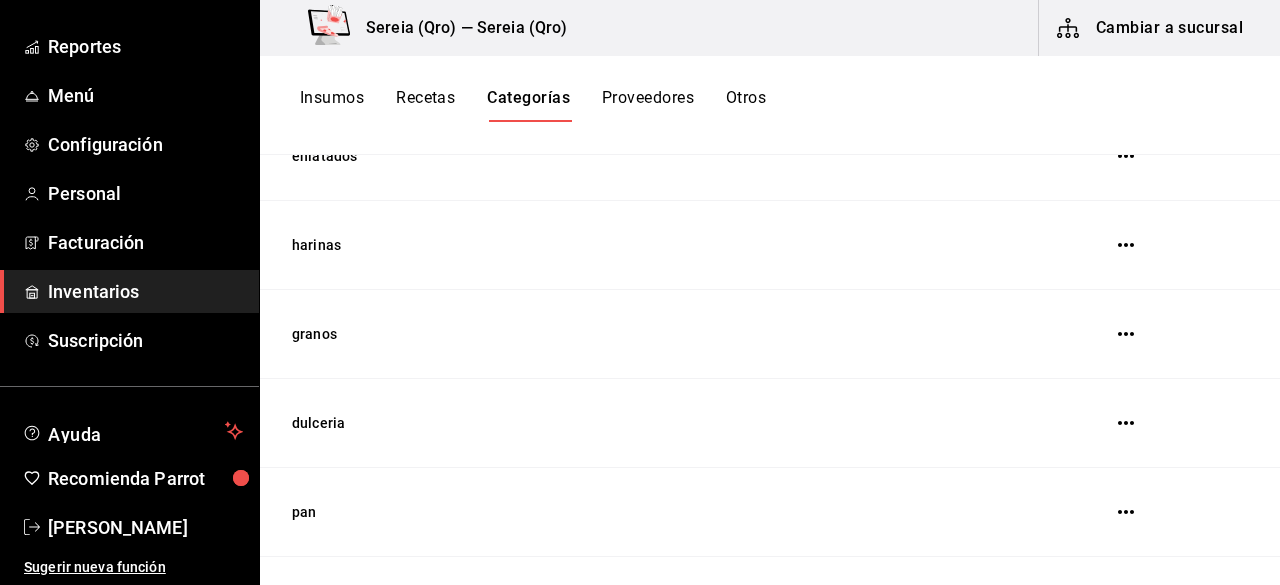 click on "Insumos" at bounding box center (332, 105) 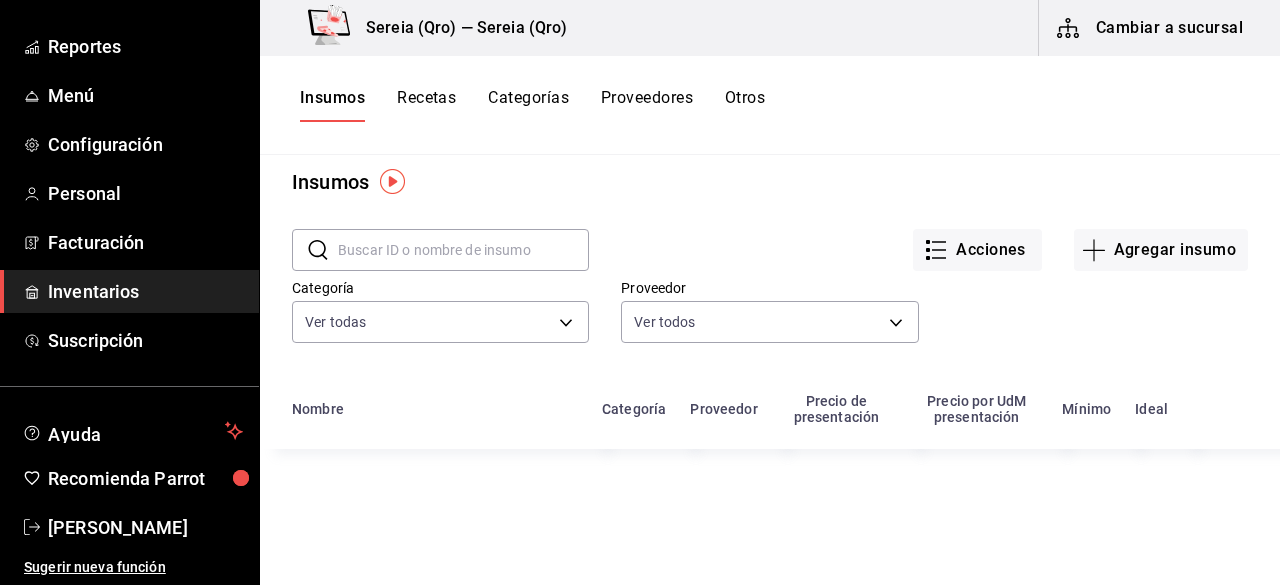 scroll, scrollTop: 0, scrollLeft: 0, axis: both 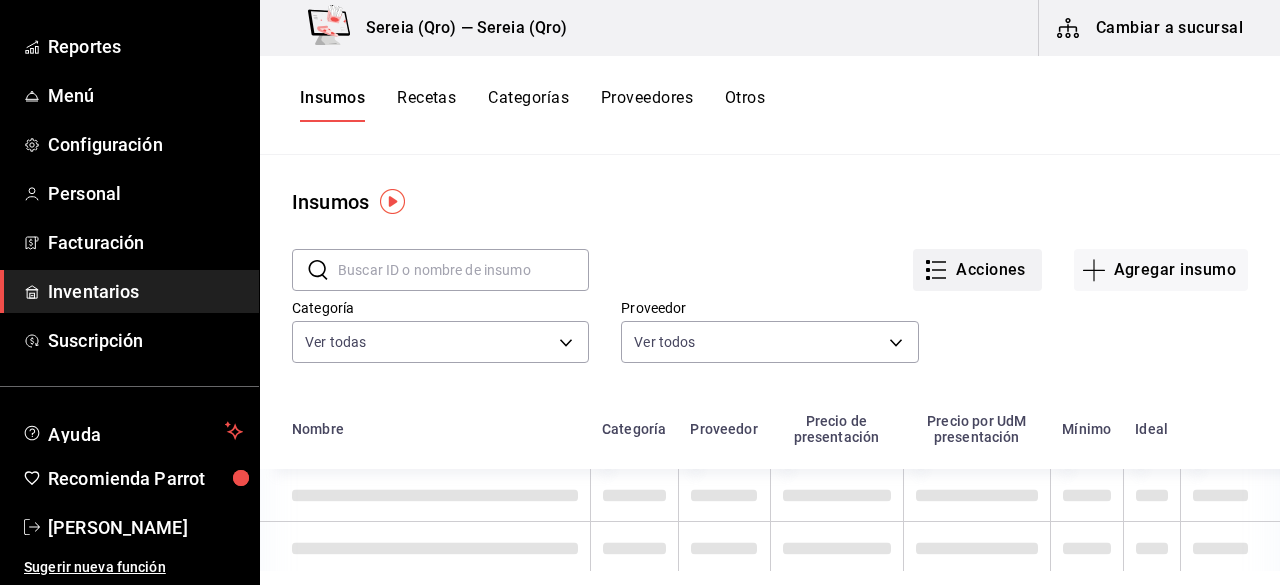 click on "Acciones" at bounding box center (977, 270) 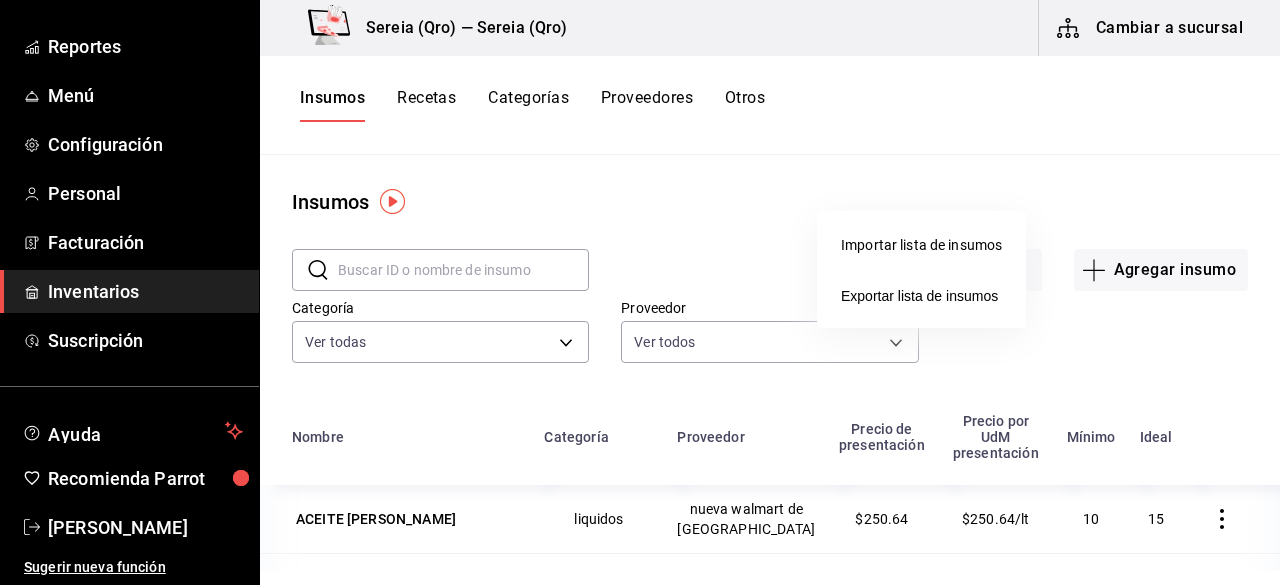 click on "Importar lista de insumos" at bounding box center (921, 245) 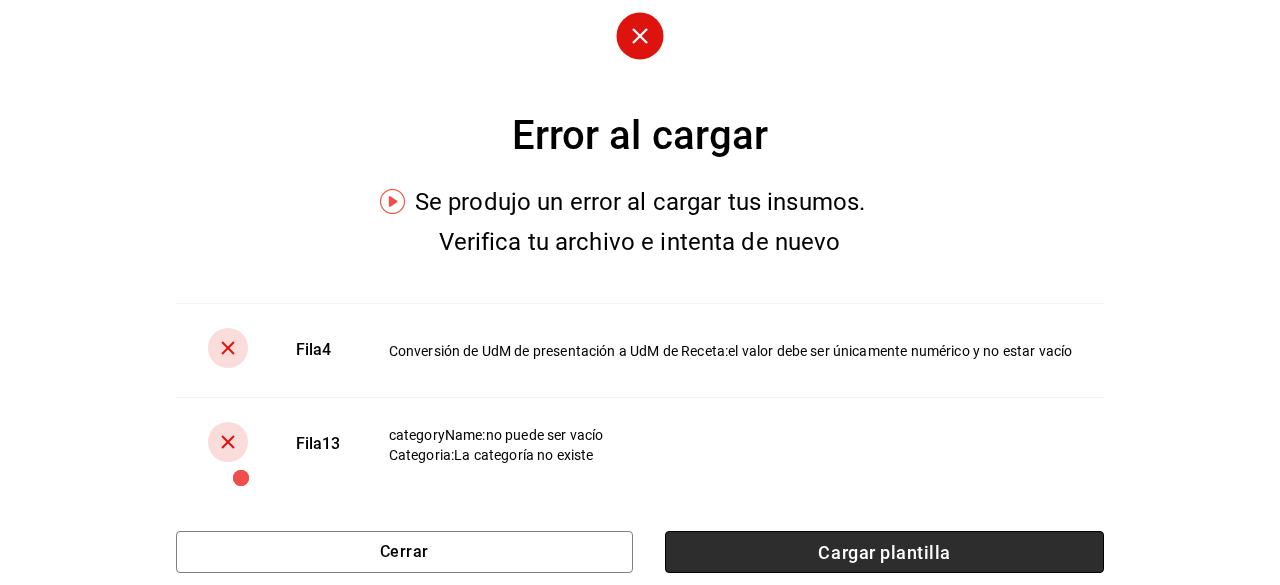 click on "Cargar plantilla" at bounding box center [884, 552] 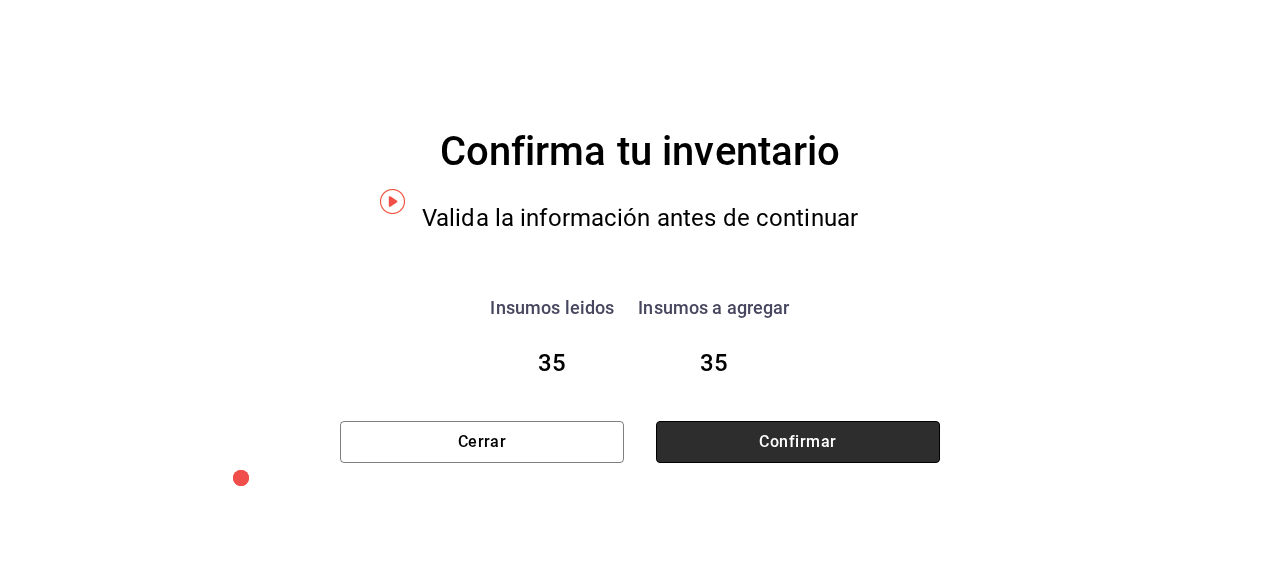 click on "Confirmar" at bounding box center [798, 442] 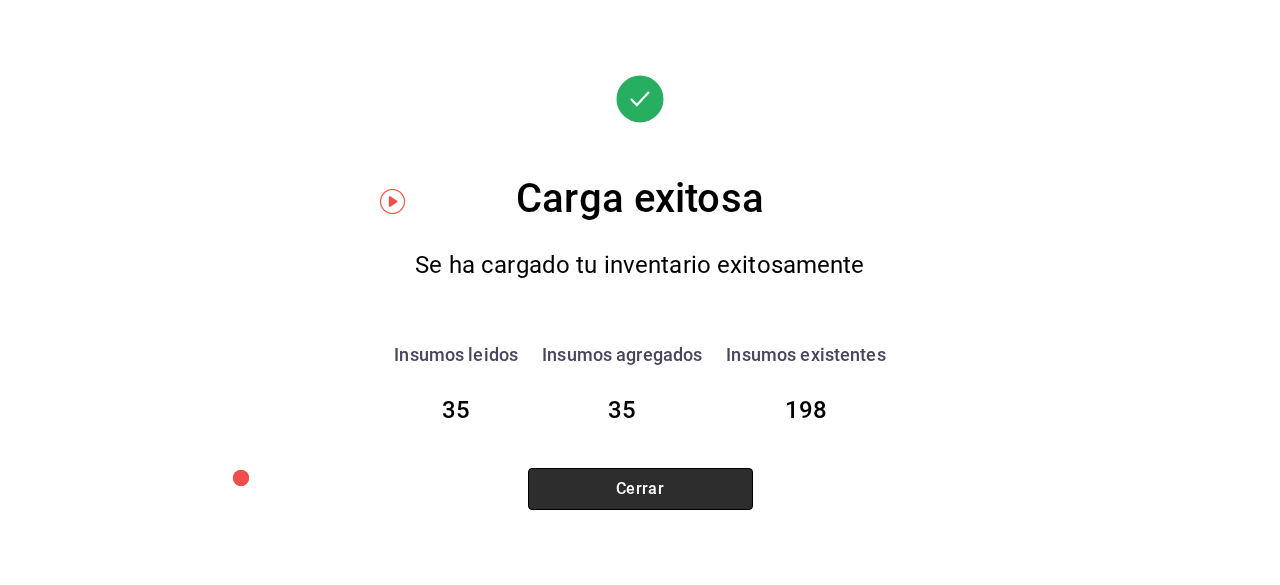 click on "Cerrar" at bounding box center (640, 489) 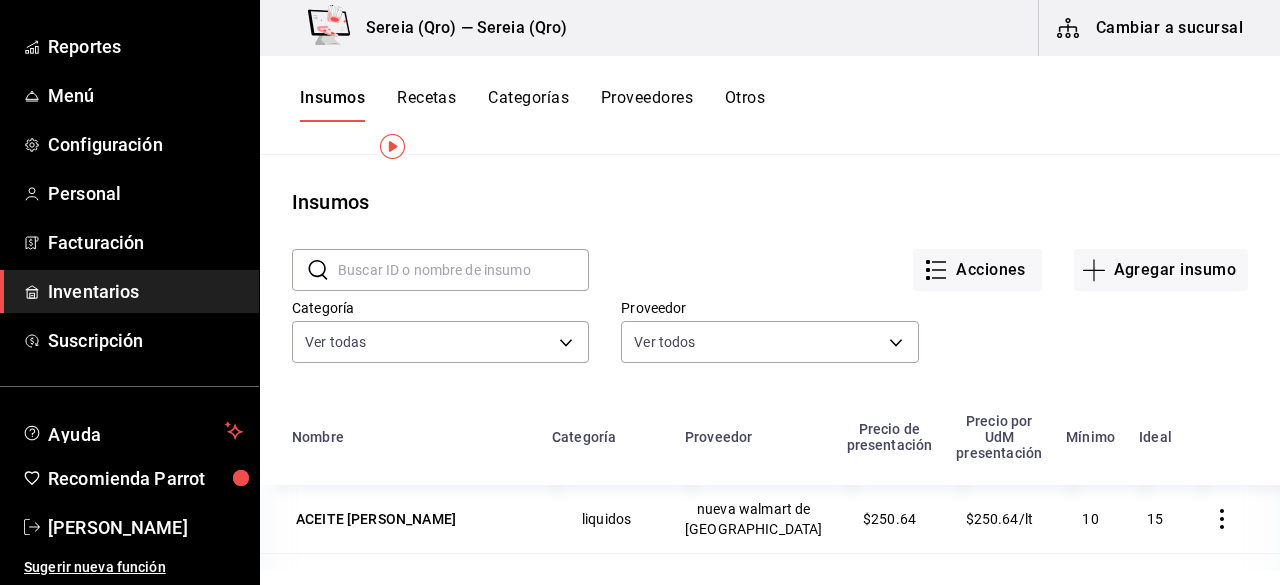 scroll, scrollTop: 100, scrollLeft: 0, axis: vertical 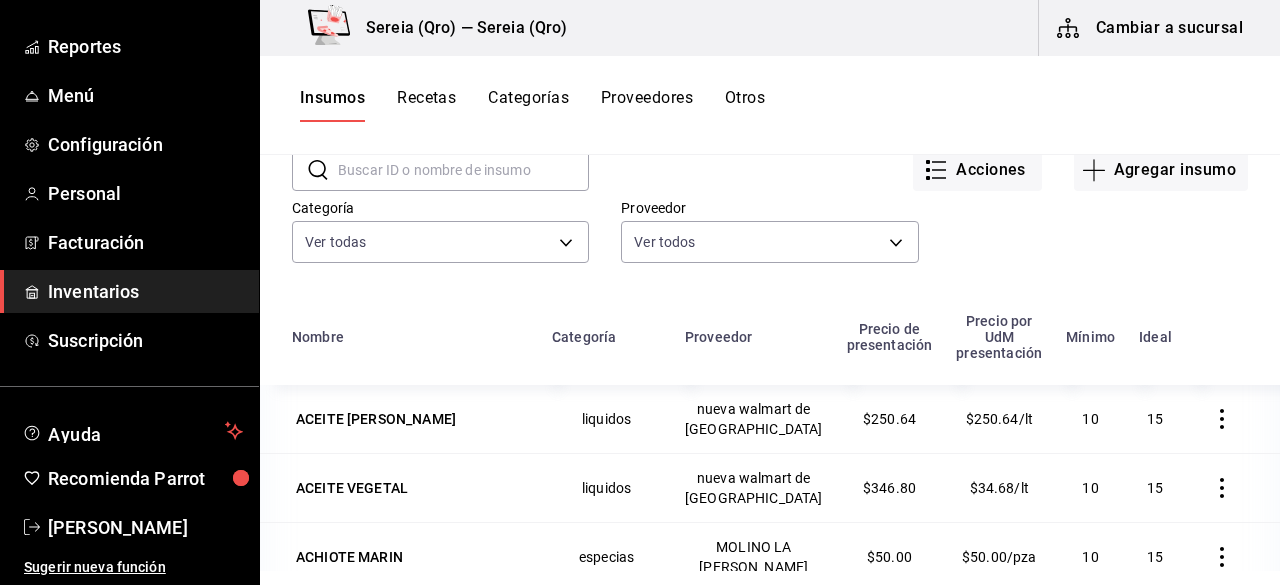click on "Insumos Recetas Categorías Proveedores Otros" at bounding box center (532, 105) 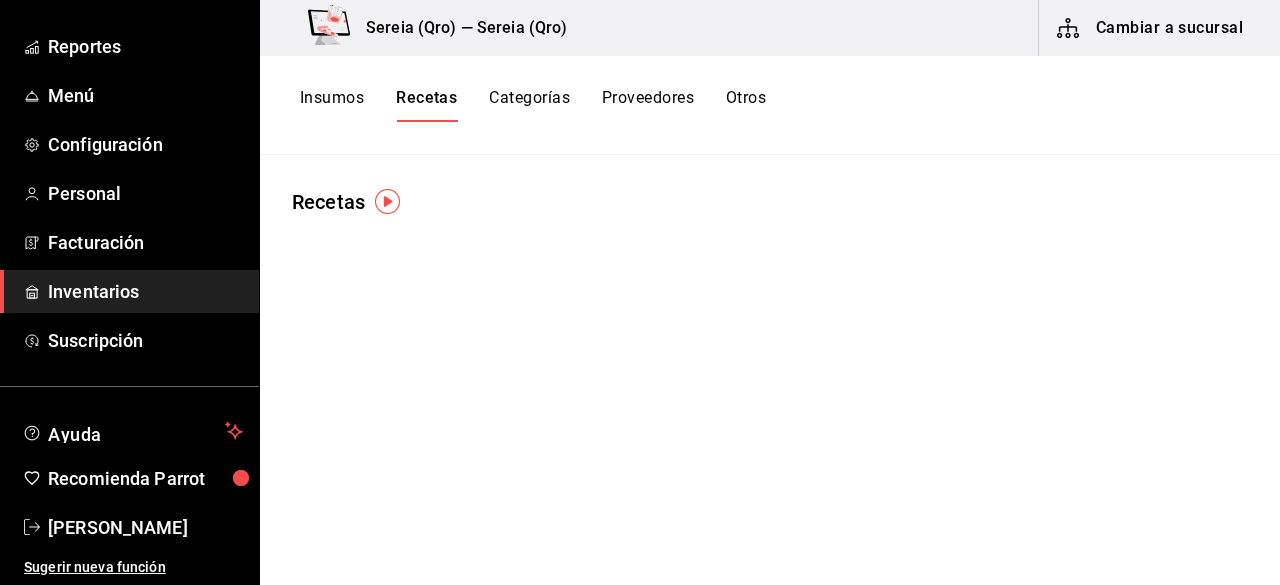 scroll, scrollTop: 0, scrollLeft: 0, axis: both 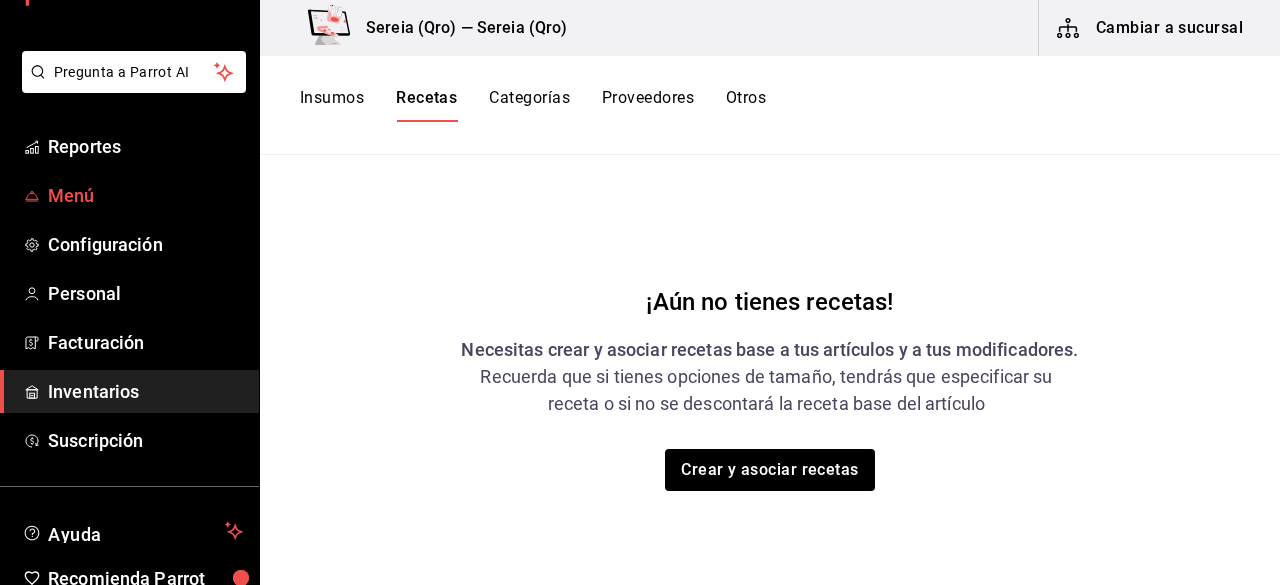 click on "Menú" at bounding box center (145, 195) 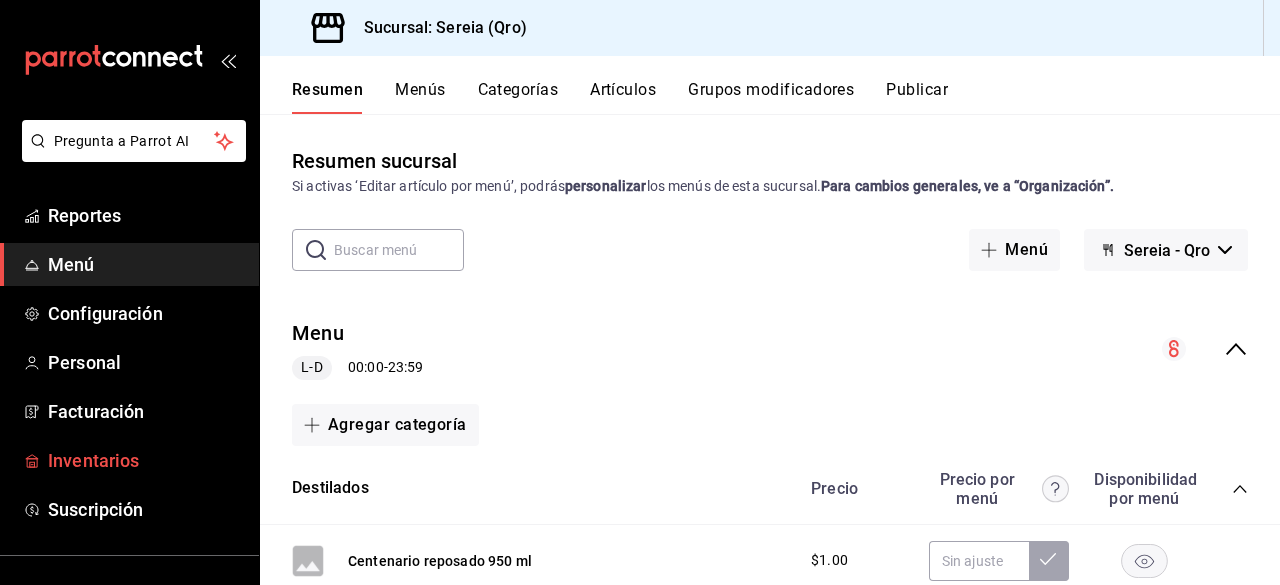 click on "Inventarios" at bounding box center (145, 460) 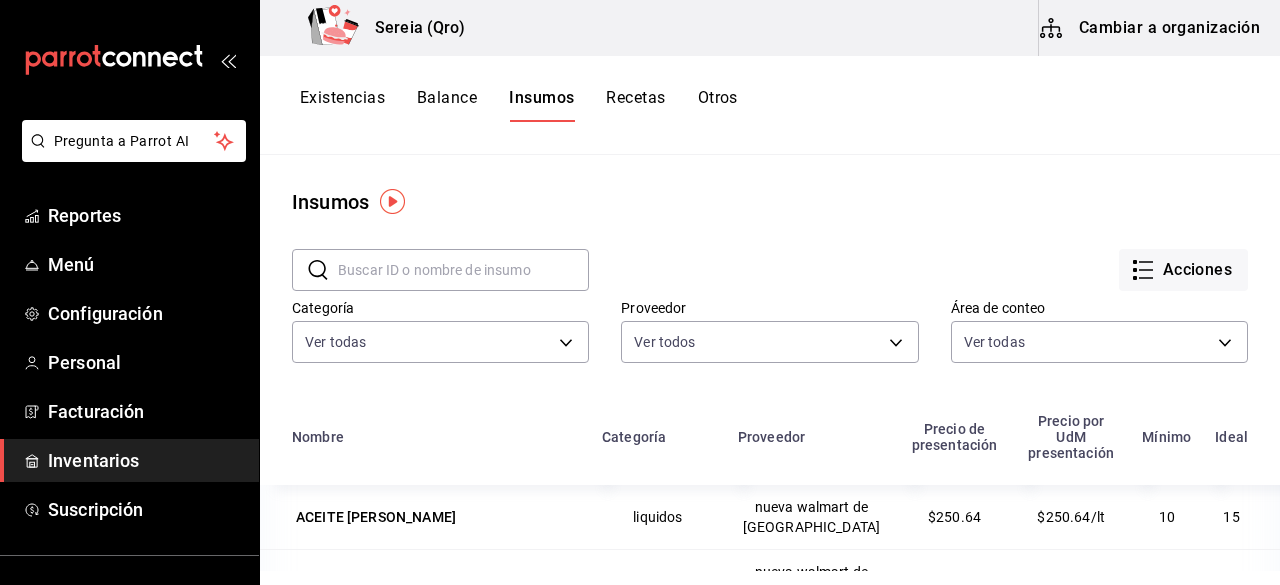 click on "Cambiar a organización" at bounding box center [1151, 28] 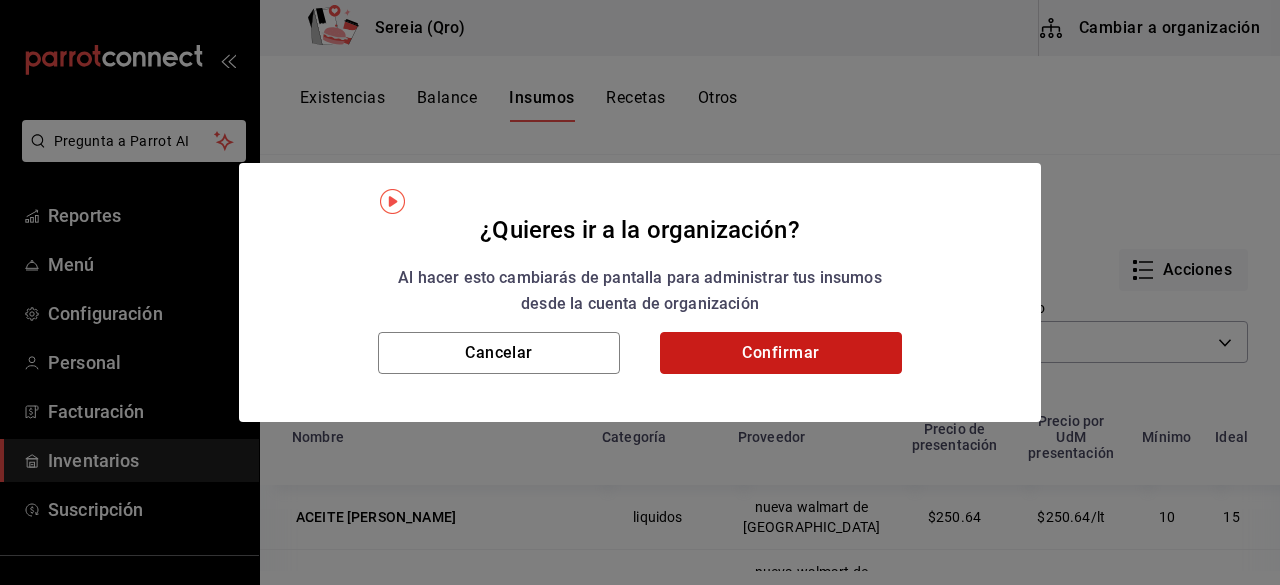 click on "Confirmar" at bounding box center (781, 353) 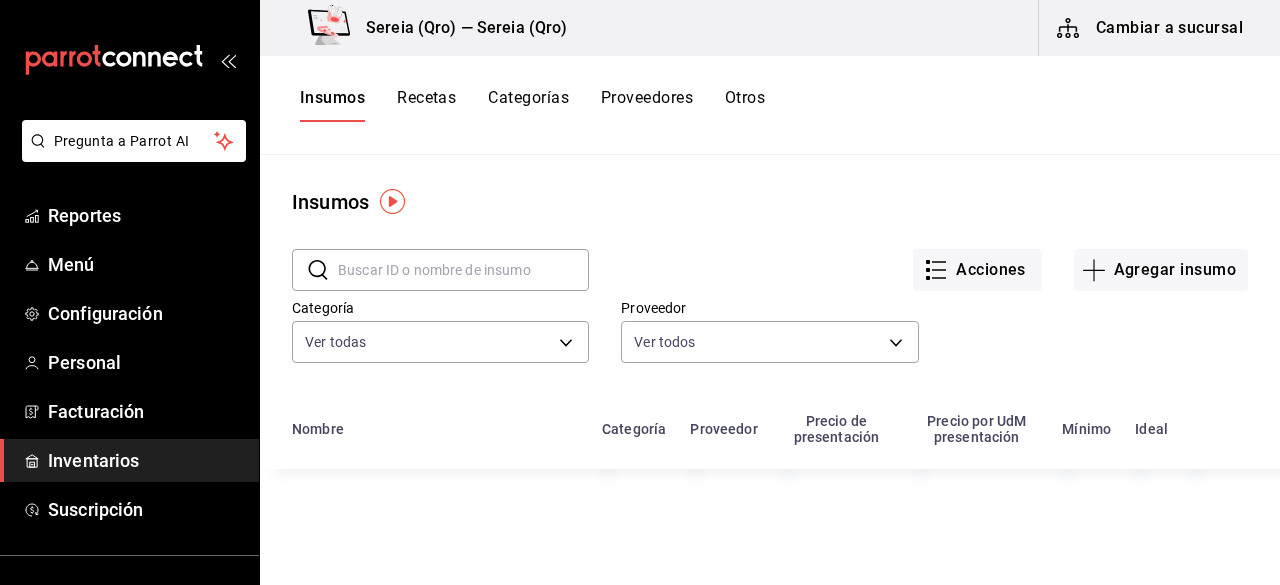 click on "Recetas" at bounding box center (426, 105) 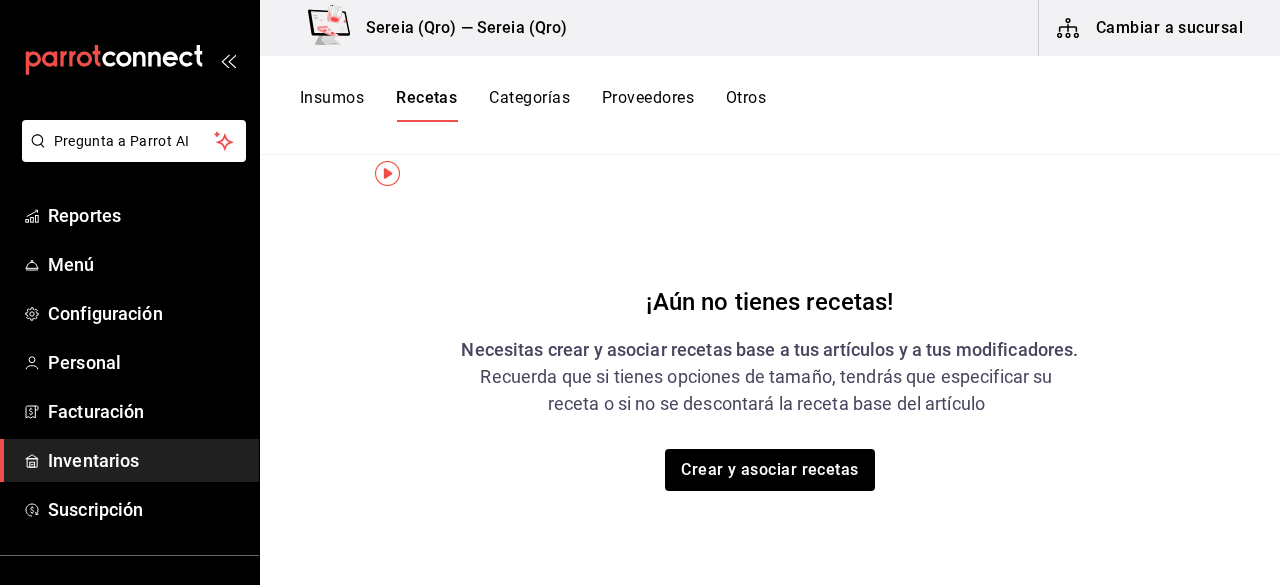 scroll, scrollTop: 145, scrollLeft: 0, axis: vertical 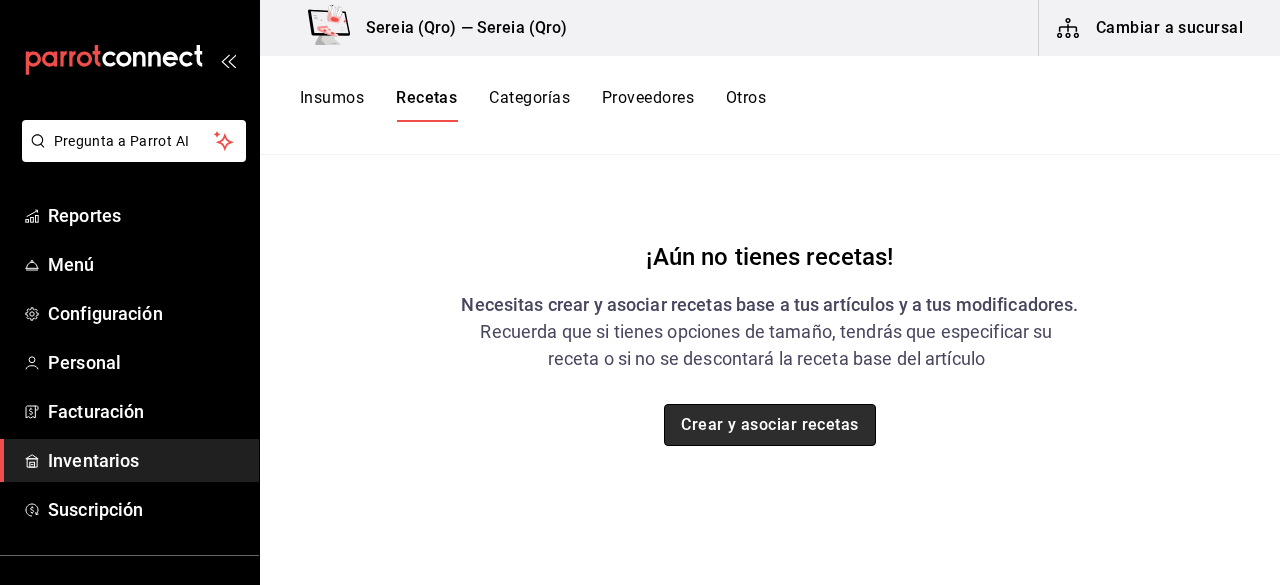 click on "Crear y asociar recetas" at bounding box center (770, 425) 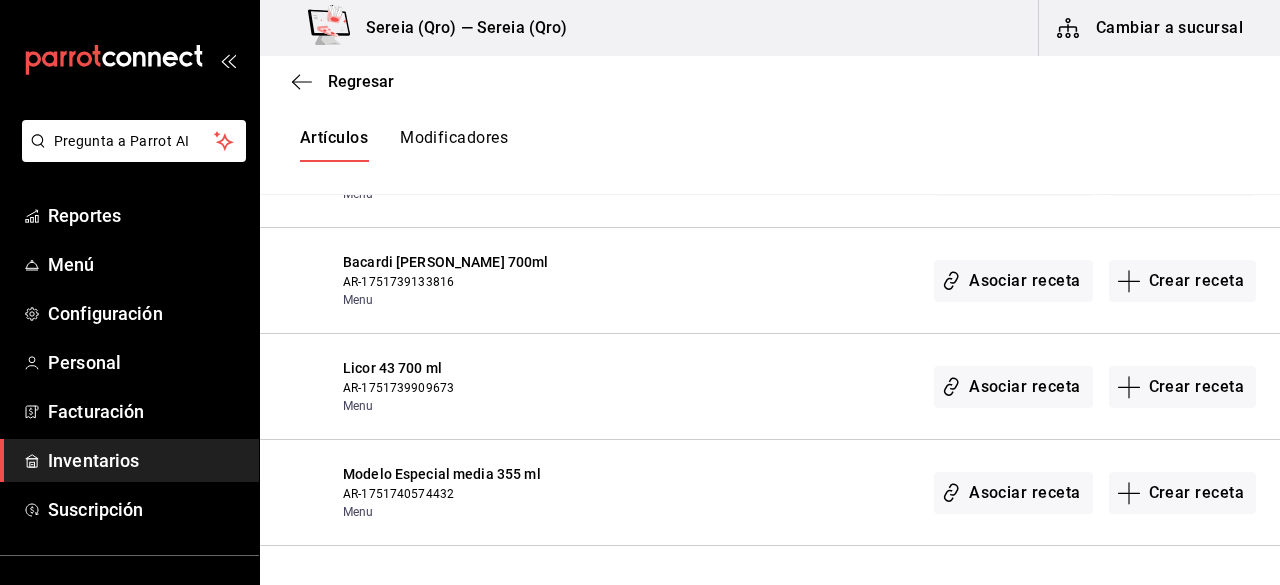 scroll, scrollTop: 6700, scrollLeft: 0, axis: vertical 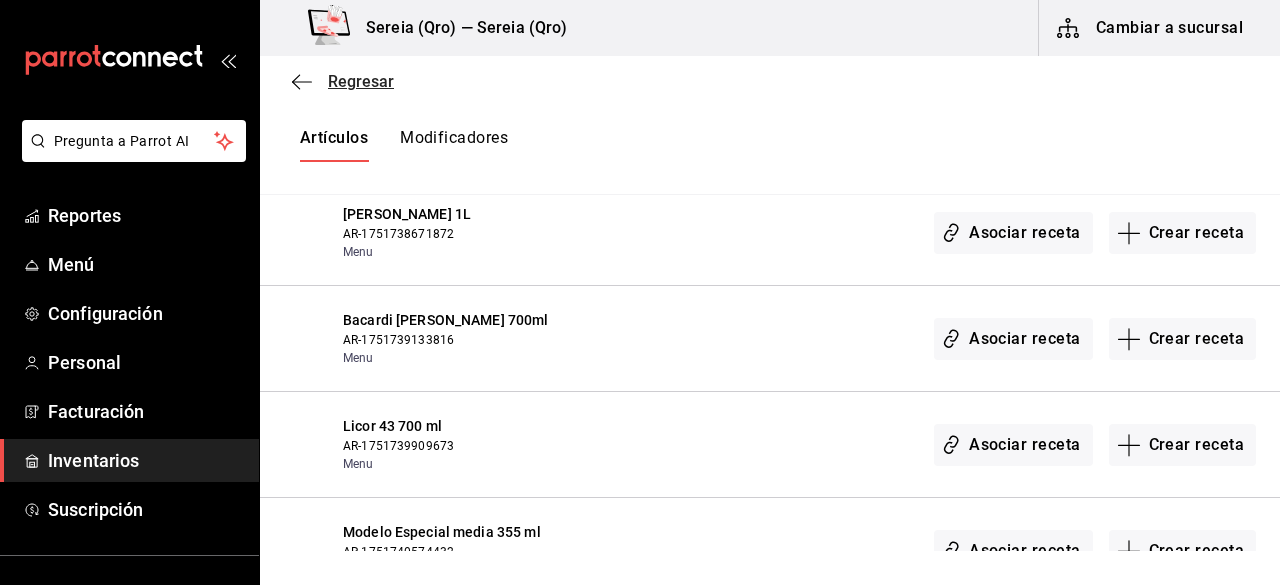 click 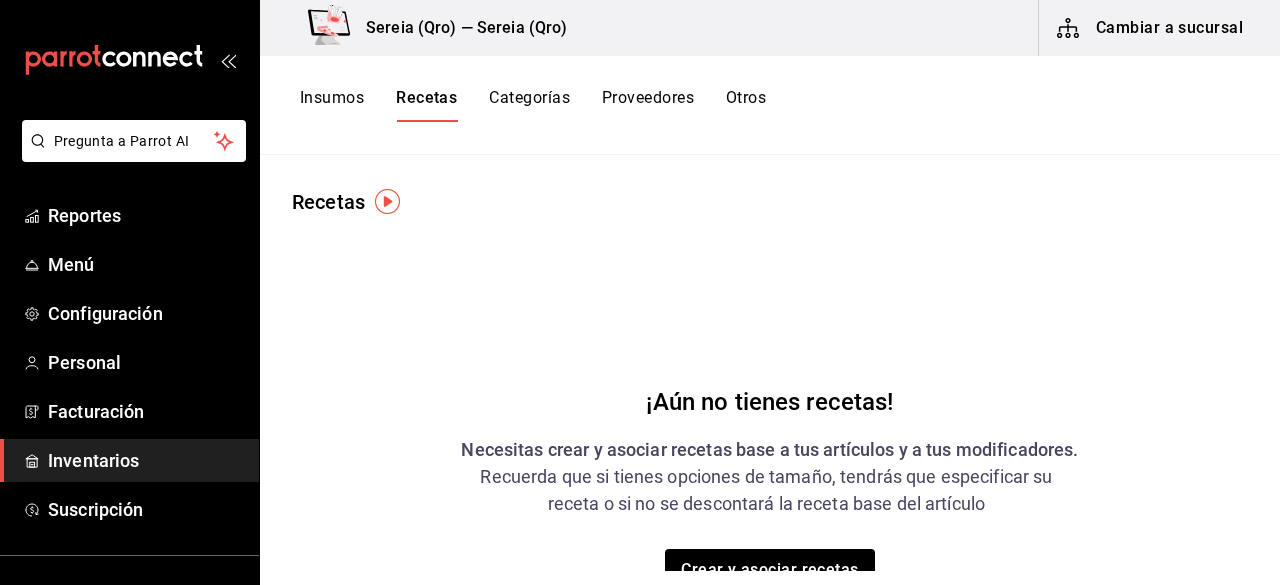 click on "Insumos Recetas Categorías Proveedores Otros" at bounding box center (770, 105) 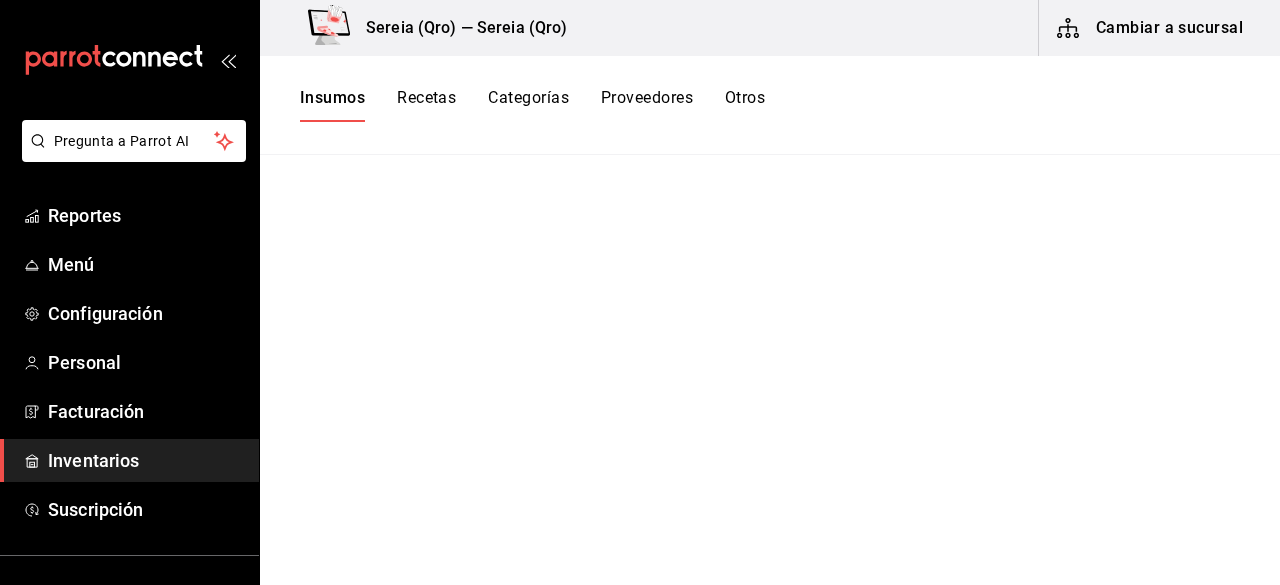 click on "Cambiar a sucursal" at bounding box center [1151, 28] 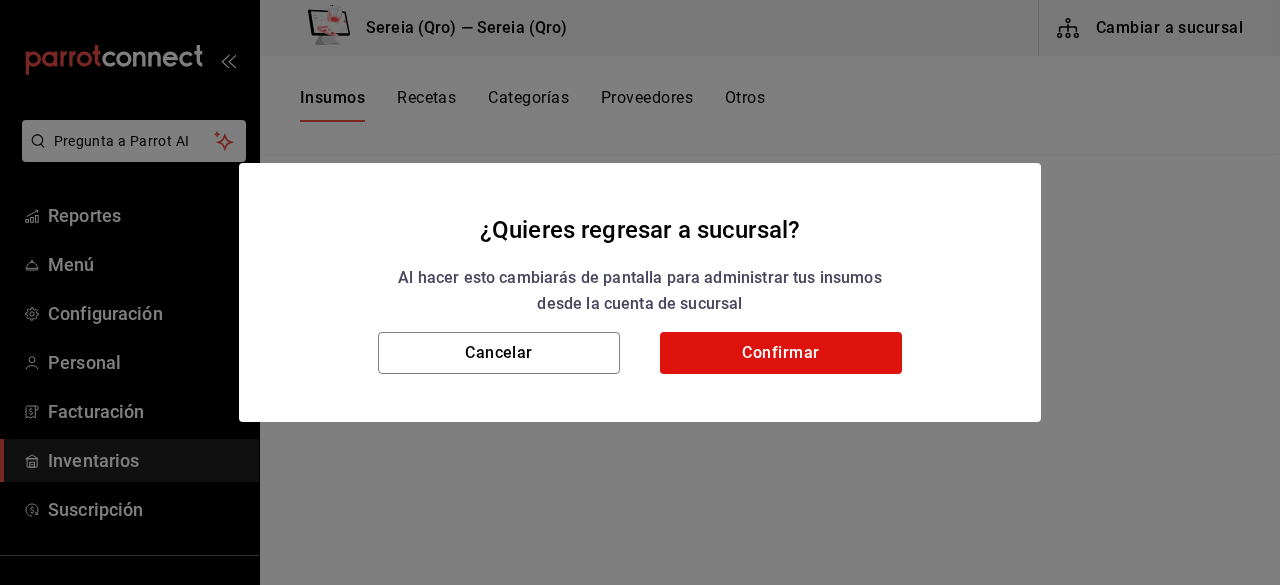 click on "¿Quieres regresar a sucursal? Al hacer esto cambiarás de pantalla para administrar tus insumos desde la cuenta de sucursal Cancelar Confirmar" at bounding box center (640, 292) 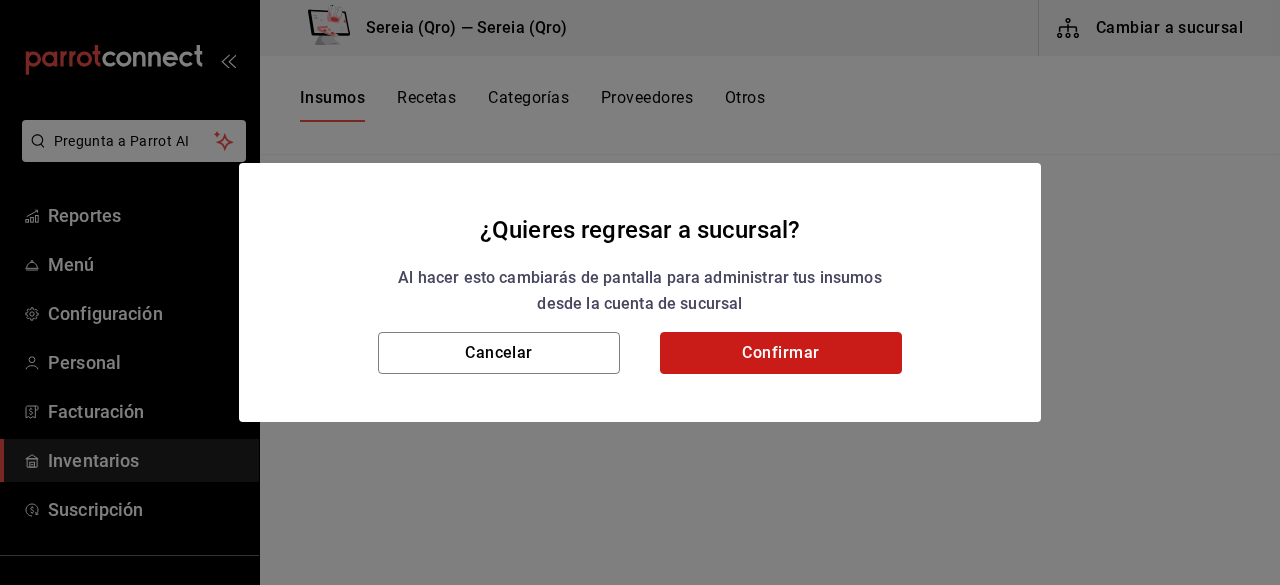 click on "Confirmar" at bounding box center (781, 353) 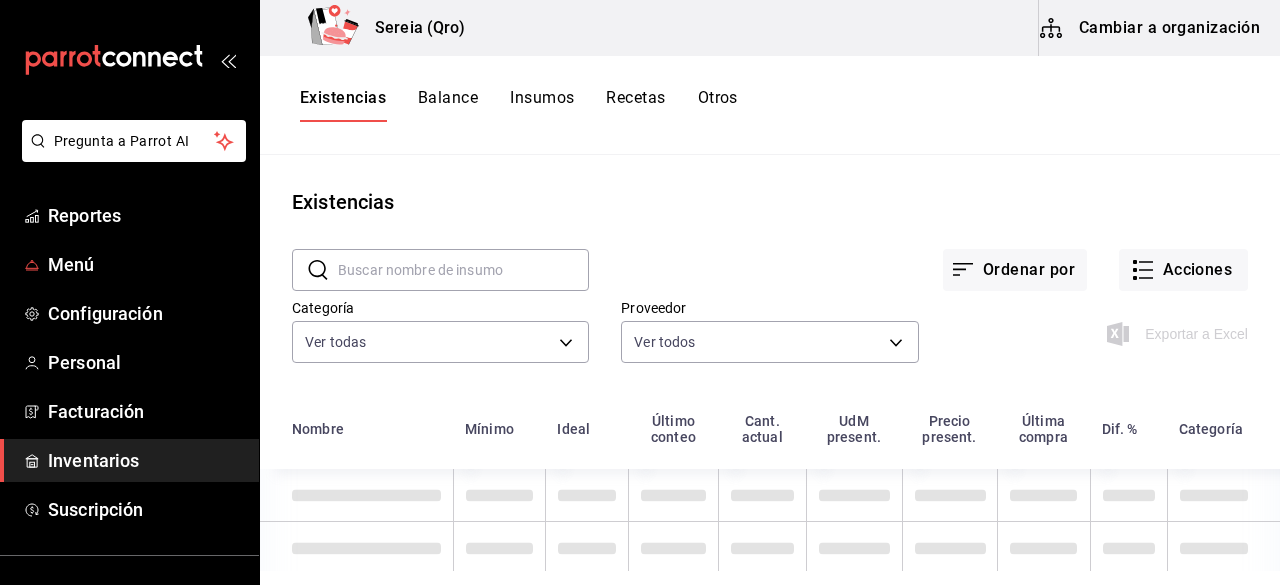 click on "Inventarios" at bounding box center (145, 460) 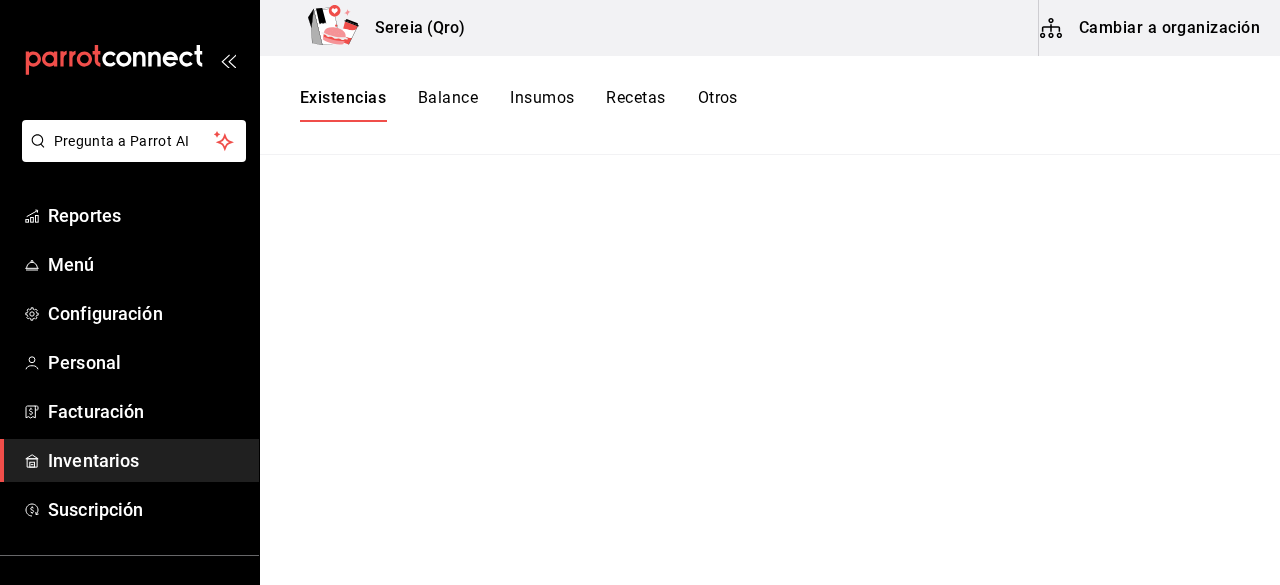 click on "Inventarios" at bounding box center (145, 460) 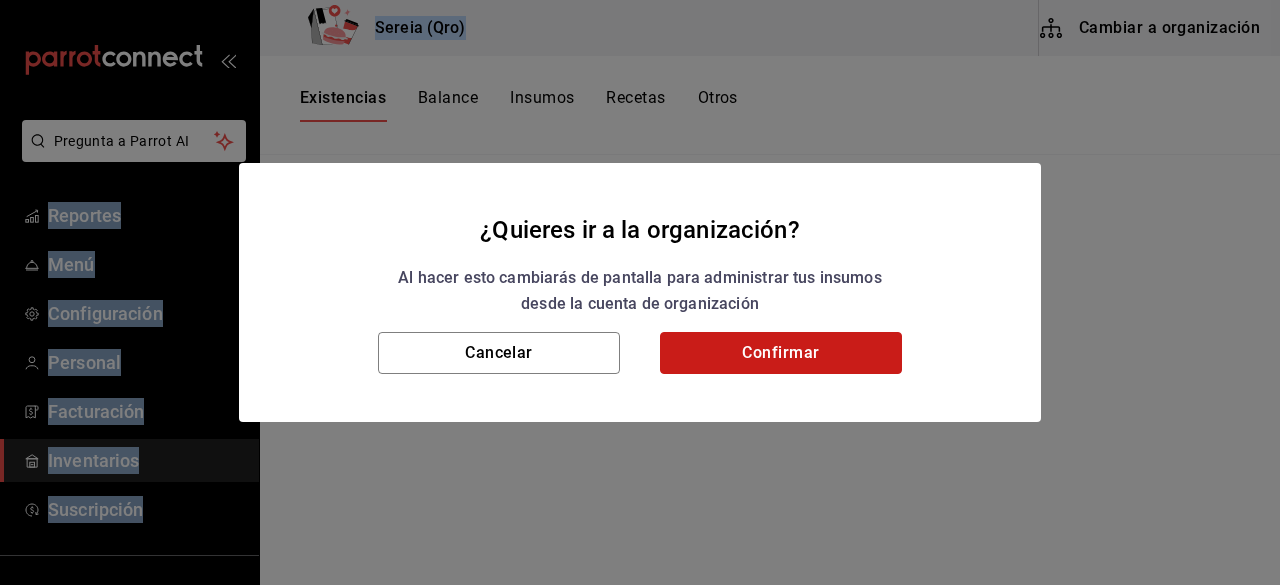click on "Confirmar" at bounding box center (781, 353) 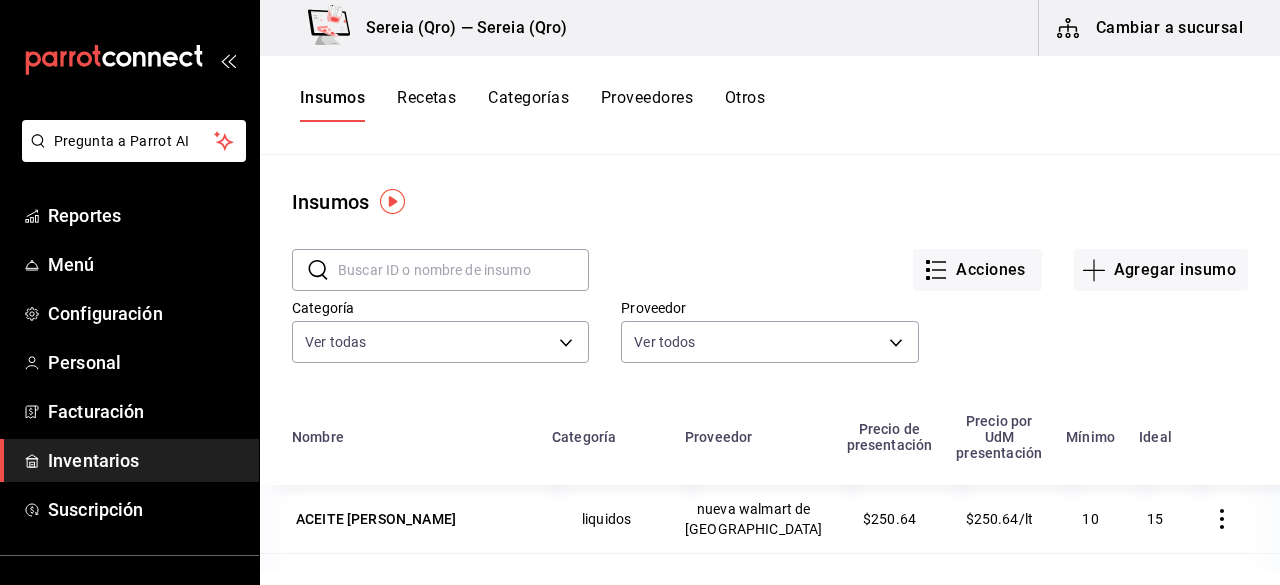 click on "Insumos Recetas Categorías Proveedores Otros" at bounding box center [532, 105] 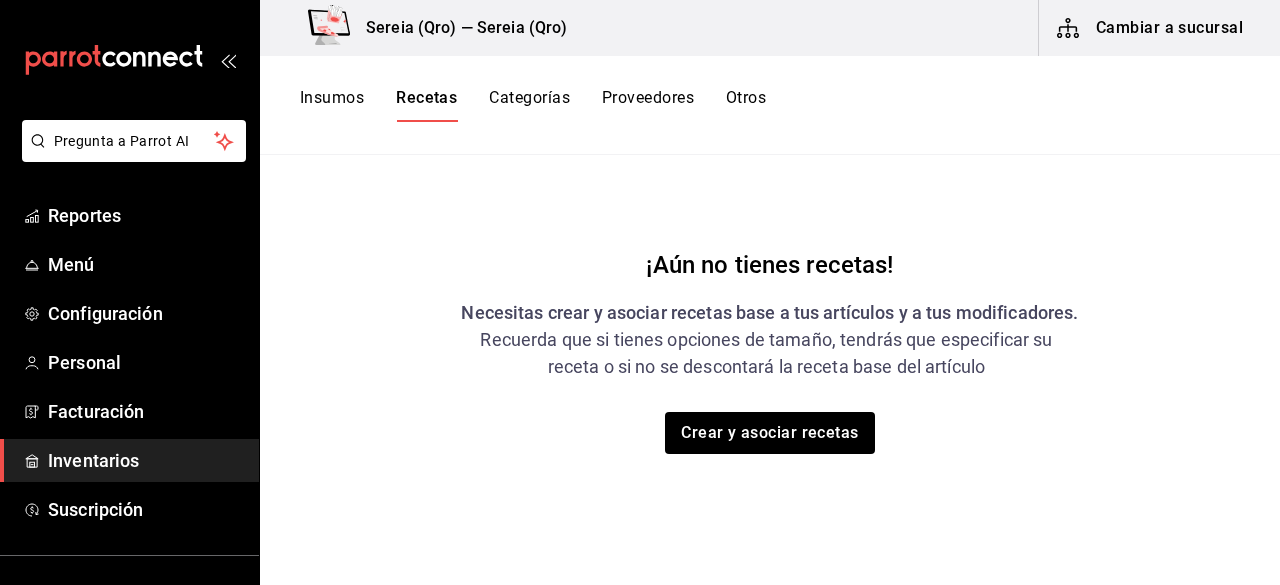 scroll, scrollTop: 145, scrollLeft: 0, axis: vertical 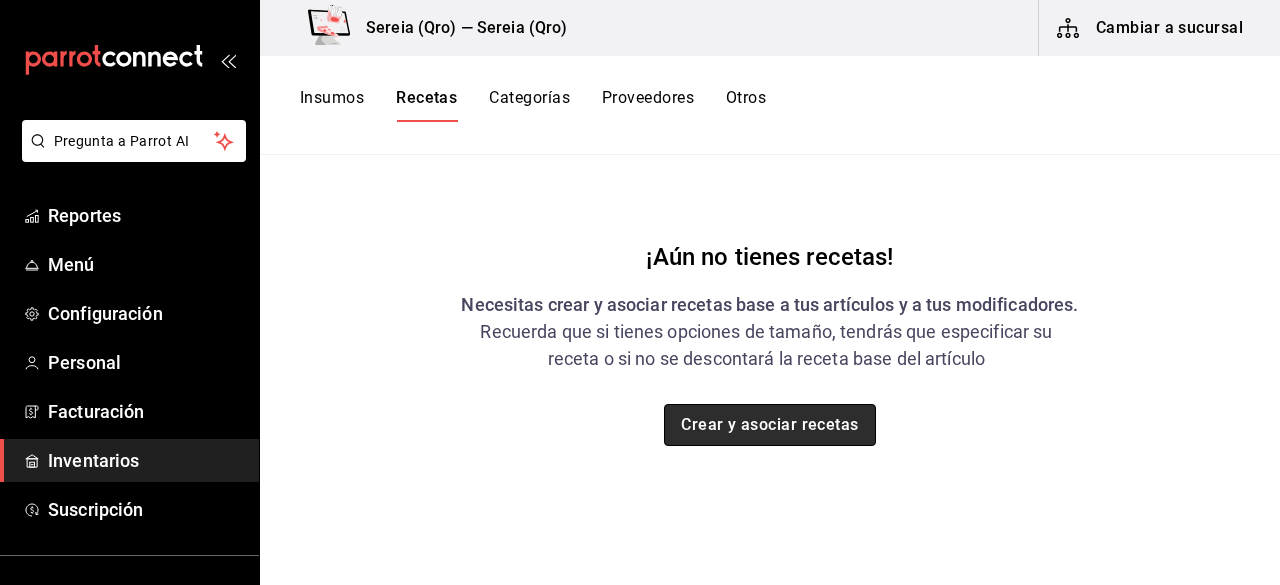 click on "Crear y asociar recetas" at bounding box center [770, 425] 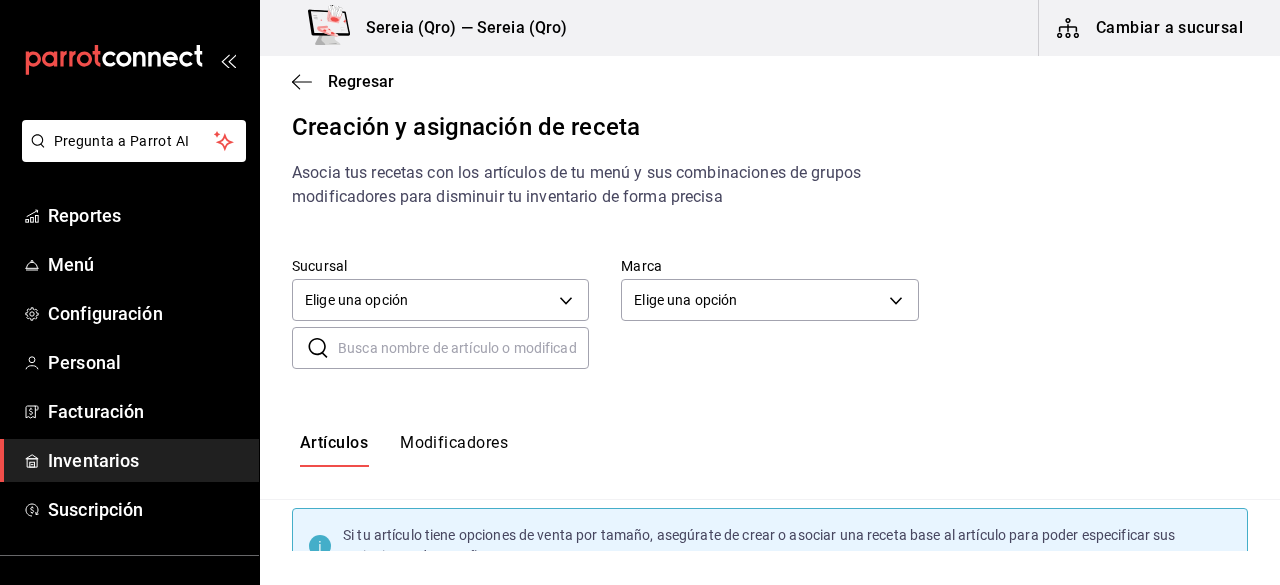 scroll, scrollTop: 0, scrollLeft: 0, axis: both 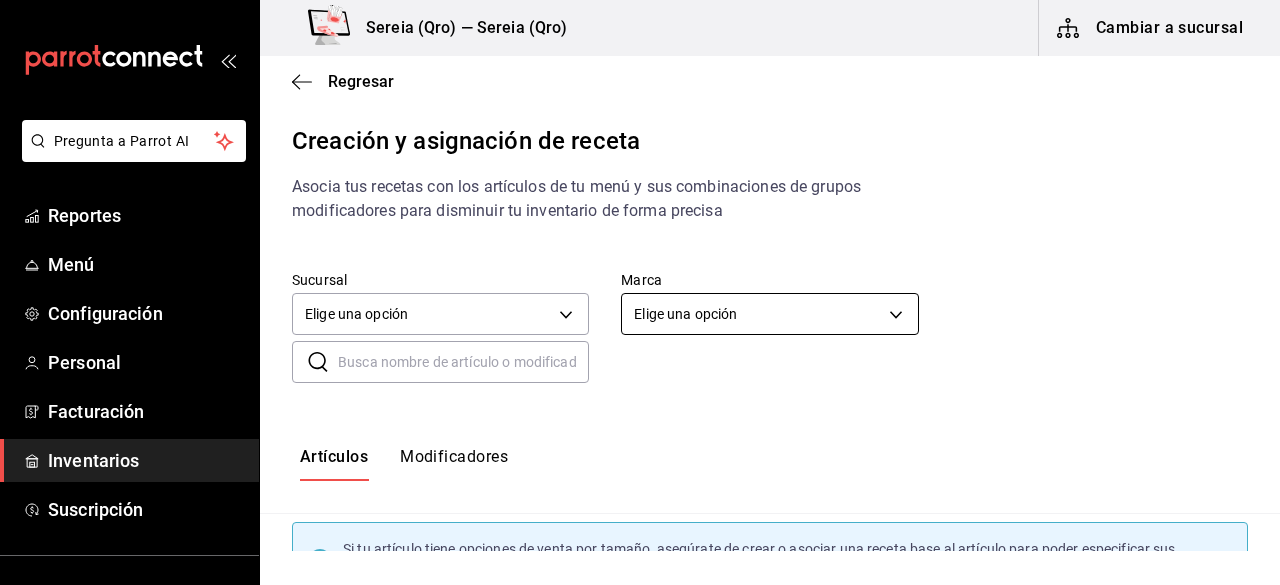 click on "Pregunta a Parrot AI Reportes   Menú   Configuración   Personal   Facturación   Inventarios   Suscripción   Ayuda Recomienda Parrot   Gerardo García   Sugerir nueva función   Sereia (Qro) — Sereia (Qro) Cambiar a sucursal Regresar Creación y asignación de receta Asocia tus recetas con los artículos de tu menú y sus combinaciones de grupos modificadores para disminuir tu inventario de forma precisa Sucursal Elige una opción default Marca Elige una opción default ​ ​ Artículos Modificadores Si tu artículo tiene opciones de venta por tamaño, asegúrate de crear o asociar una receta base al artículo para poder especificar sus variaciones de tamaño. Tostada de pulpo al pastor AR-01751387644350 Menu Asociar receta Crear receta Tostada tradicional AR-11751387644350 Menu Asociar receta Crear receta Tostada de atún AR-21751387644350 Menu Asociar receta Crear receta Tacos Baja de camaron AR-31751387644350 Menu Asociar receta Crear receta Gorditas Gober AR-41751387644350 Menu Asociar receta Menu" at bounding box center [640, 275] 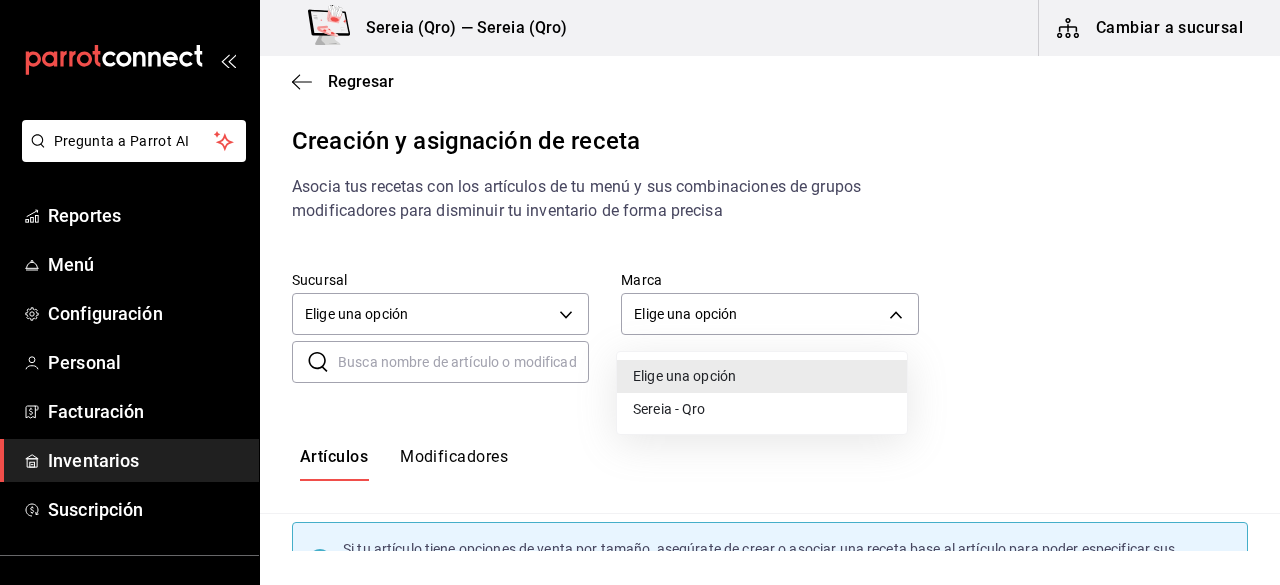 click at bounding box center (640, 292) 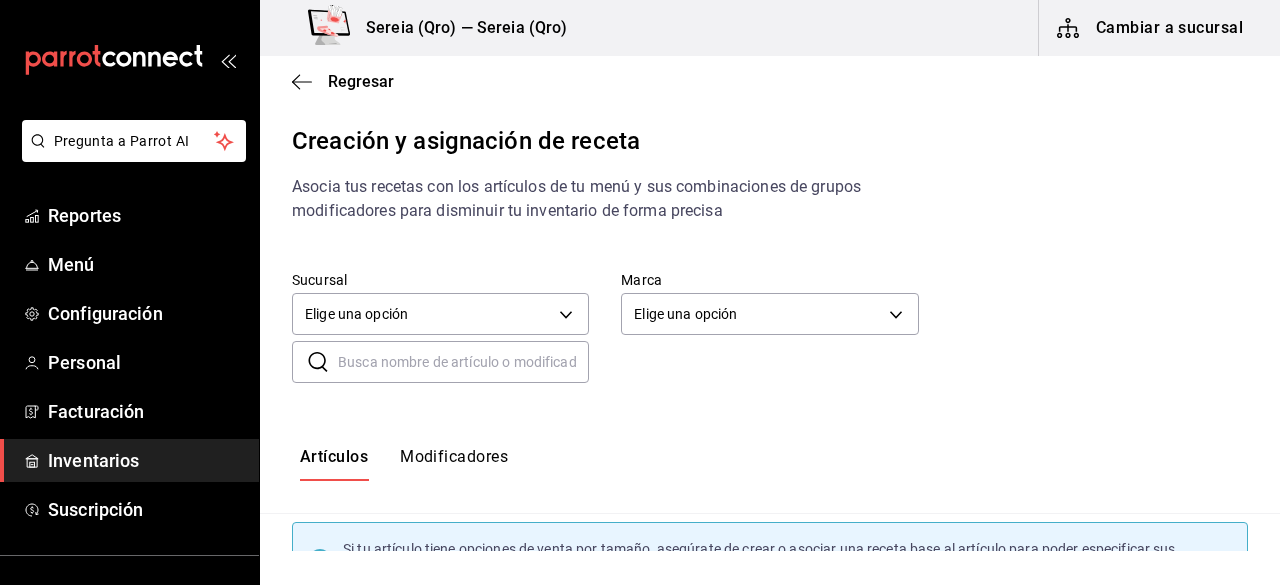 click at bounding box center [463, 362] 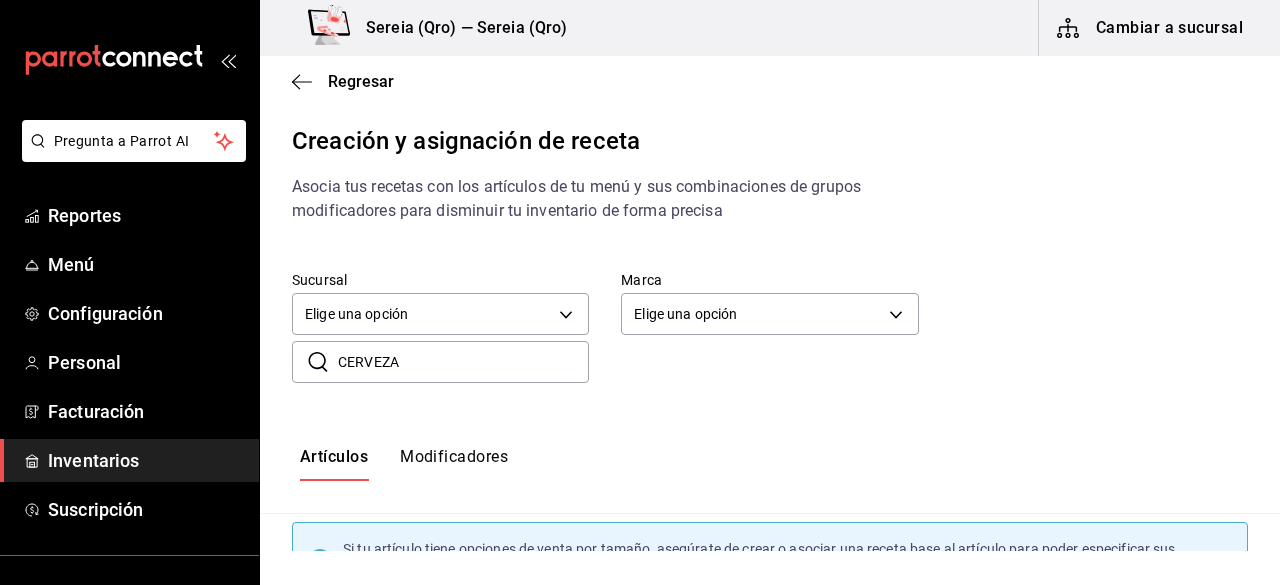 click on "Artículos Modificadores" at bounding box center (770, 464) 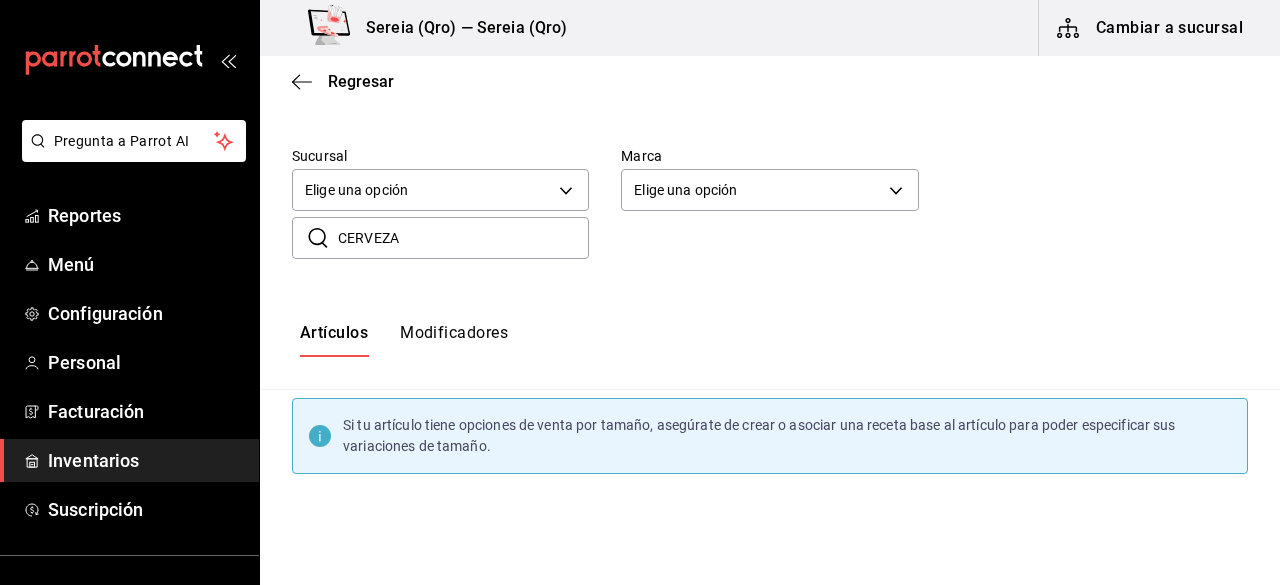 scroll, scrollTop: 200, scrollLeft: 0, axis: vertical 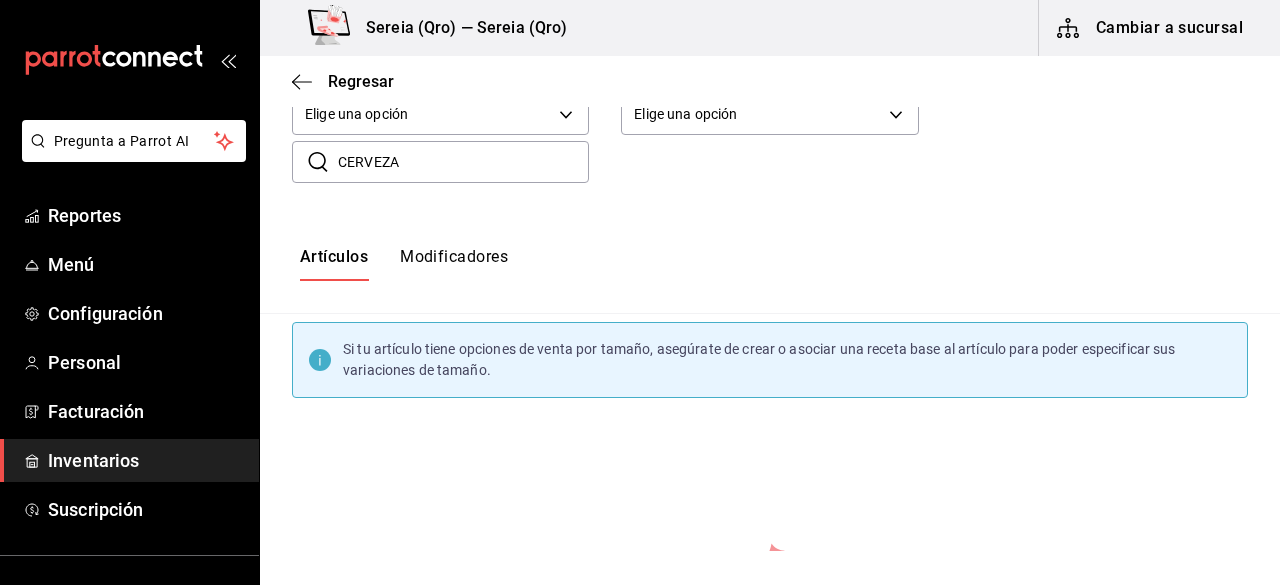 click on "CERVEZA" at bounding box center (463, 162) 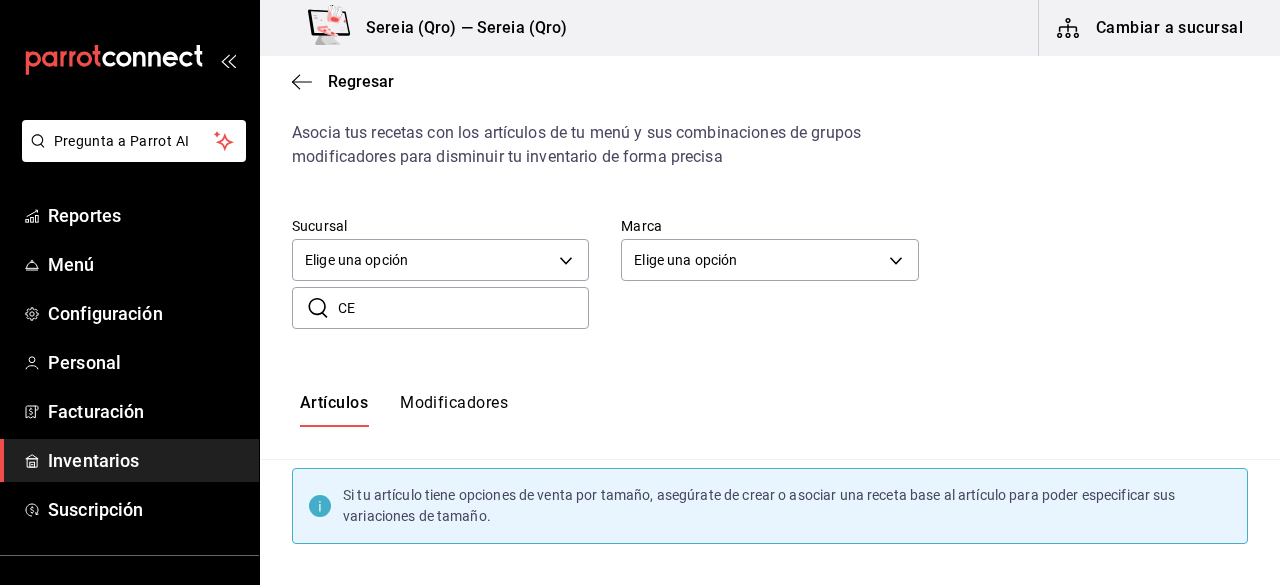 type on "C" 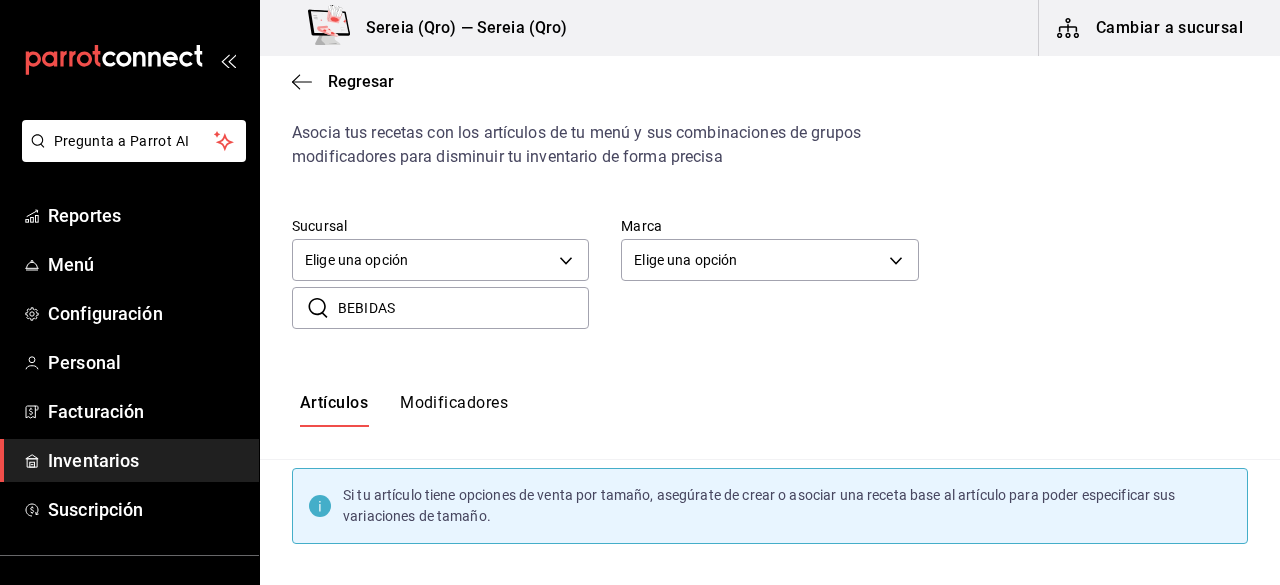 scroll, scrollTop: 200, scrollLeft: 0, axis: vertical 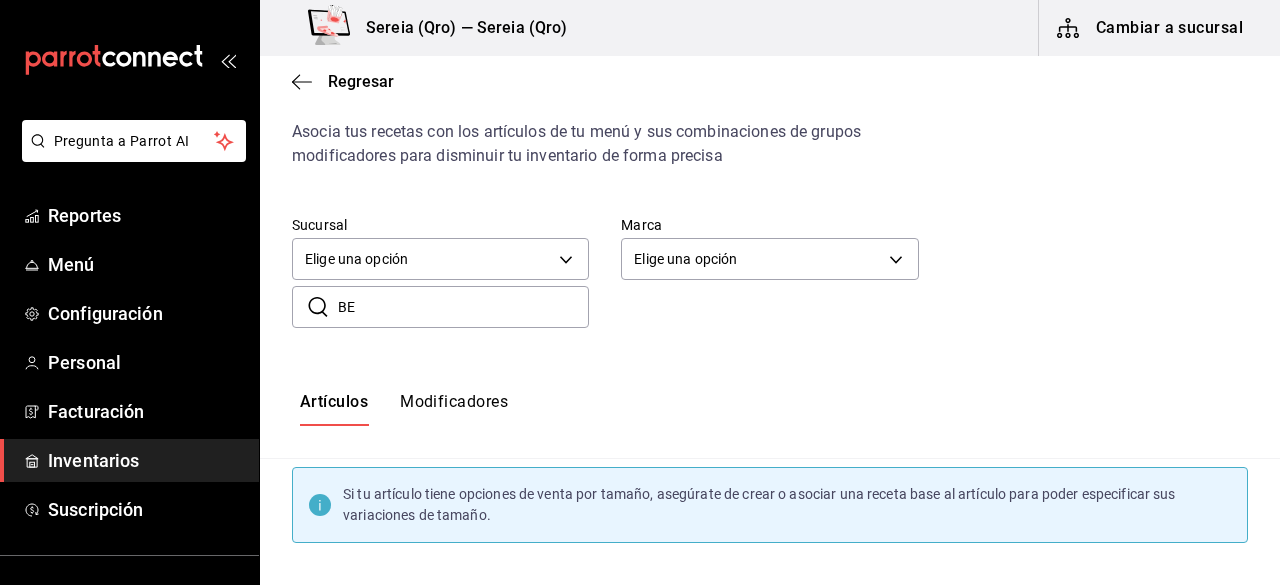 type on "B" 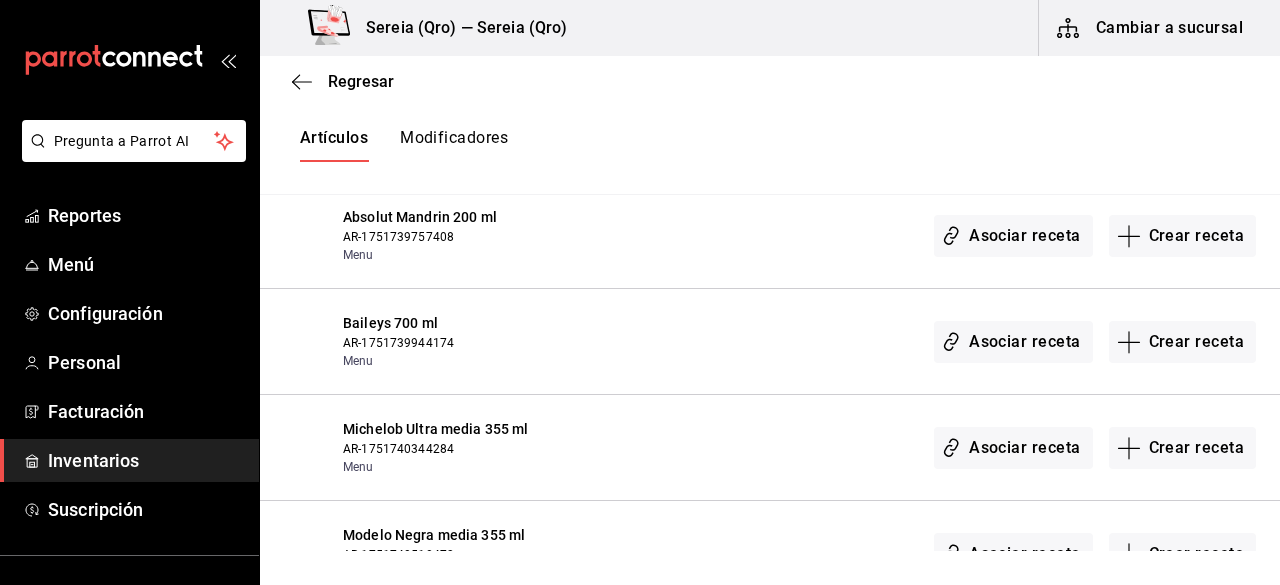 scroll, scrollTop: 5000, scrollLeft: 0, axis: vertical 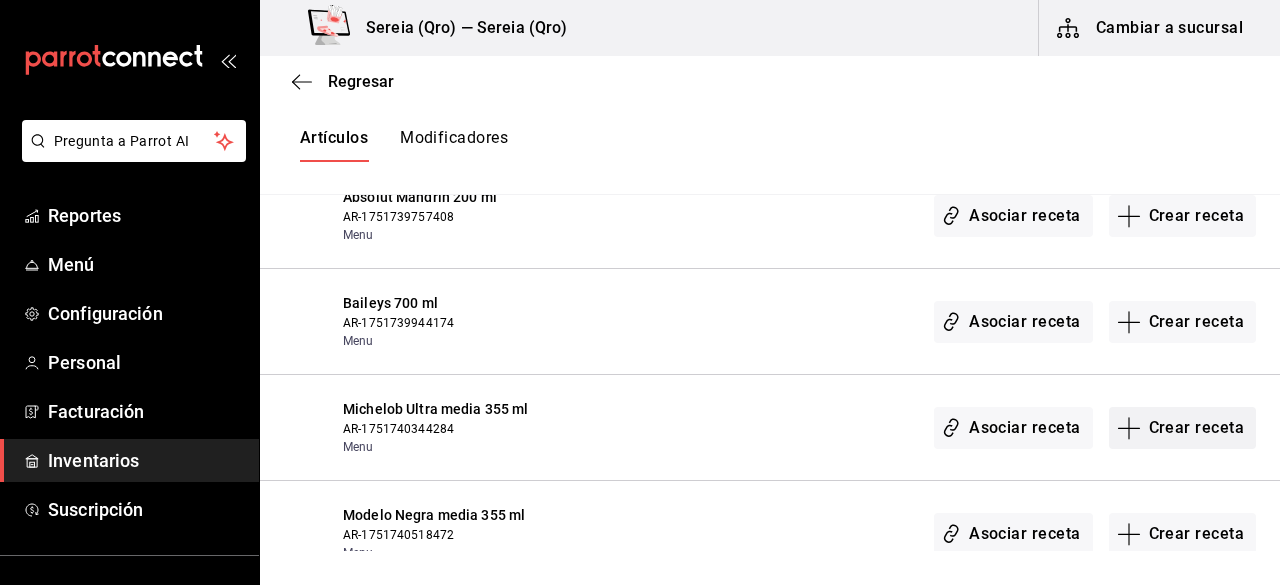 type 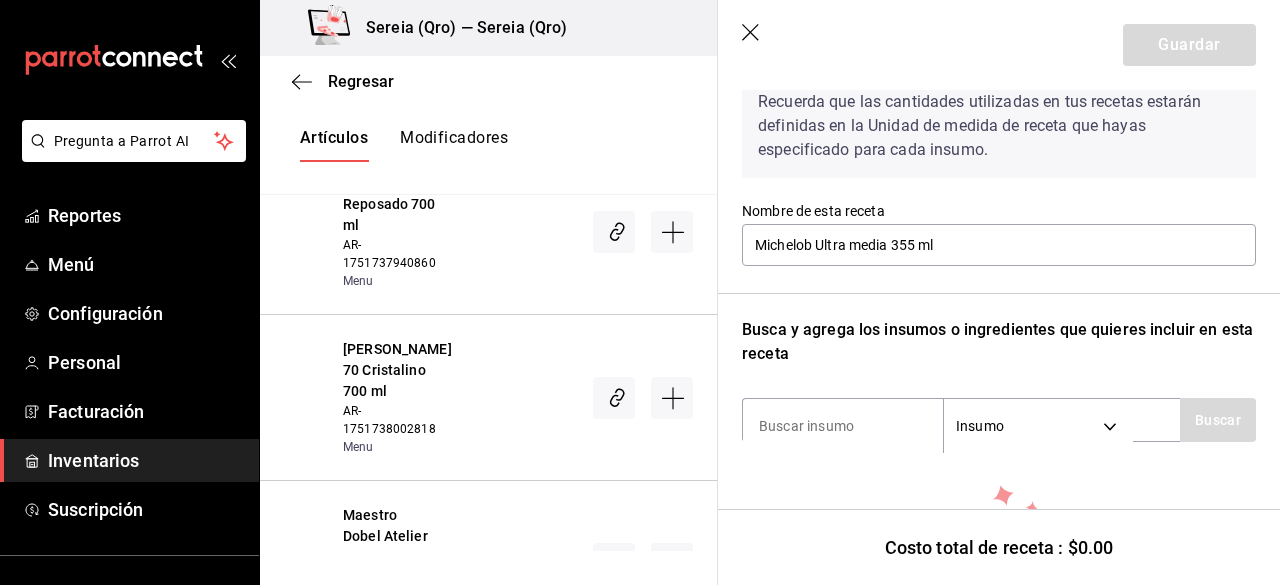scroll, scrollTop: 200, scrollLeft: 0, axis: vertical 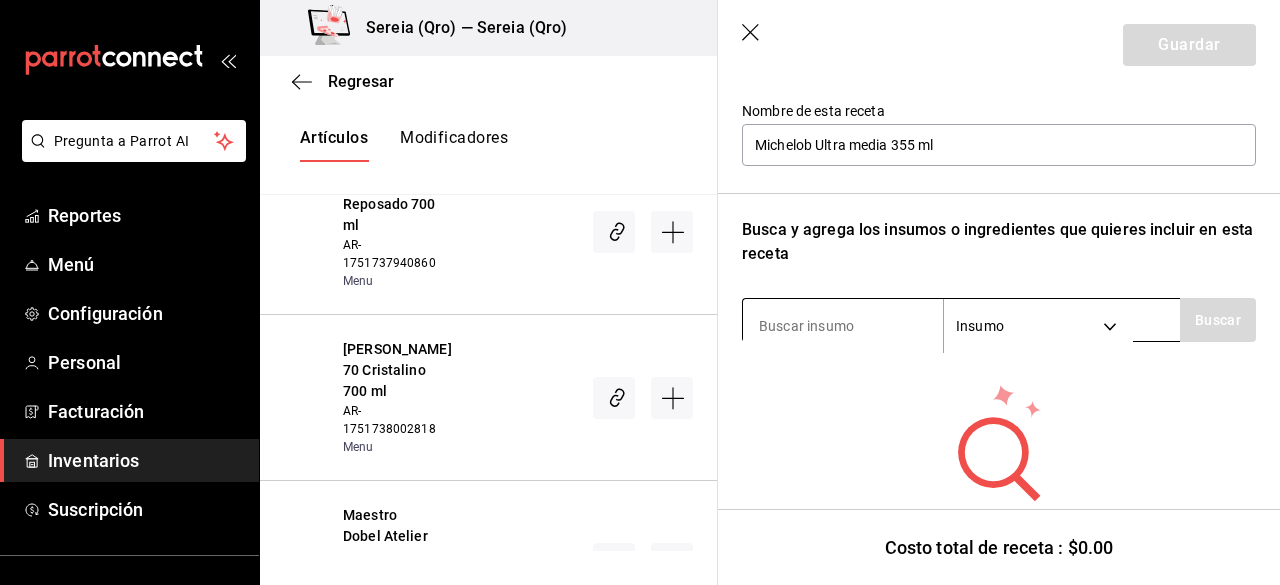 click at bounding box center [843, 326] 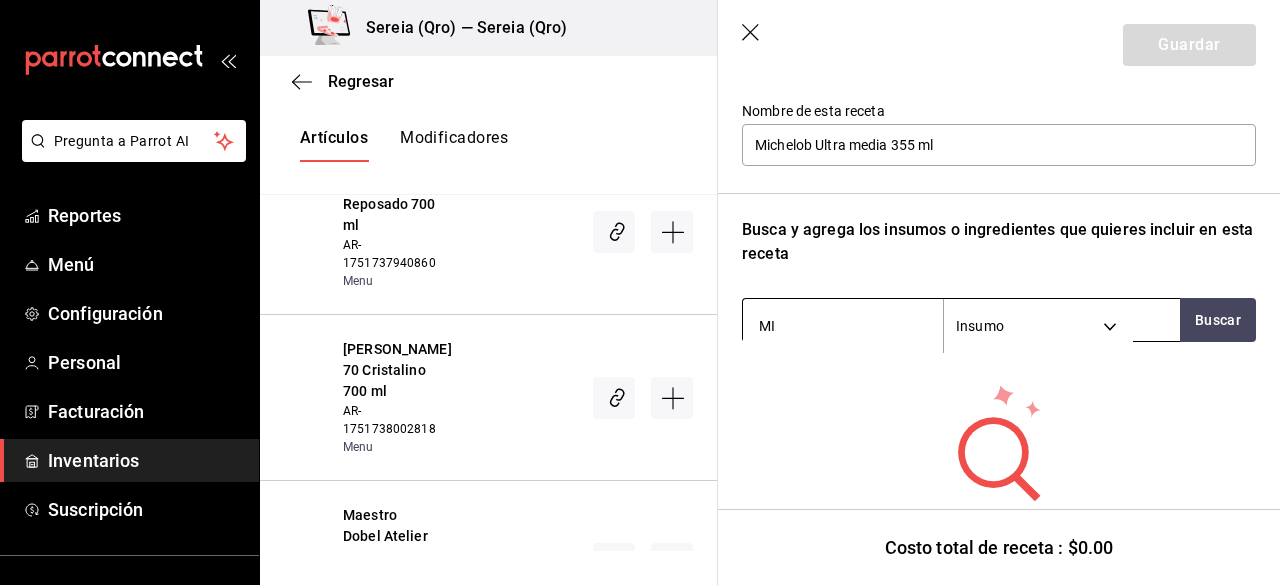 type on "M" 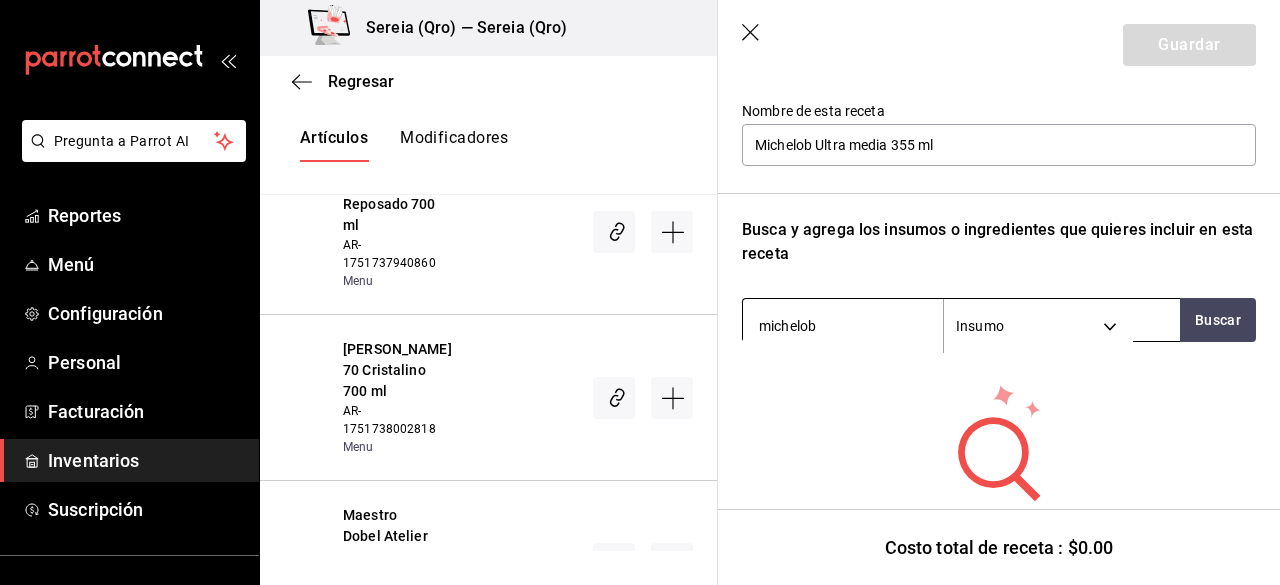 click on "Pregunta a Parrot AI Reportes   Menú   Configuración   Personal   Facturación   Inventarios   Suscripción   Ayuda Recomienda Parrot   Gerardo García   Sugerir nueva función   Sereia (Qro) — Sereia (Qro) Cambiar a sucursal Regresar Creación y asignación de receta Asocia tus recetas con los artículos de tu menú y sus combinaciones de grupos modificadores para disminuir tu inventario de forma precisa Sucursal Elige una opción default Marca Elige una opción default ​ ​ Artículos Modificadores Si tu artículo tiene opciones de venta por tamaño, asegúrate de crear o asociar una receta base al artículo para poder especificar sus variaciones de tamaño. Tostada de pulpo al pastor AR-01751387644350 Menu Tostada tradicional AR-11751387644350 Menu Tostada de atún AR-21751387644350 Menu Tacos Baja de camaron AR-31751387644350 Menu Gorditas Gober AR-41751387644350 Menu Tacos baja de pescado AR-51751387644350 Menu Tacos de rib eye con tuétano AR-61751387644350 Menu Aguachile de rib eye Menu Menu" at bounding box center (640, 275) 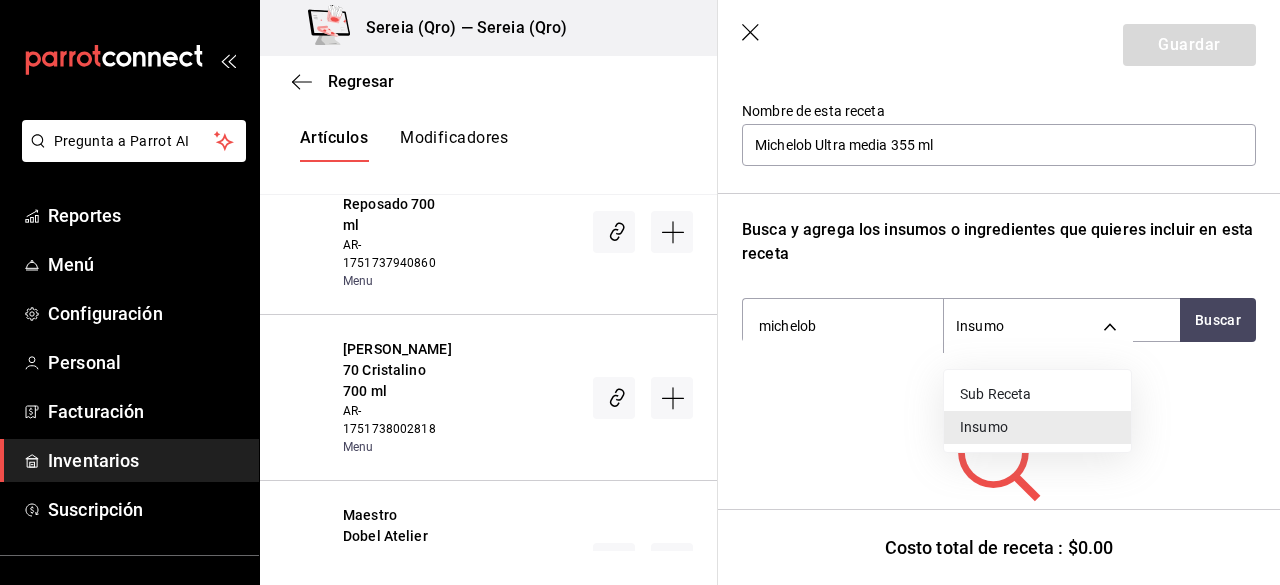 click at bounding box center [640, 292] 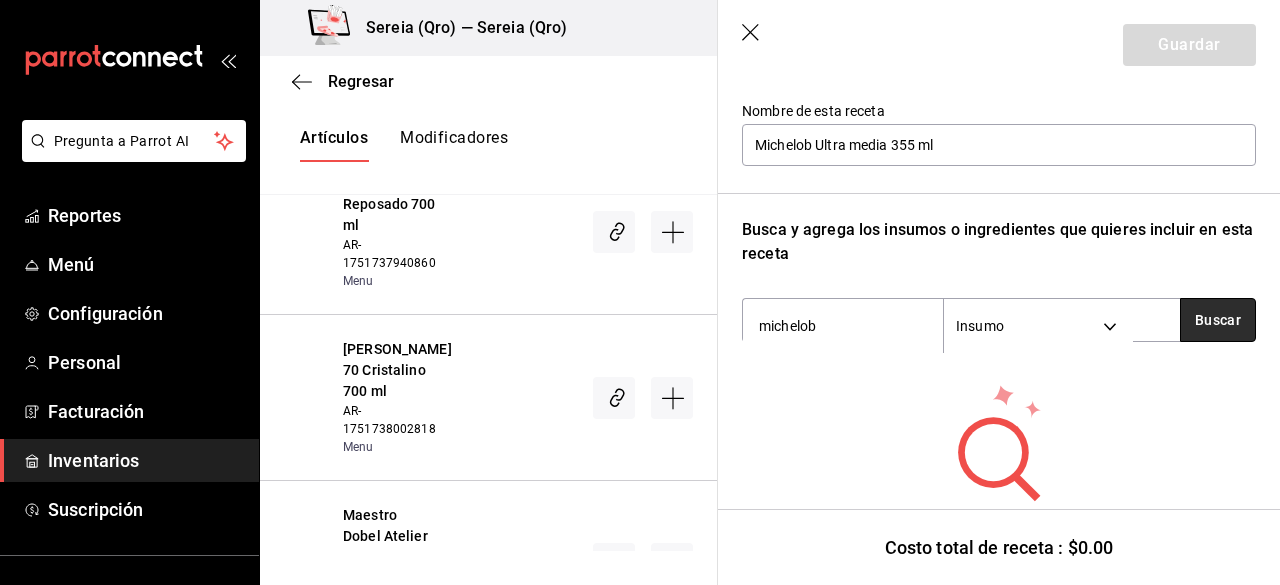 click on "Buscar" at bounding box center (1218, 320) 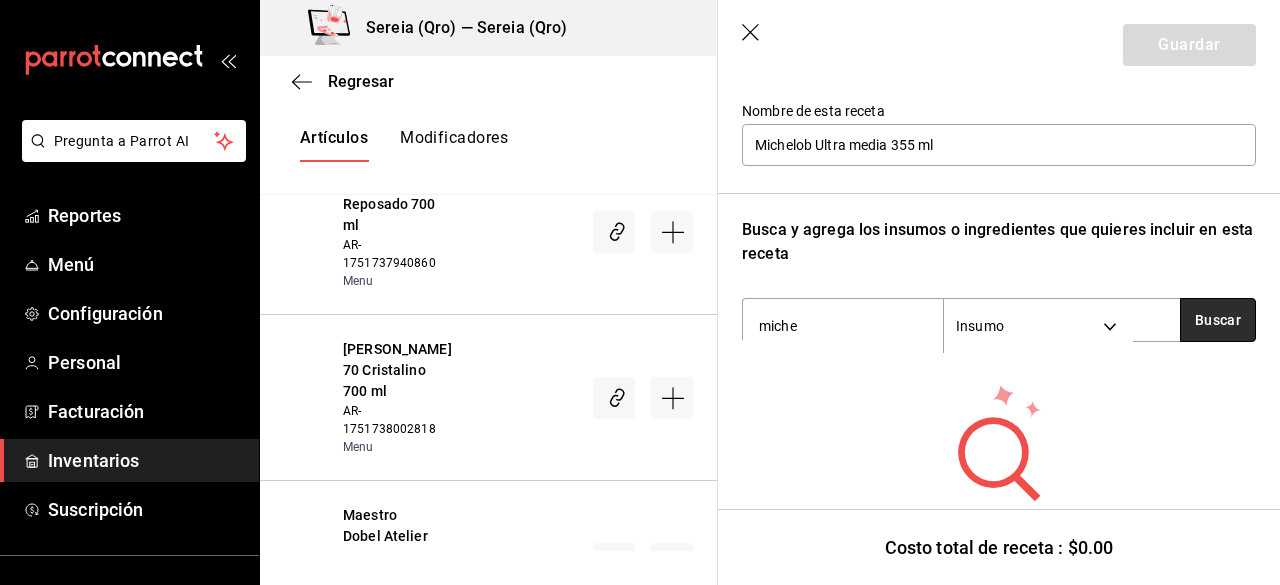 click on "Buscar" at bounding box center (1218, 320) 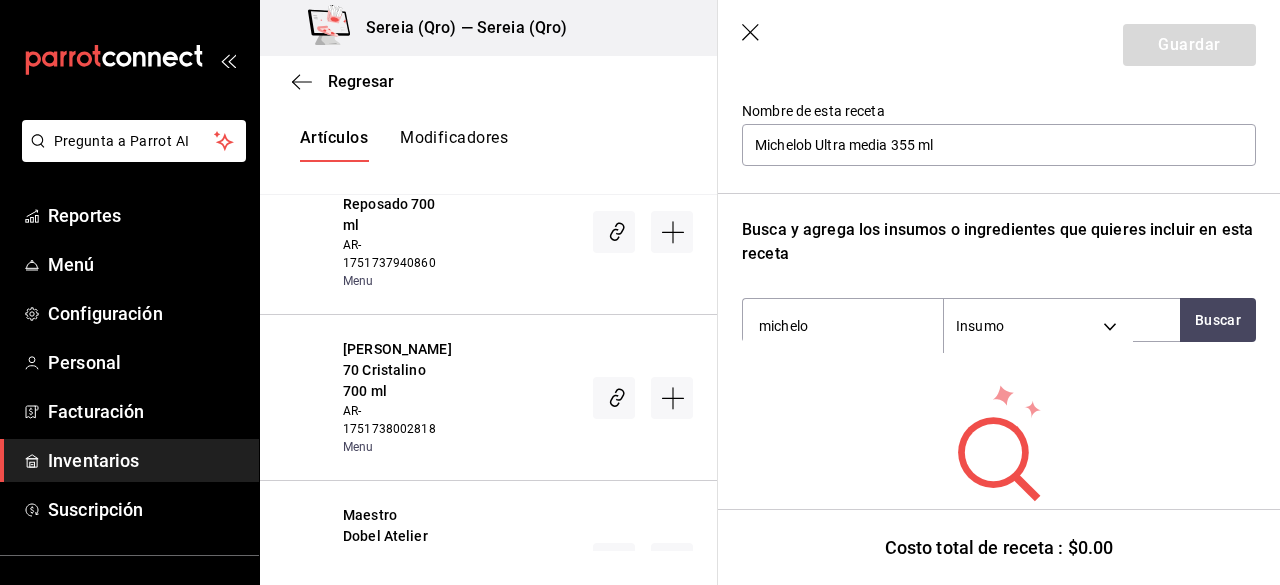 type on "michelo" 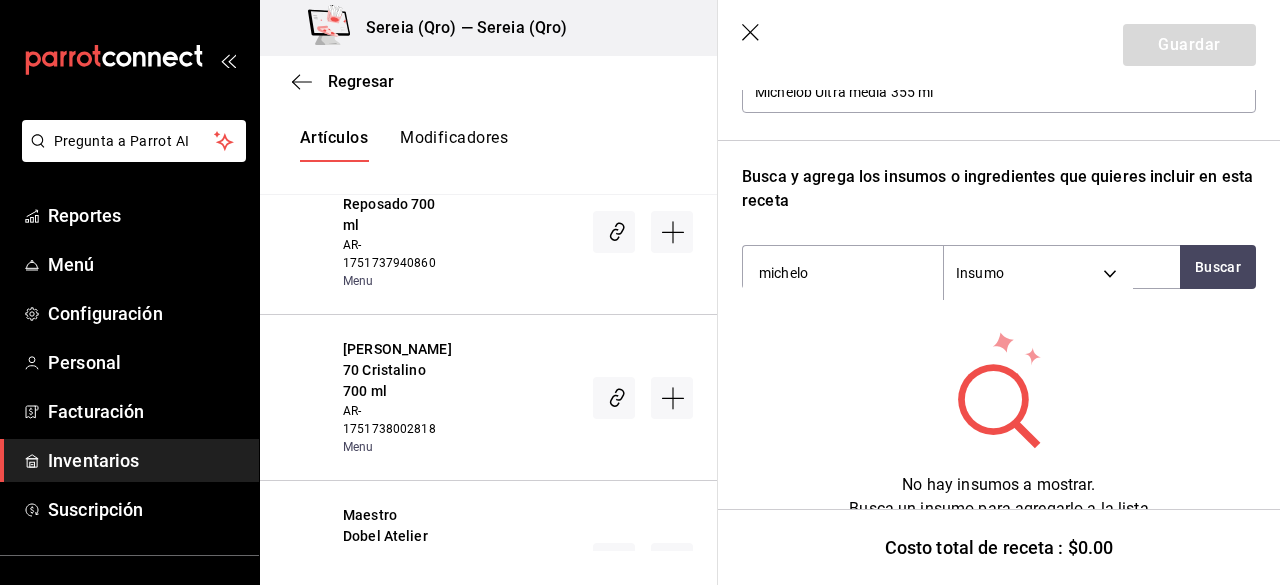 scroll, scrollTop: 268, scrollLeft: 0, axis: vertical 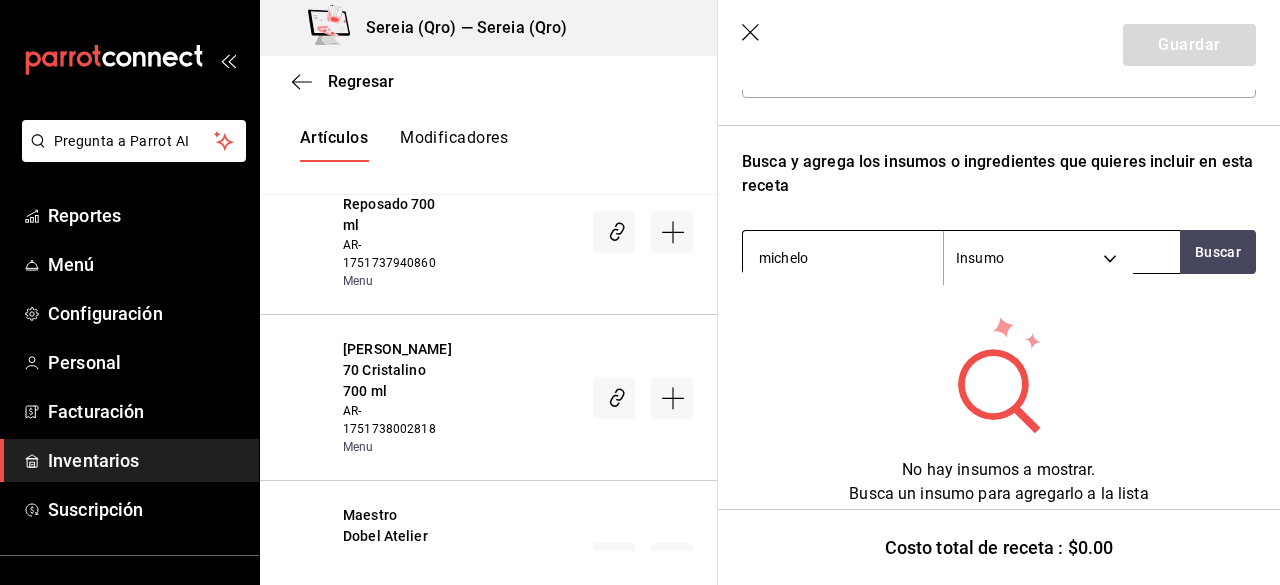 click on "Pregunta a Parrot AI Reportes   Menú   Configuración   Personal   Facturación   Inventarios   Suscripción   Ayuda Recomienda Parrot   Gerardo García   Sugerir nueva función   Sereia (Qro) — Sereia (Qro) Cambiar a sucursal Regresar Creación y asignación de receta Asocia tus recetas con los artículos de tu menú y sus combinaciones de grupos modificadores para disminuir tu inventario de forma precisa Sucursal Elige una opción default Marca Elige una opción default ​ ​ Artículos Modificadores Si tu artículo tiene opciones de venta por tamaño, asegúrate de crear o asociar una receta base al artículo para poder especificar sus variaciones de tamaño. Tostada de pulpo al pastor AR-01751387644350 Menu Tostada tradicional AR-11751387644350 Menu Tostada de atún AR-21751387644350 Menu Tacos Baja de camaron AR-31751387644350 Menu Gorditas Gober AR-41751387644350 Menu Tacos baja de pescado AR-51751387644350 Menu Tacos de rib eye con tuétano AR-61751387644350 Menu Aguachile de rib eye Menu Menu" at bounding box center [640, 275] 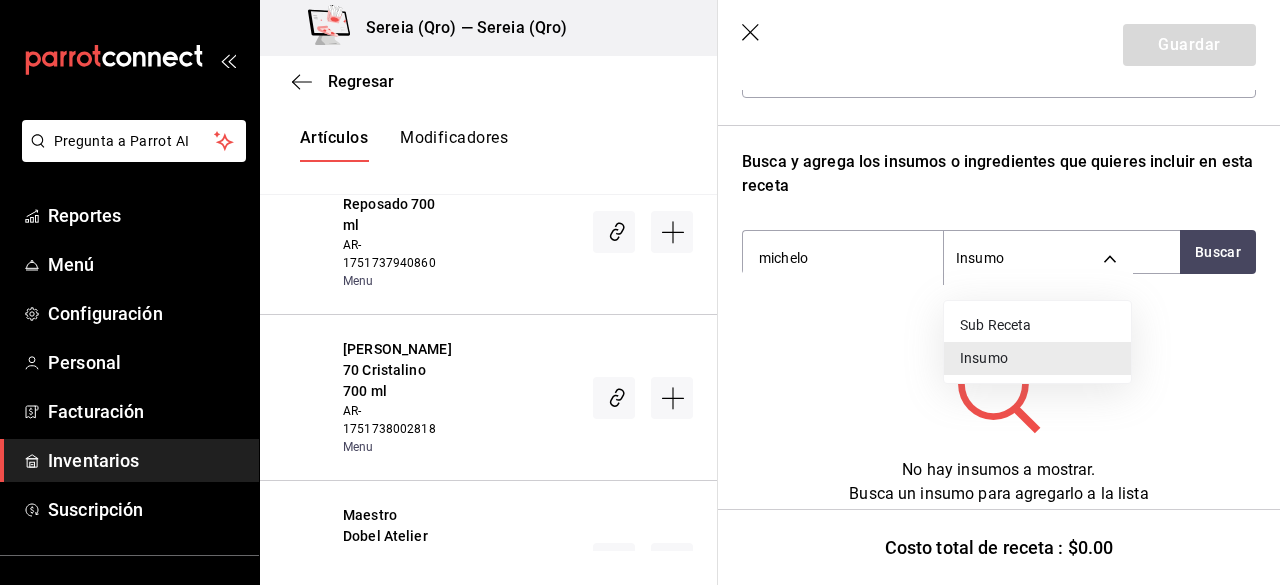 click on "Insumo" at bounding box center (1037, 358) 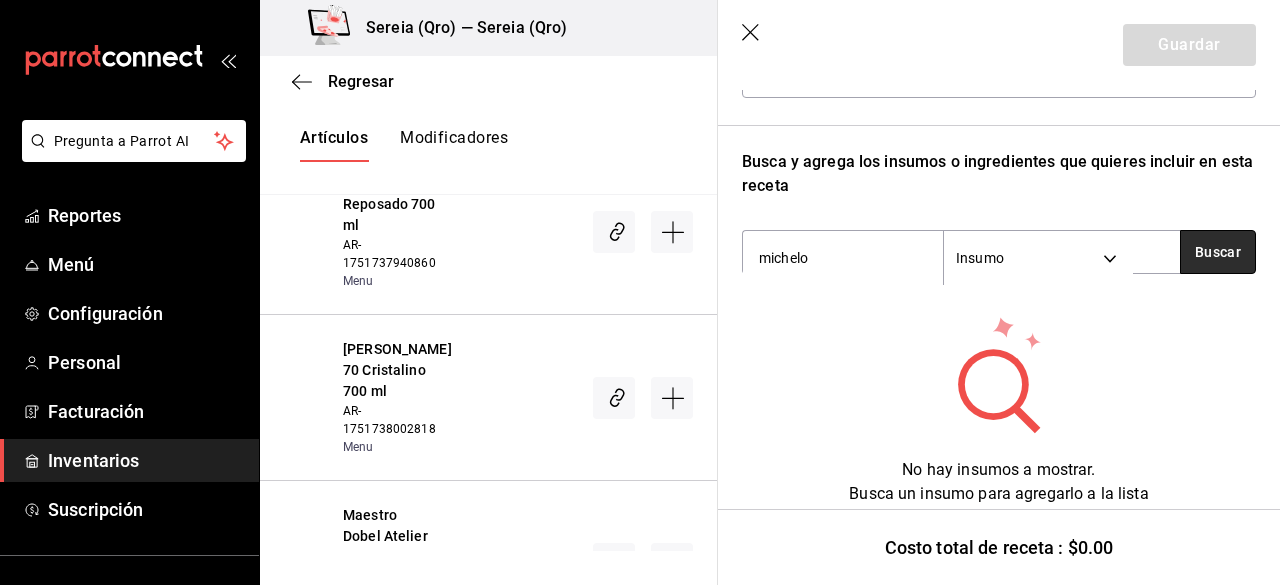 click on "Buscar" at bounding box center [1218, 252] 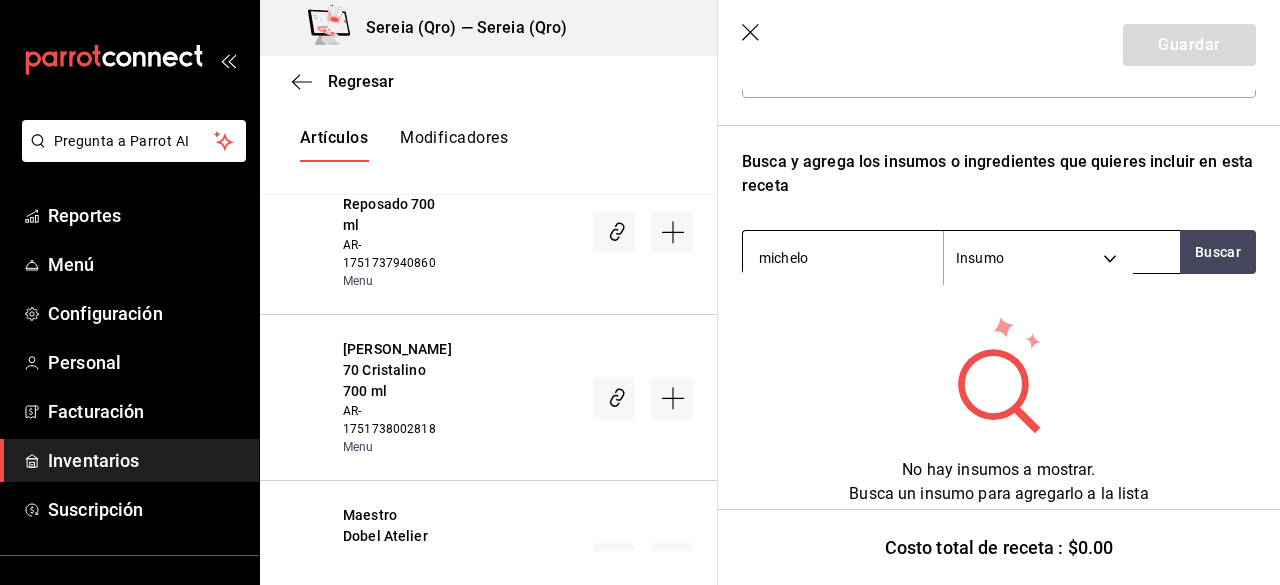 click on "Pregunta a Parrot AI Reportes   Menú   Configuración   Personal   Facturación   Inventarios   Suscripción   Ayuda Recomienda Parrot   Gerardo García   Sugerir nueva función   Sereia (Qro) — Sereia (Qro) Cambiar a sucursal Regresar Creación y asignación de receta Asocia tus recetas con los artículos de tu menú y sus combinaciones de grupos modificadores para disminuir tu inventario de forma precisa Sucursal Elige una opción default Marca Elige una opción default ​ ​ Artículos Modificadores Si tu artículo tiene opciones de venta por tamaño, asegúrate de crear o asociar una receta base al artículo para poder especificar sus variaciones de tamaño. Tostada de pulpo al pastor AR-01751387644350 Menu Tostada tradicional AR-11751387644350 Menu Tostada de atún AR-21751387644350 Menu Tacos Baja de camaron AR-31751387644350 Menu Gorditas Gober AR-41751387644350 Menu Tacos baja de pescado AR-51751387644350 Menu Tacos de rib eye con tuétano AR-61751387644350 Menu Aguachile de rib eye Menu Menu" at bounding box center (640, 275) 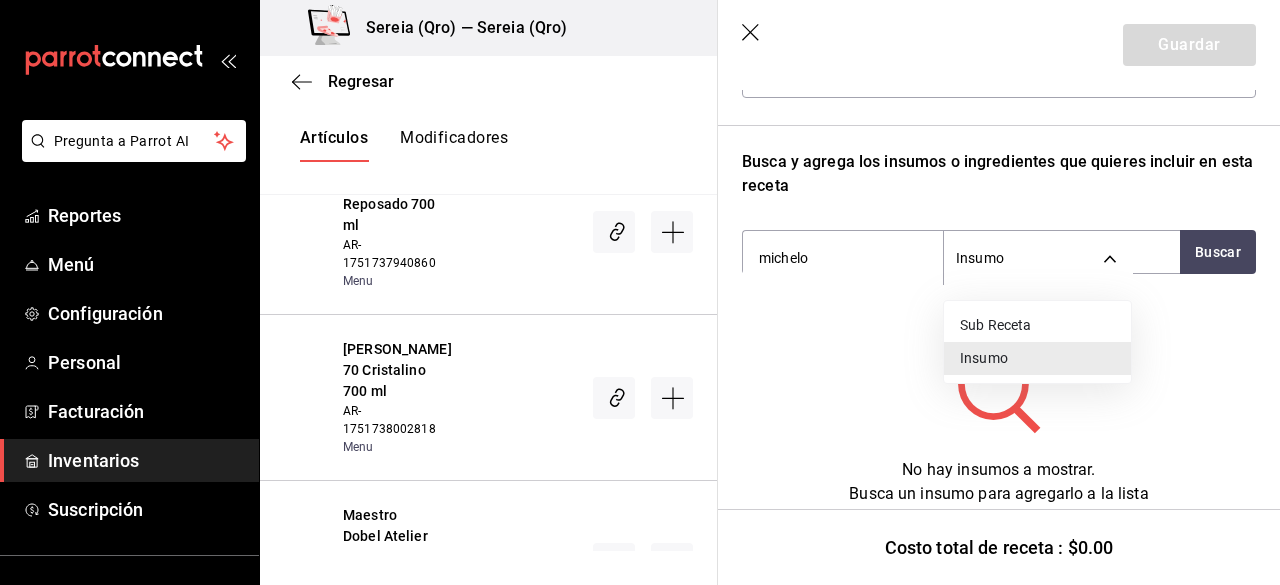 click on "Insumo" at bounding box center (1037, 358) 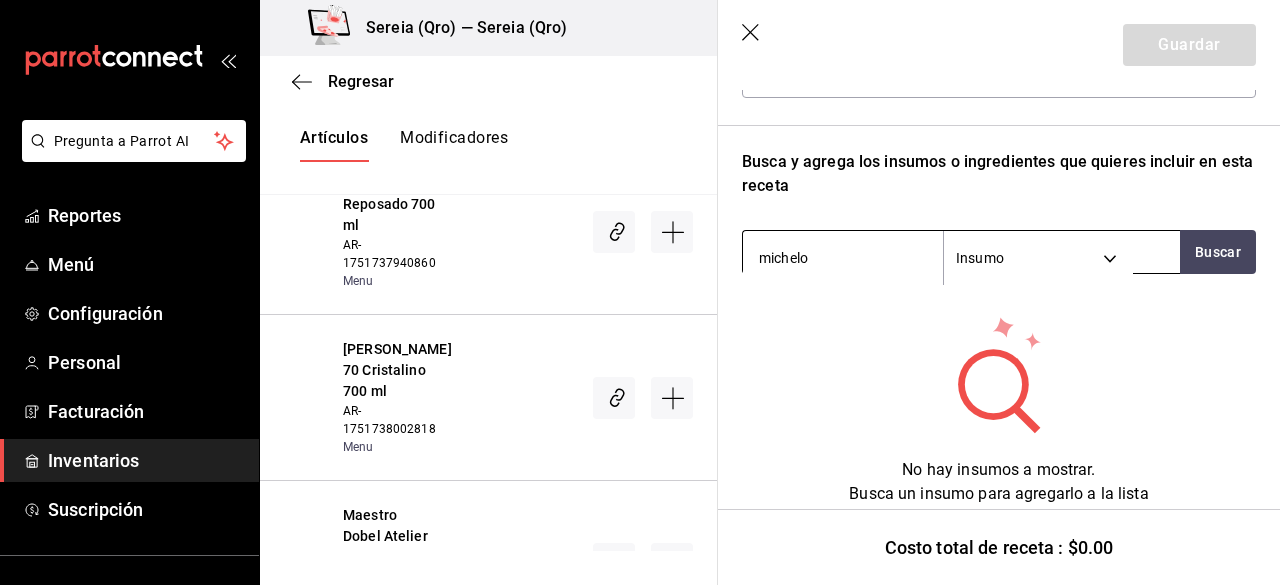 click on "michelo" at bounding box center (843, 258) 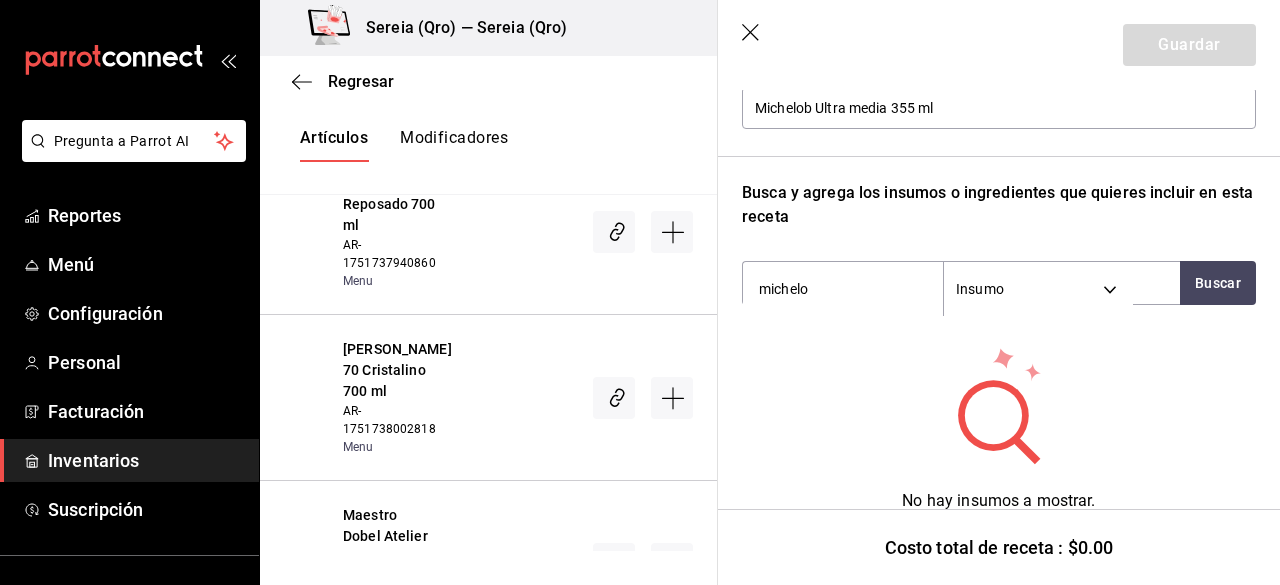 scroll, scrollTop: 268, scrollLeft: 0, axis: vertical 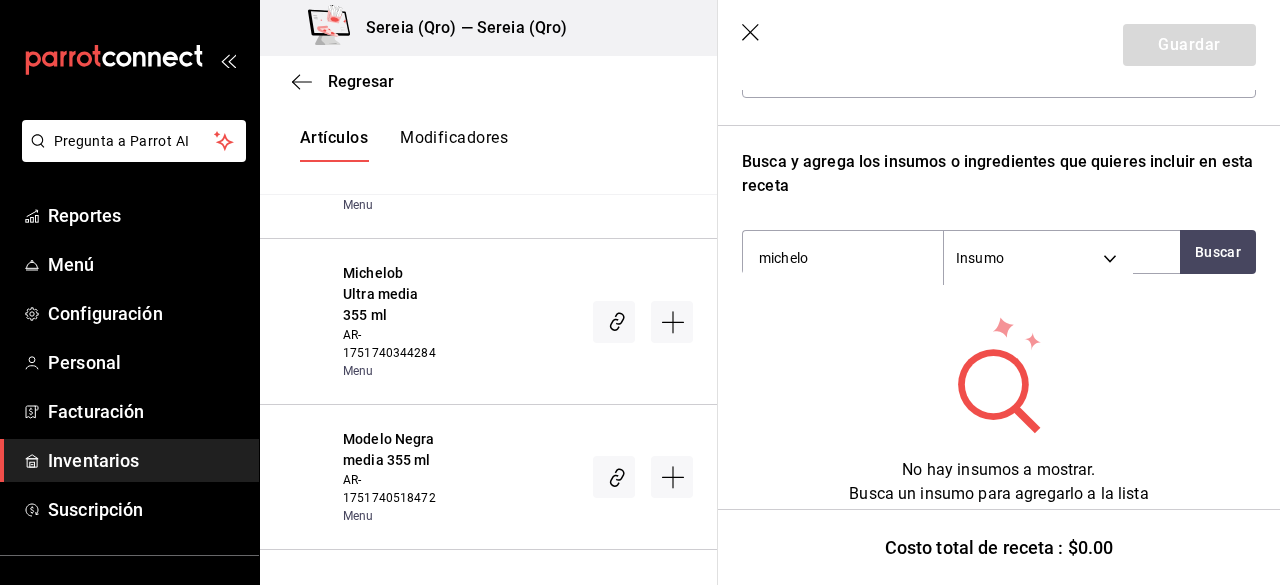 click 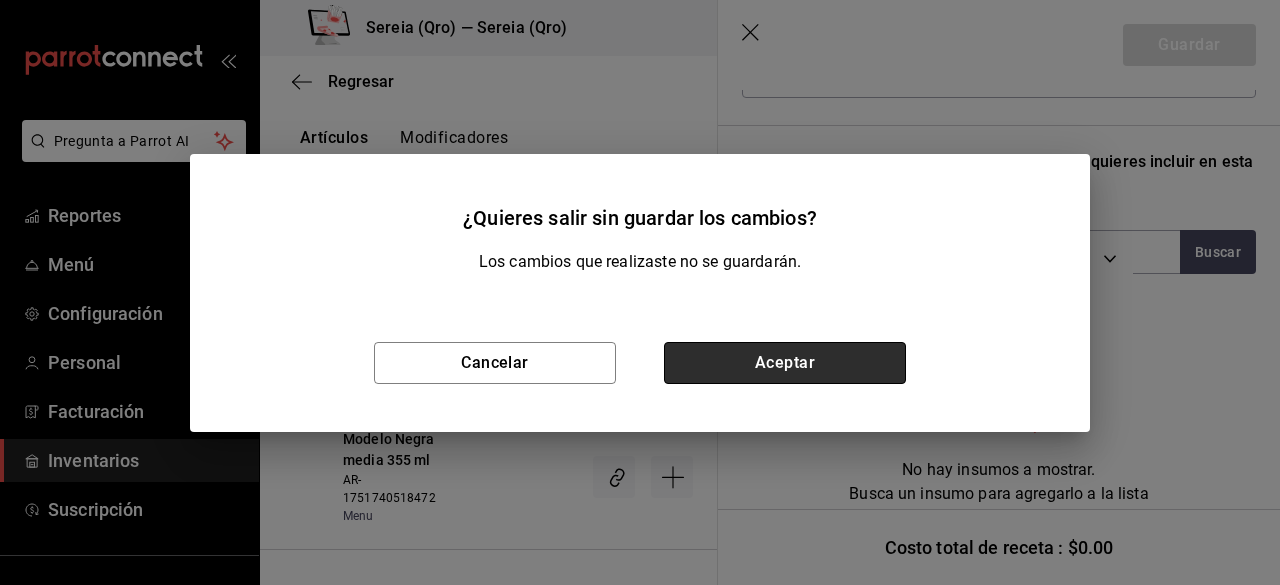 click on "Aceptar" at bounding box center [785, 363] 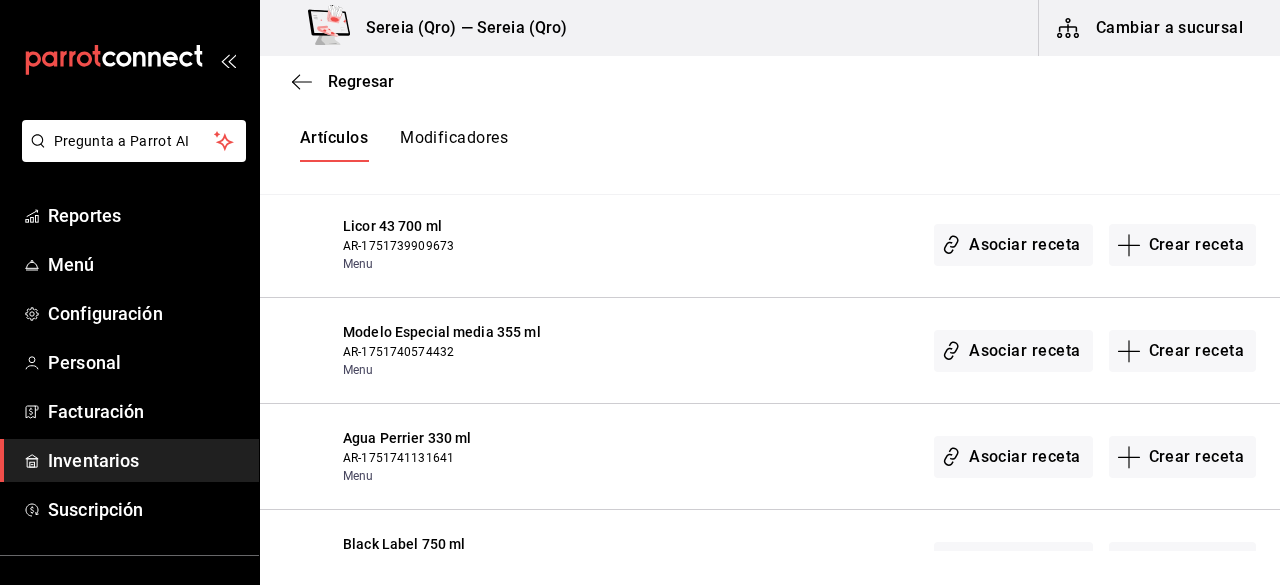 scroll, scrollTop: 0, scrollLeft: 0, axis: both 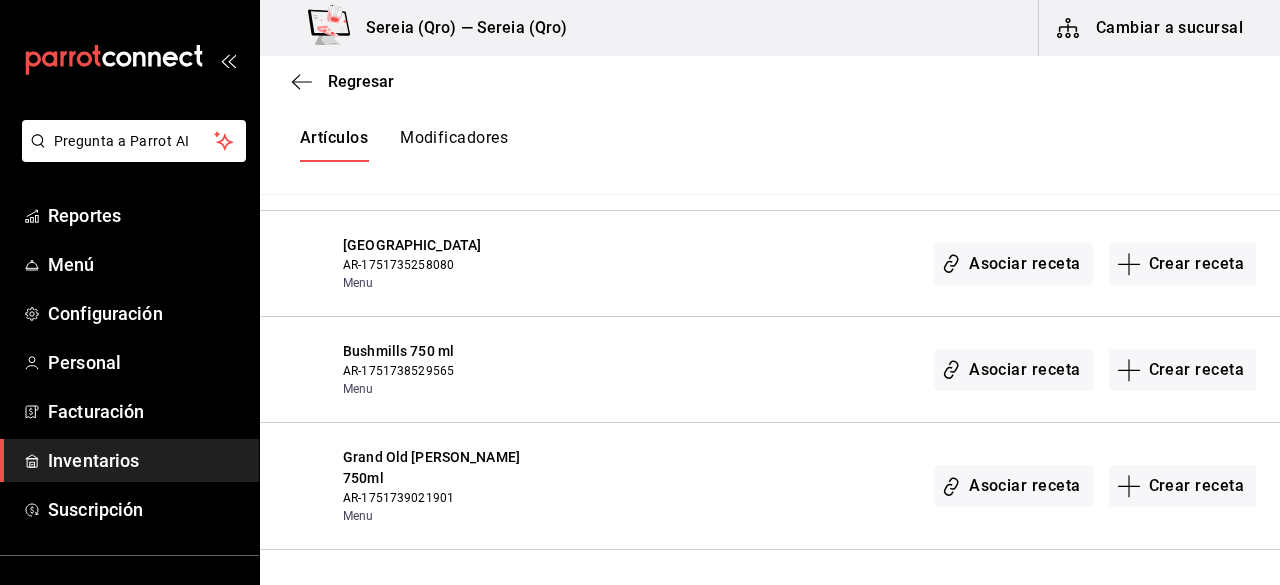 click on "Grand Old Parr 750ml" at bounding box center (448, 468) 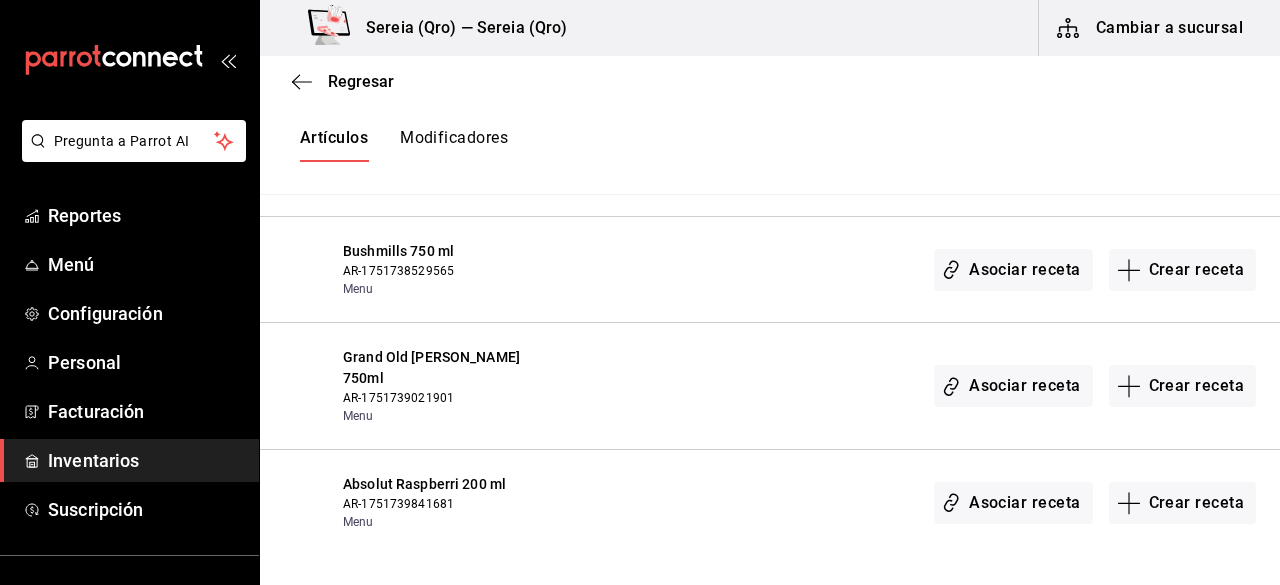 scroll, scrollTop: 6000, scrollLeft: 0, axis: vertical 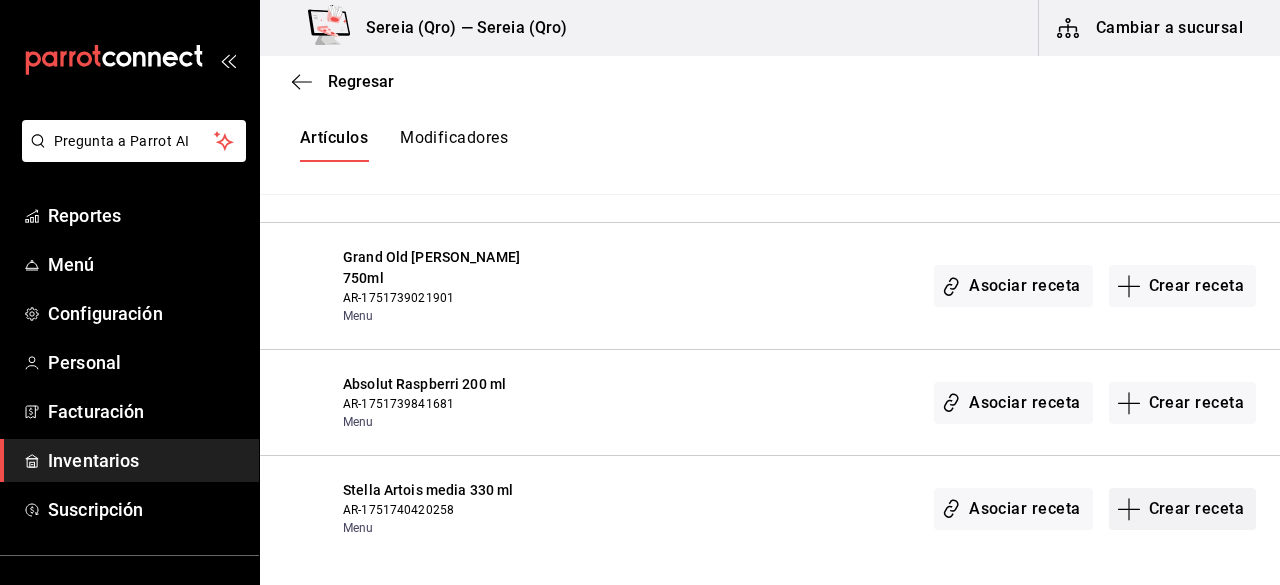 click 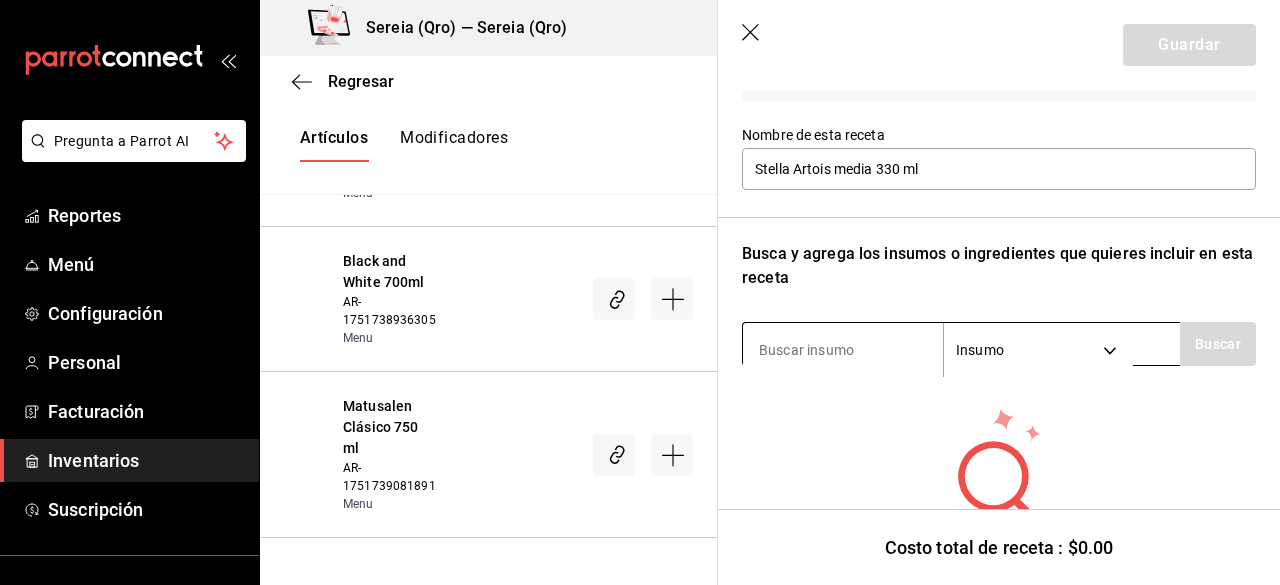 scroll, scrollTop: 200, scrollLeft: 0, axis: vertical 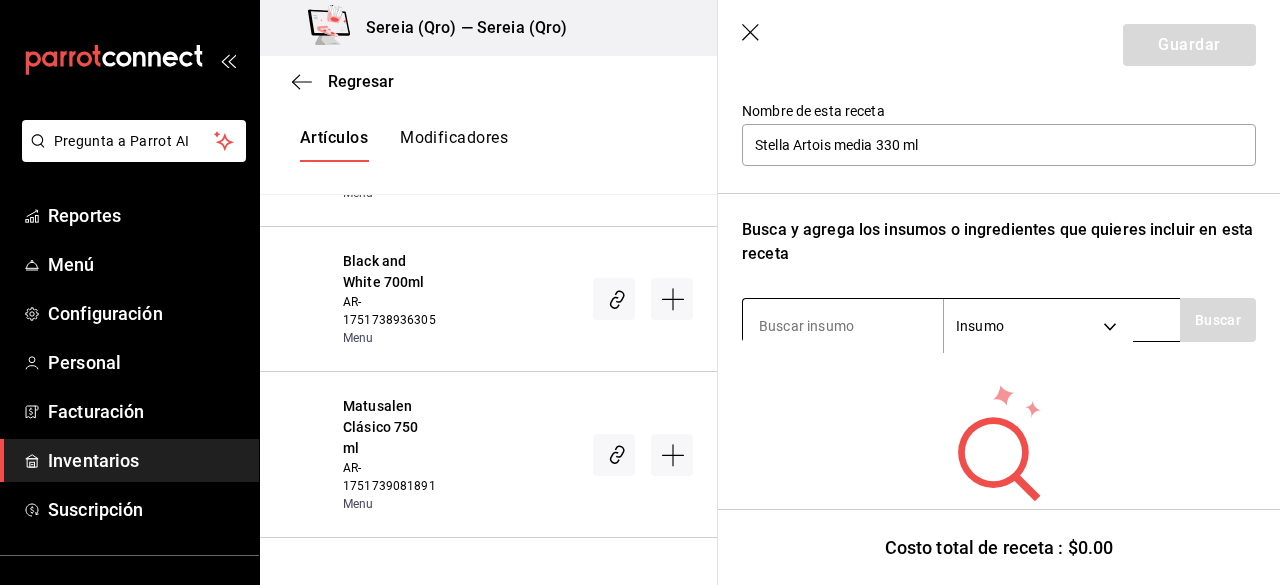 click at bounding box center [843, 326] 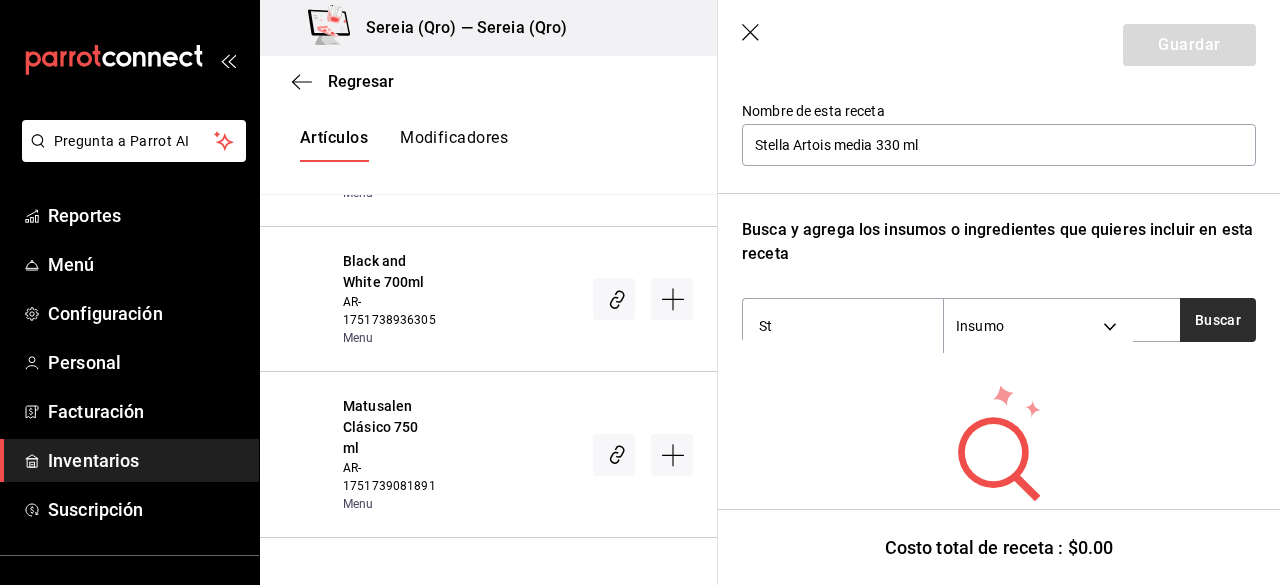 type on "St" 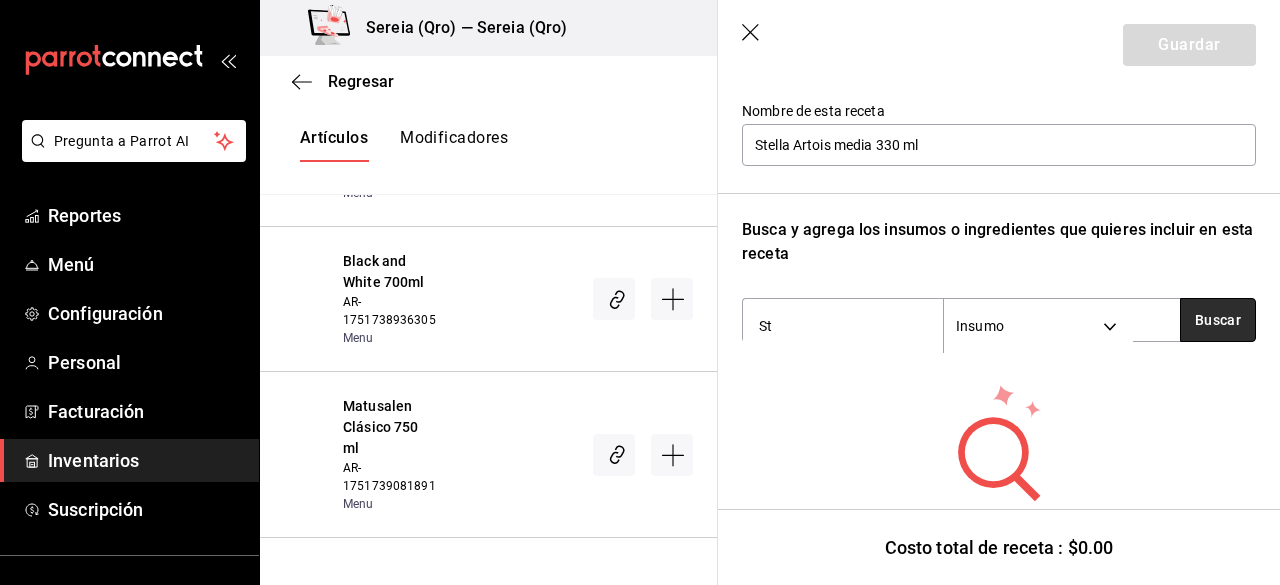click on "Buscar" at bounding box center [1218, 320] 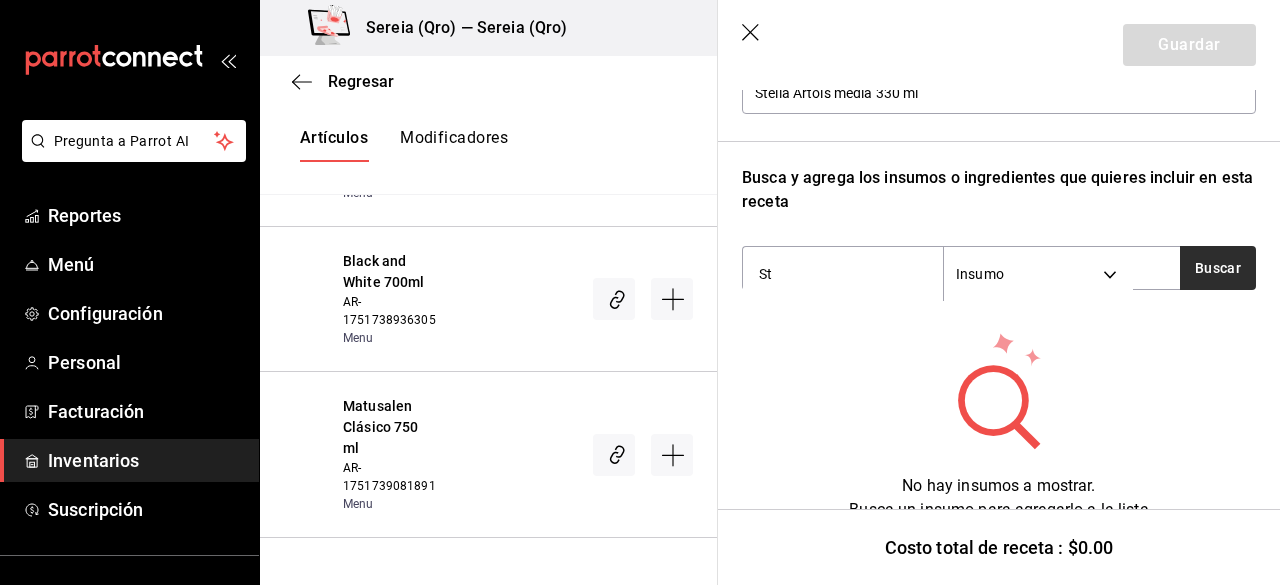 scroll, scrollTop: 268, scrollLeft: 0, axis: vertical 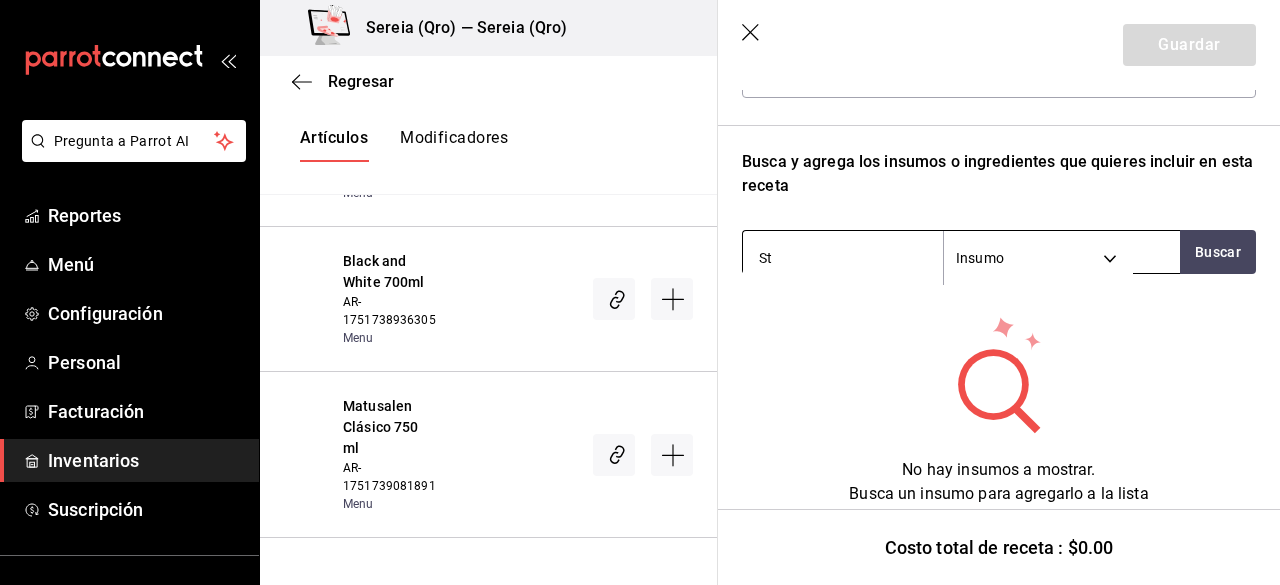 click on "Pregunta a Parrot AI Reportes   Menú   Configuración   Personal   Facturación   Inventarios   Suscripción   Ayuda Recomienda Parrot   Gerardo García   Sugerir nueva función   Sereia (Qro) — Sereia (Qro) Cambiar a sucursal Regresar Creación y asignación de receta Asocia tus recetas con los artículos de tu menú y sus combinaciones de grupos modificadores para disminuir tu inventario de forma precisa Sucursal Elige una opción default Marca Elige una opción default ​ ​ Artículos Modificadores Si tu artículo tiene opciones de venta por tamaño, asegúrate de crear o asociar una receta base al artículo para poder especificar sus variaciones de tamaño. Tostada de pulpo al pastor AR-01751387644350 Menu Tostada tradicional AR-11751387644350 Menu Tostada de atún AR-21751387644350 Menu Tacos Baja de camaron AR-31751387644350 Menu Gorditas Gober AR-41751387644350 Menu Tacos baja de pescado AR-51751387644350 Menu Tacos de rib eye con tuétano AR-61751387644350 Menu Aguachile de rib eye Menu Menu St" at bounding box center (640, 275) 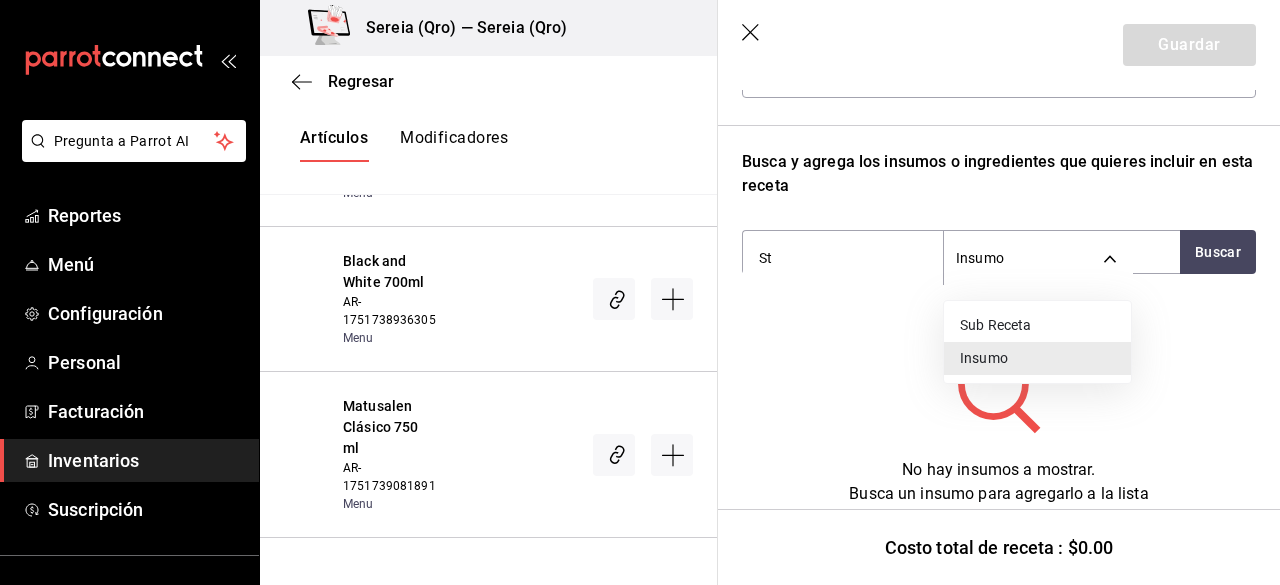 click at bounding box center (640, 292) 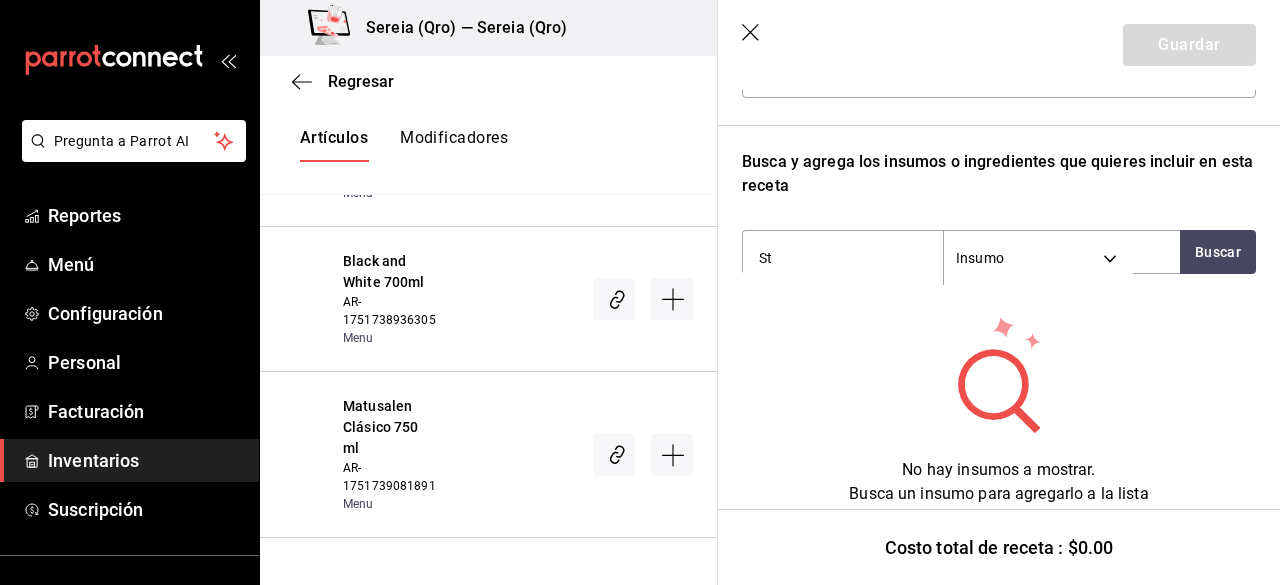 click on "No hay insumos a mostrar. Busca un insumo para agregarlo a la lista" at bounding box center [998, 481] 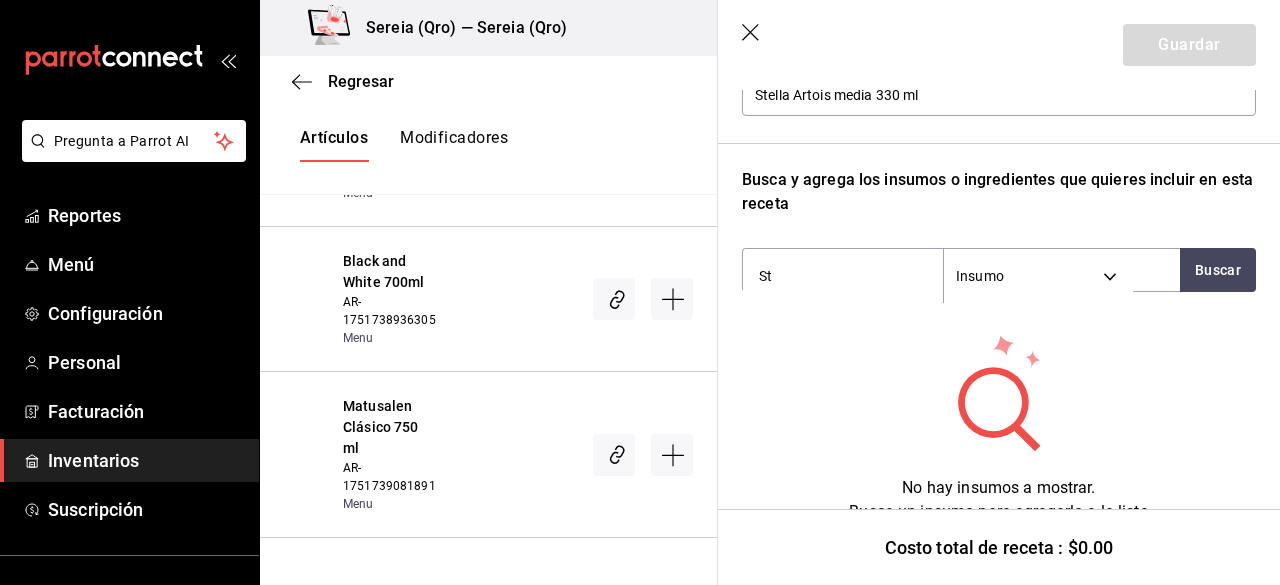 scroll, scrollTop: 268, scrollLeft: 0, axis: vertical 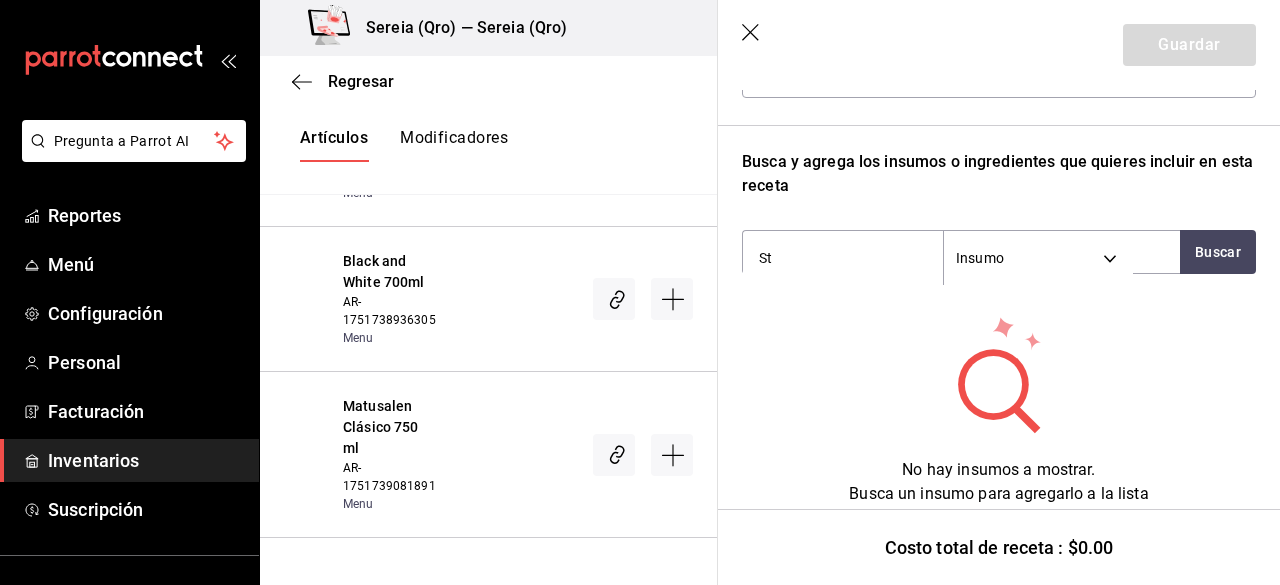 click 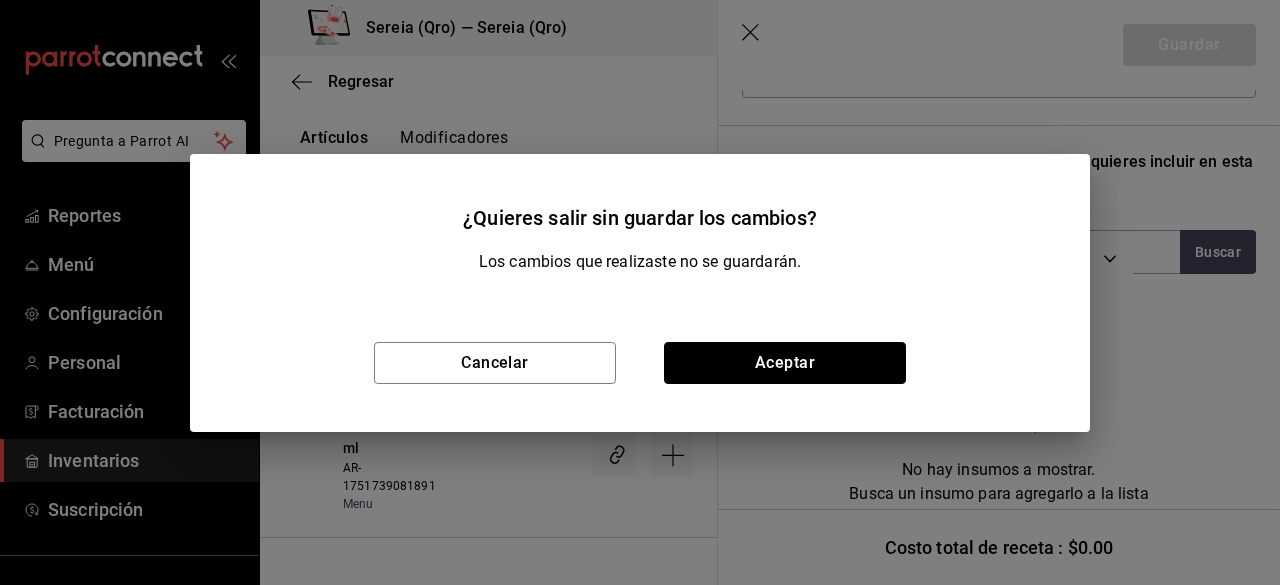drag, startPoint x: 776, startPoint y: 357, endPoint x: 602, endPoint y: 313, distance: 179.47702 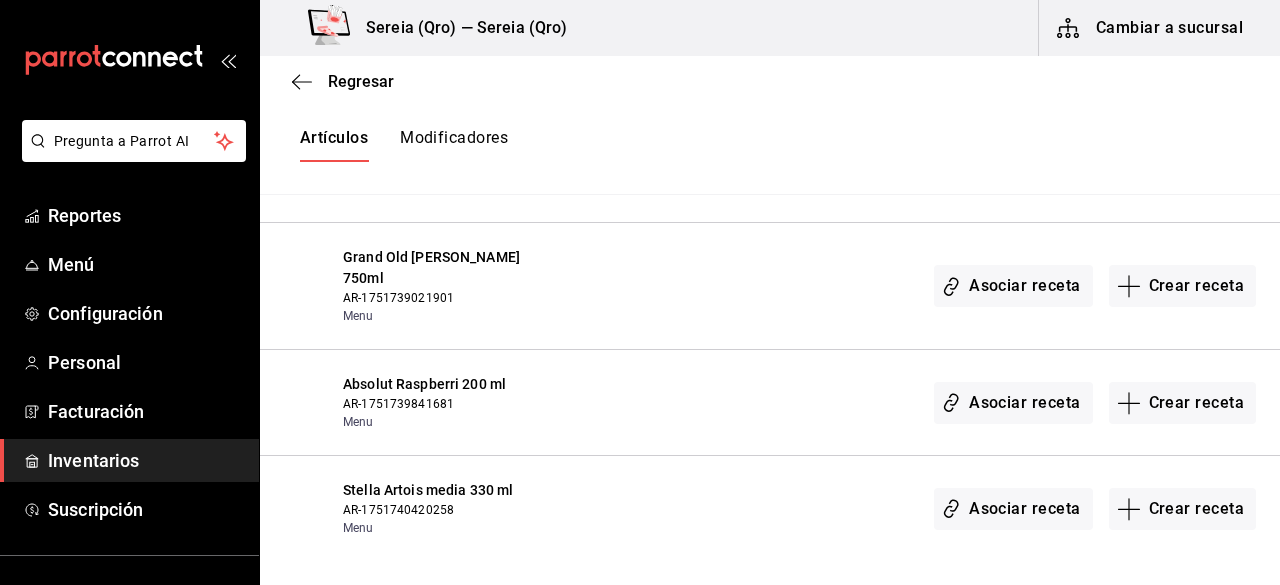 scroll, scrollTop: 0, scrollLeft: 0, axis: both 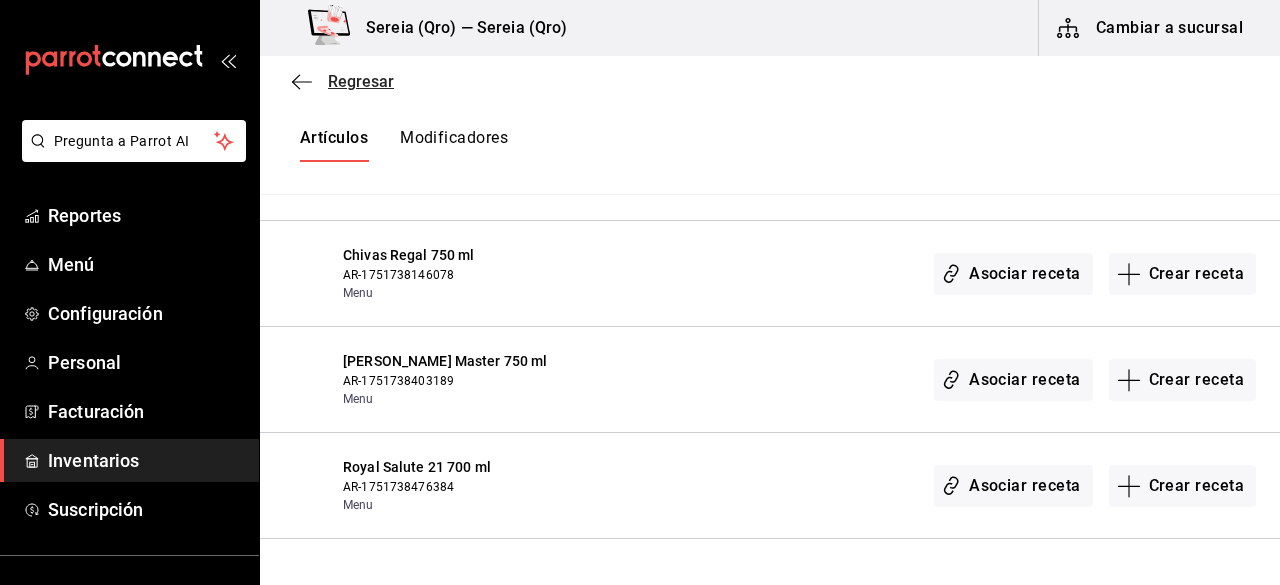 click 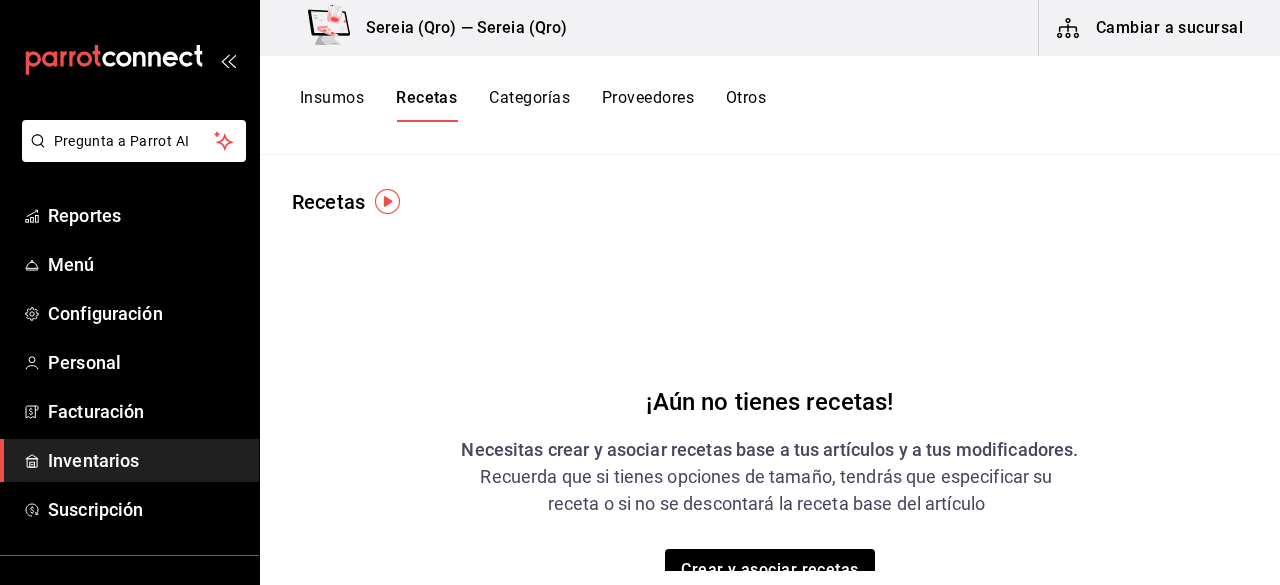 click on "Insumos" at bounding box center (332, 105) 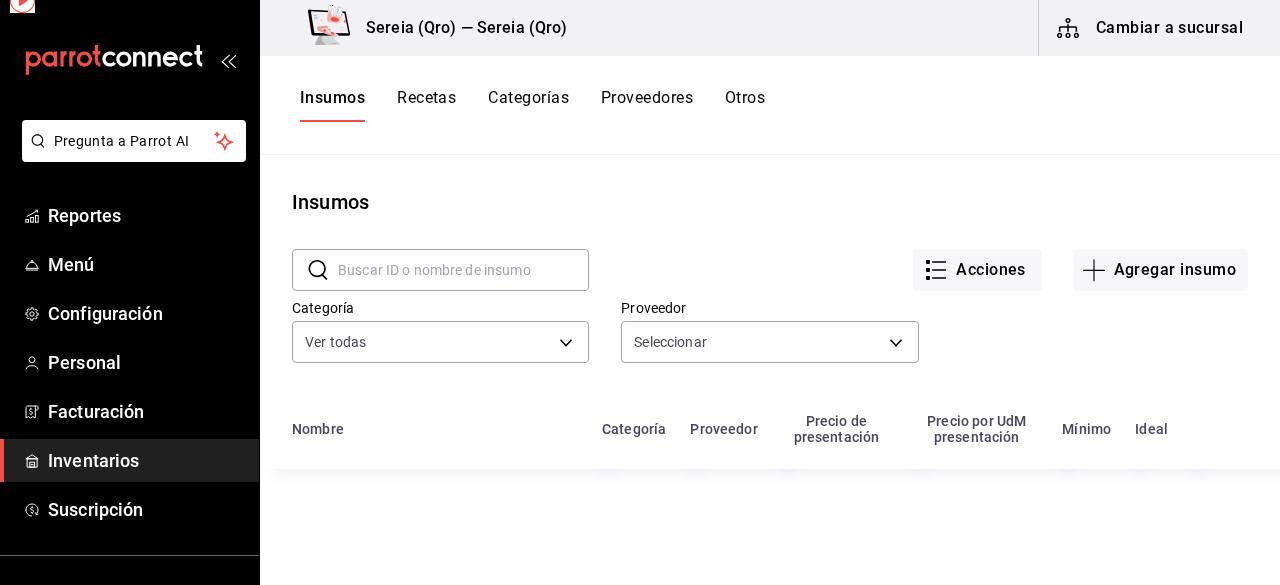 type on "c3a017dc-01a1-4c68-bc7e-73c97a737b78,42c0e5d7-cbac-4ce5-8759-bbb2e672448a,6cf7e02b-3ec1-4ac7-bb6f-a6bbc38cb59c,13dfcd3f-62f9-4498-9d44-17d86f3572bc,e1c1a7eb-c5e7-48f2-b6eb-56a3bd00d800,c5eb7771-cfc0-458c-8109-03230aa96d61,5b8adff6-d7e1-478f-8ddc-e1a8116430de,00b9093f-8013-4294-8149-6968470faffc,2c4ba6d0-dc78-425c-a413-eee4281f6e73,8286c01b-2e40-4c55-9a5e-c08abe363624,6c8df7db-c510-4382-8493-9b4d7e2b9d38,2c15a6d4-4d15-4340-a7b1-a4822a0bcad1,1c960016-e686-4abd-9451-875d6dfbe43c" 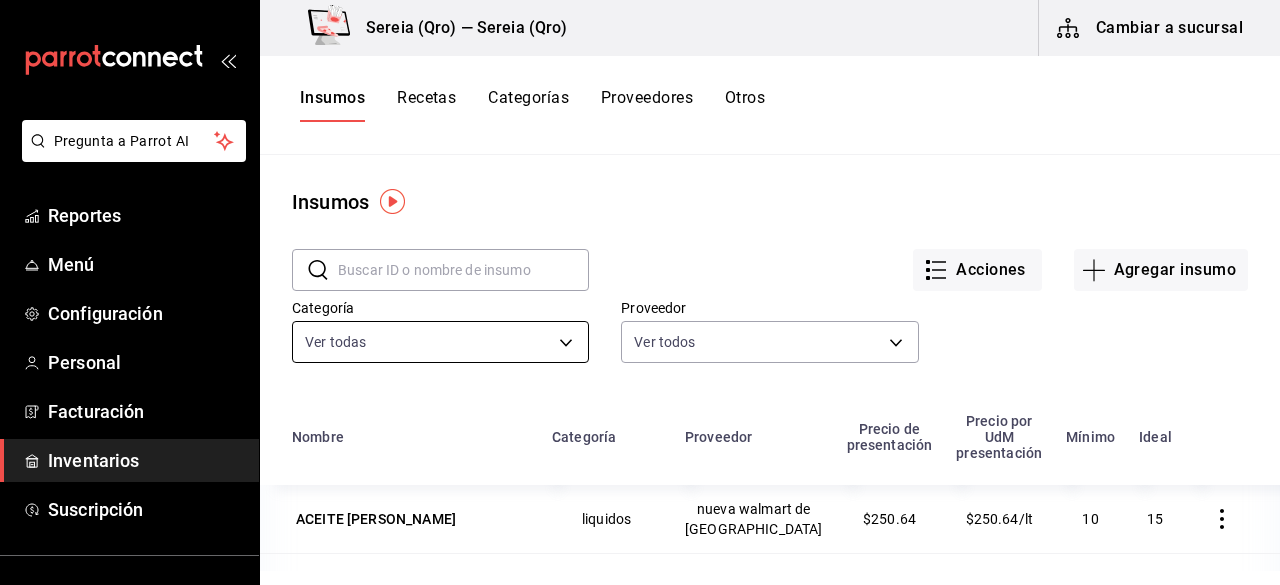 click on "Pregunta a Parrot AI Reportes   Menú   Configuración   Personal   Facturación   Inventarios   Suscripción   Ayuda Recomienda Parrot   Gerardo García   Sugerir nueva función   Sereia (Qro) — Sereia (Qro) Cambiar a sucursal Insumos Recetas Categorías Proveedores Otros Insumos ​ ​ Acciones Agregar insumo Categoría Ver todas Proveedor Ver todos c3a017dc-01a1-4c68-bc7e-73c97a737b78,42c0e5d7-cbac-4ce5-8759-bbb2e672448a,6cf7e02b-3ec1-4ac7-bb6f-a6bbc38cb59c,13dfcd3f-62f9-4498-9d44-17d86f3572bc,e1c1a7eb-c5e7-48f2-b6eb-56a3bd00d800,c5eb7771-cfc0-458c-8109-03230aa96d61,5b8adff6-d7e1-478f-8ddc-e1a8116430de,00b9093f-8013-4294-8149-6968470faffc,2c4ba6d0-dc78-425c-a413-eee4281f6e73,8286c01b-2e40-4c55-9a5e-c08abe363624,6c8df7db-c510-4382-8493-9b4d7e2b9d38,2c15a6d4-4d15-4340-a7b1-a4822a0bcad1,1c960016-e686-4abd-9451-875d6dfbe43c Nombre Categoría Proveedor Precio de presentación Precio por UdM presentación Mínimo Ideal ACEITE DE OLIVA liquidos nueva walmart de mexico $250.64 $250.64/lt 10 15 ACEITE VEGETAL 10" at bounding box center (640, 285) 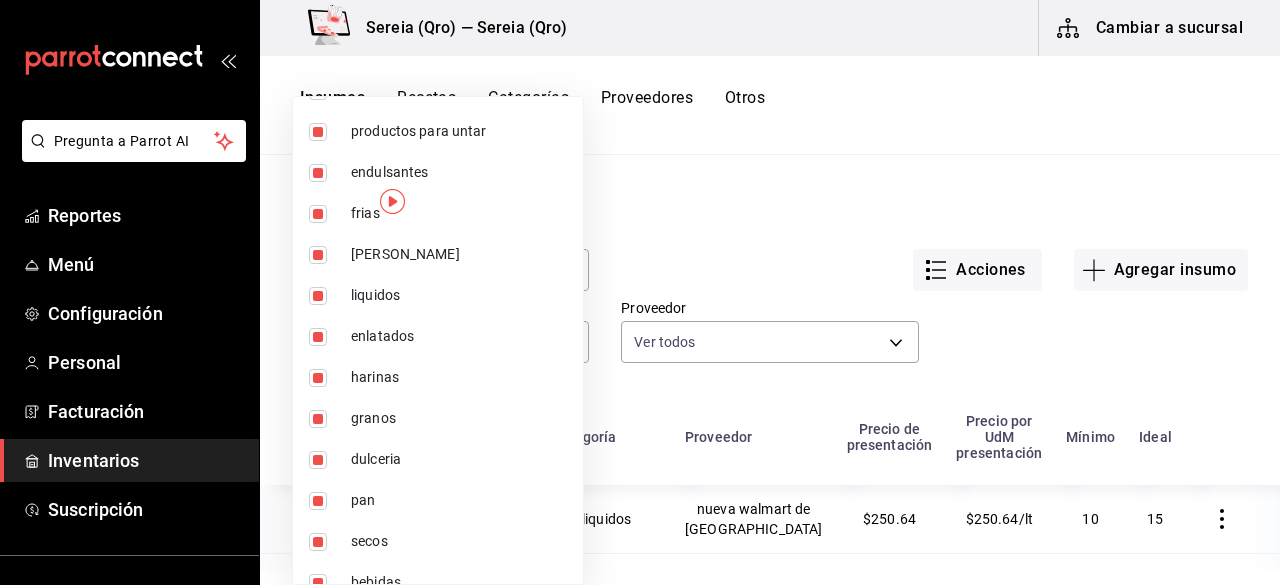 scroll, scrollTop: 0, scrollLeft: 0, axis: both 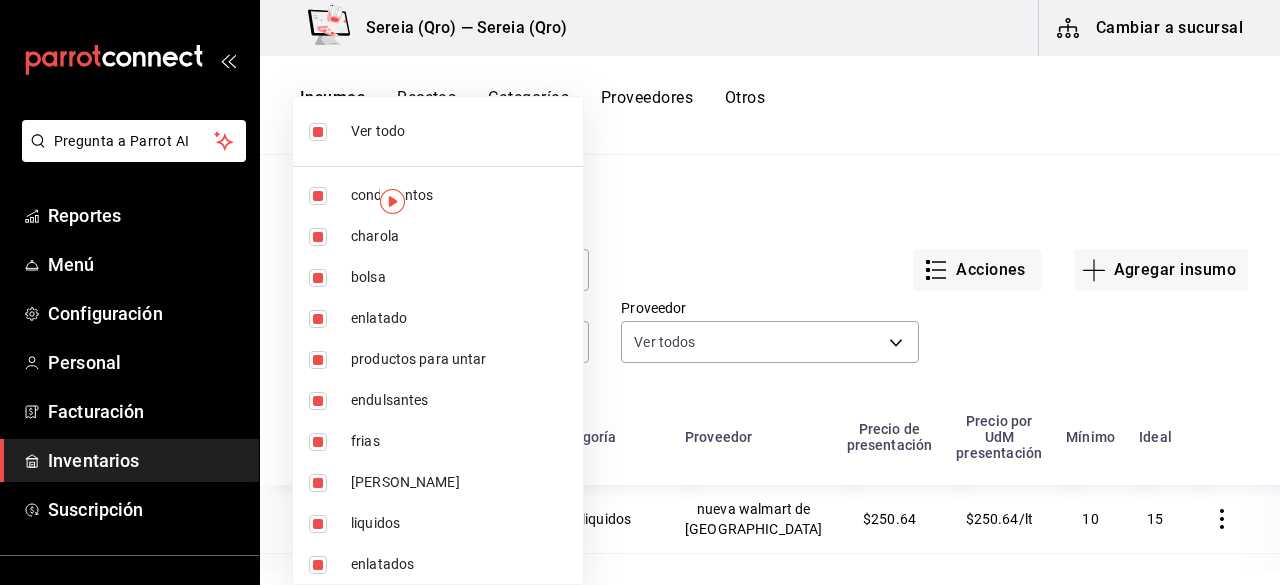 drag, startPoint x: 318, startPoint y: 131, endPoint x: 334, endPoint y: 169, distance: 41.231056 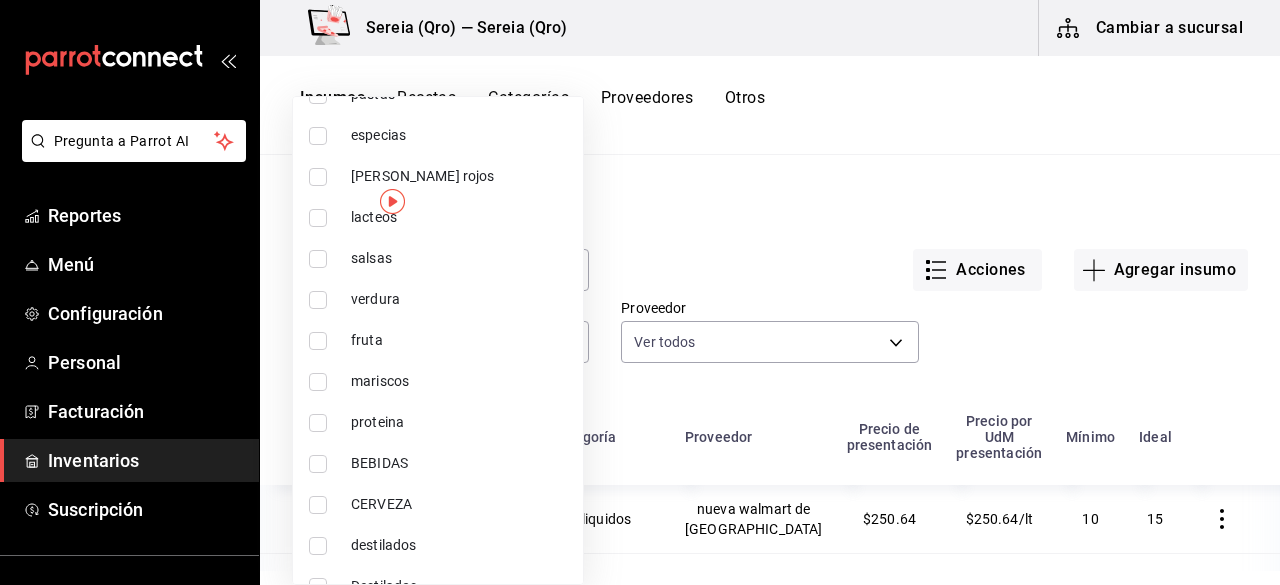 scroll, scrollTop: 786, scrollLeft: 0, axis: vertical 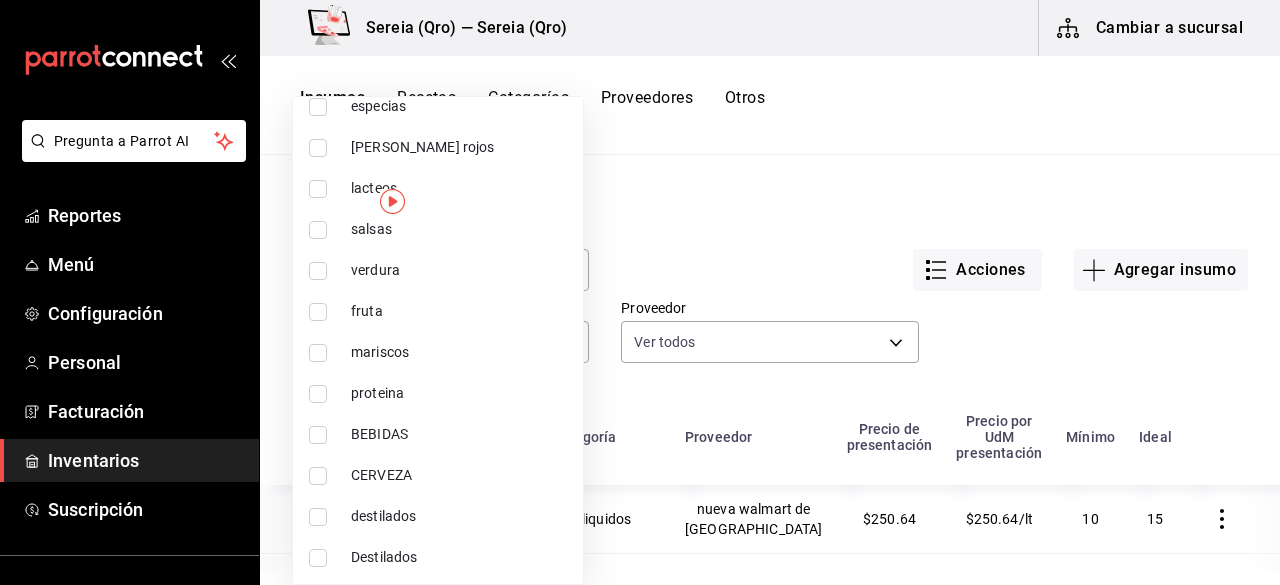 click at bounding box center [318, 476] 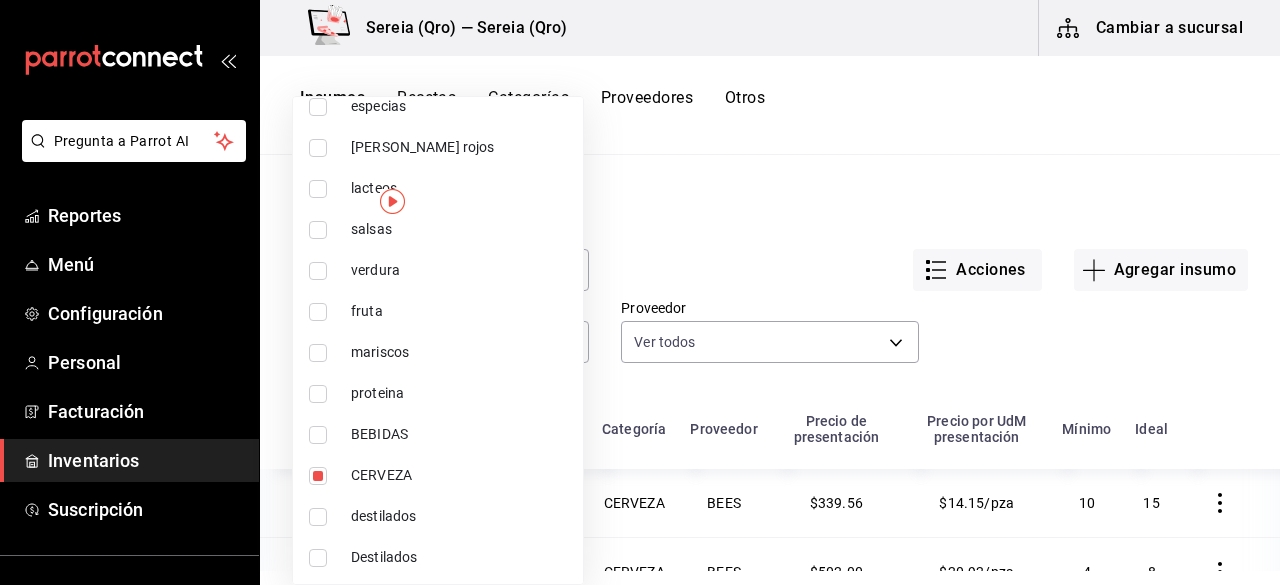 click at bounding box center (640, 292) 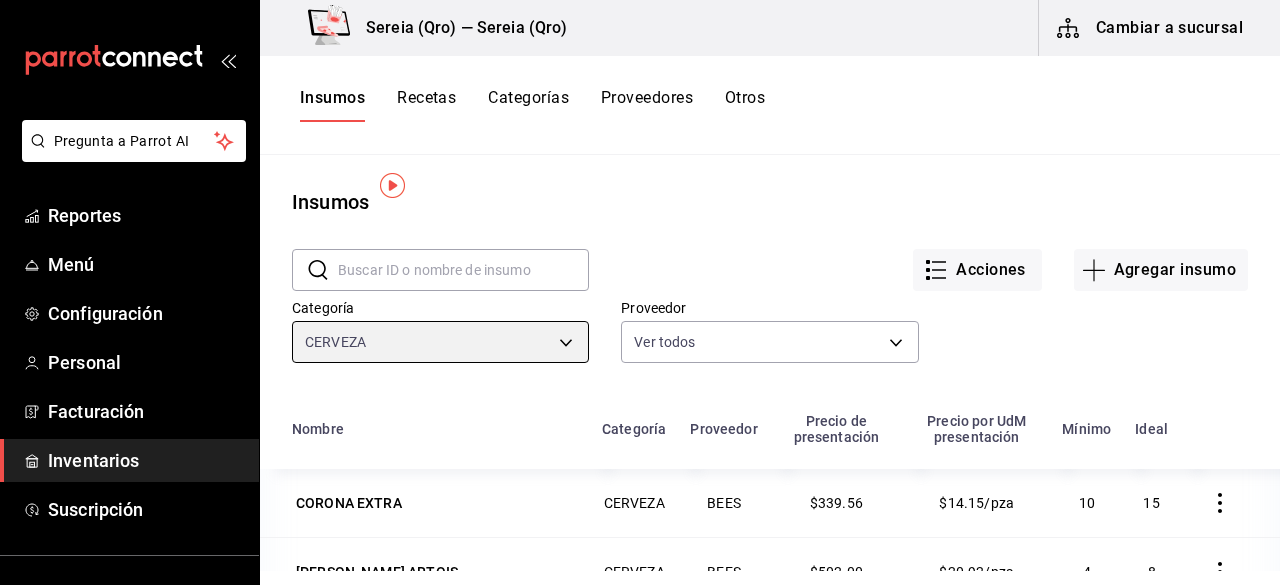 scroll, scrollTop: 246, scrollLeft: 0, axis: vertical 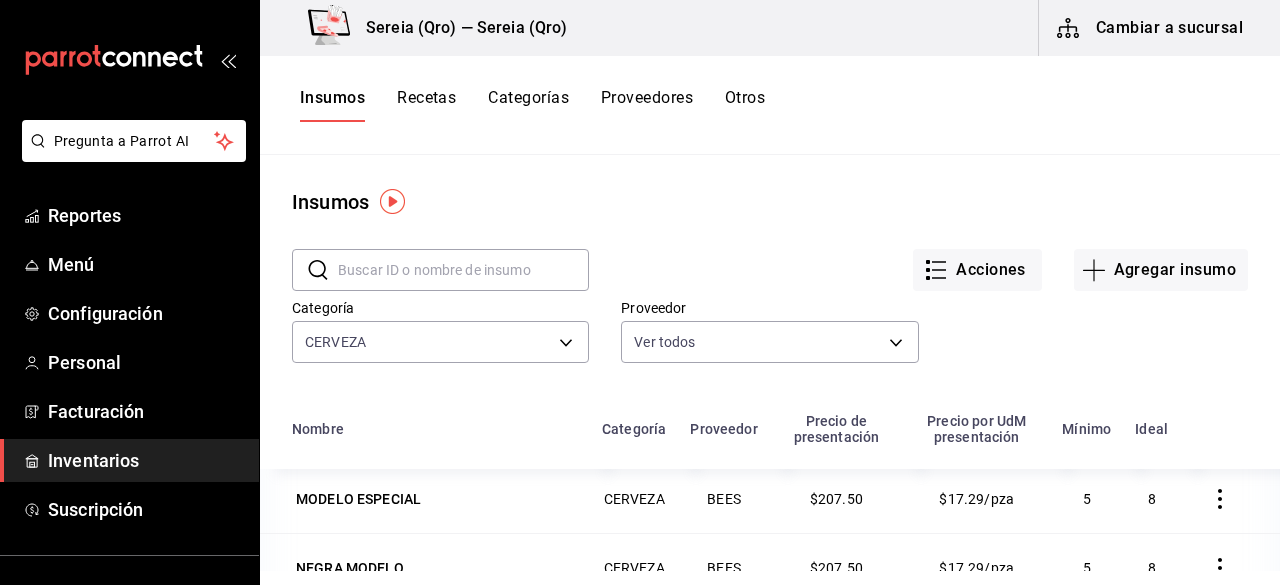 click on "Recetas" at bounding box center [426, 105] 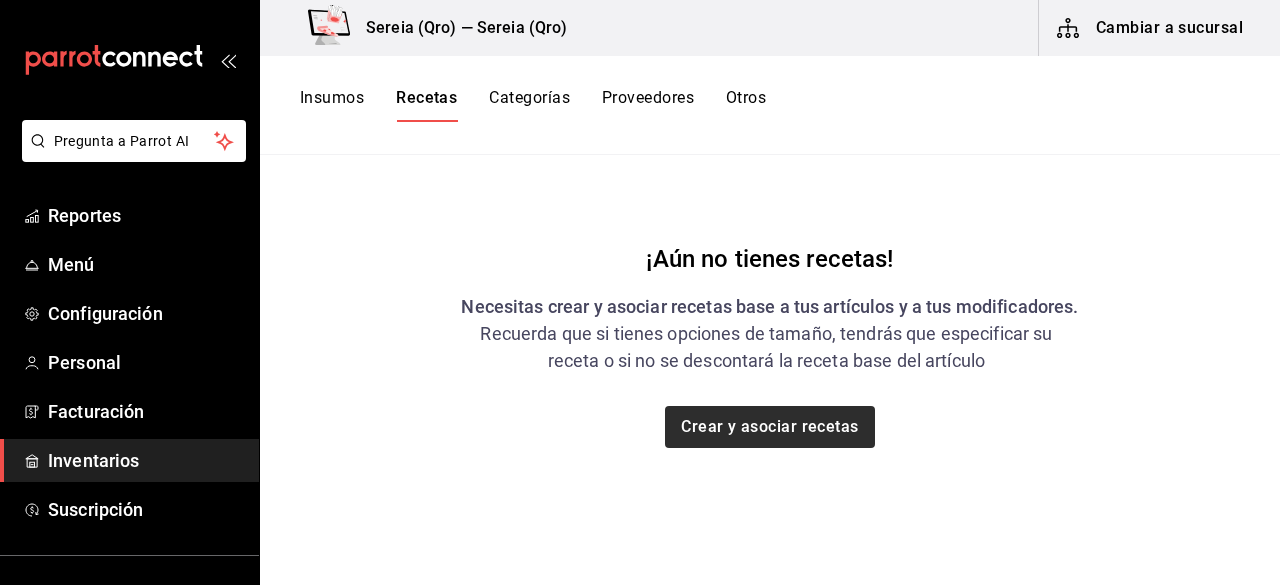 scroll, scrollTop: 145, scrollLeft: 0, axis: vertical 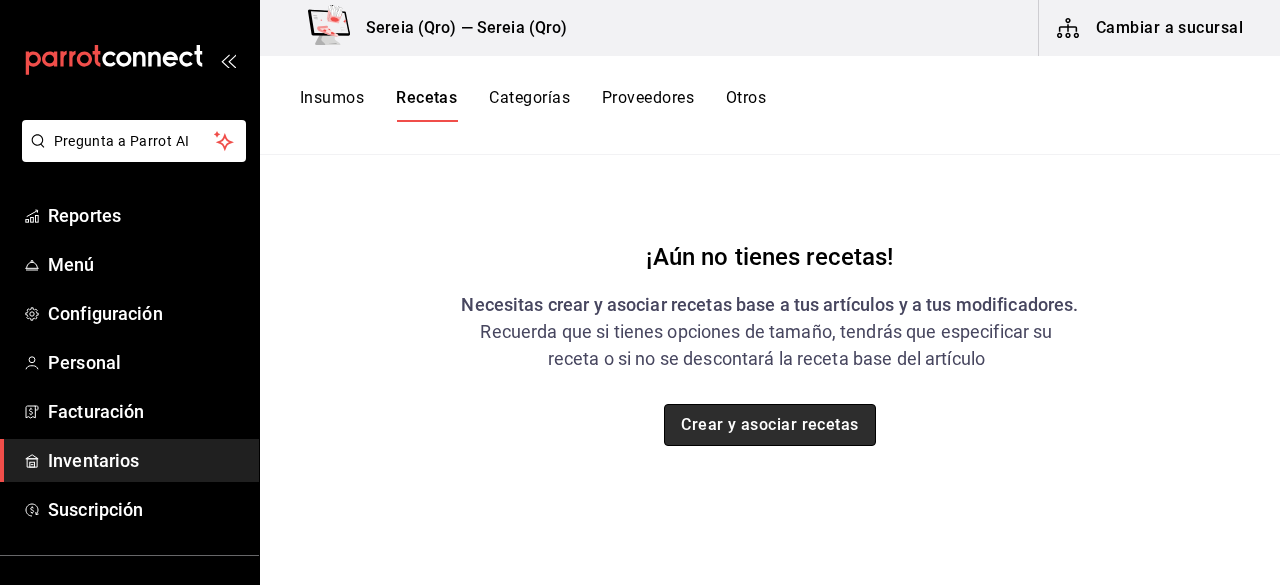 click on "Crear y asociar recetas" at bounding box center [770, 425] 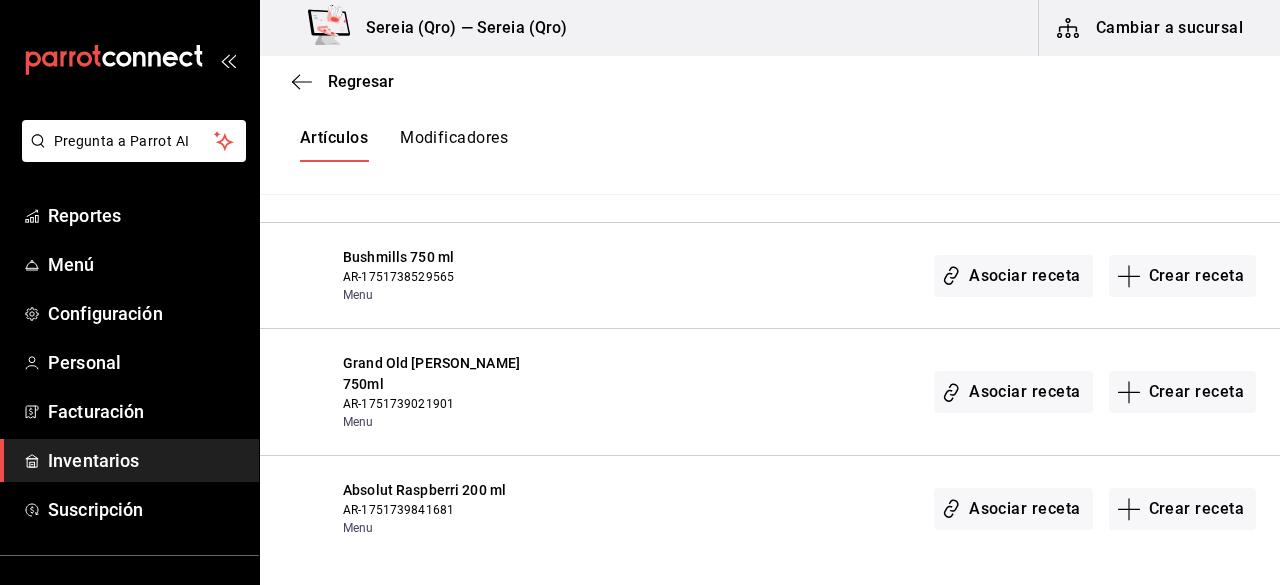 scroll, scrollTop: 6000, scrollLeft: 0, axis: vertical 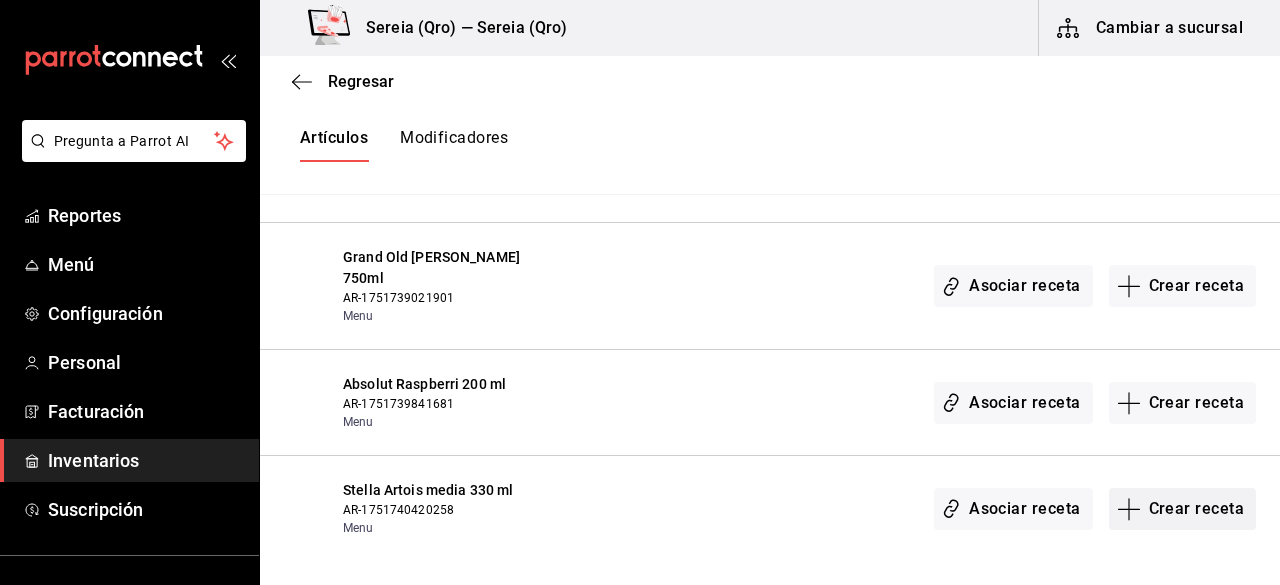 click on "Crear receta" at bounding box center (1183, 509) 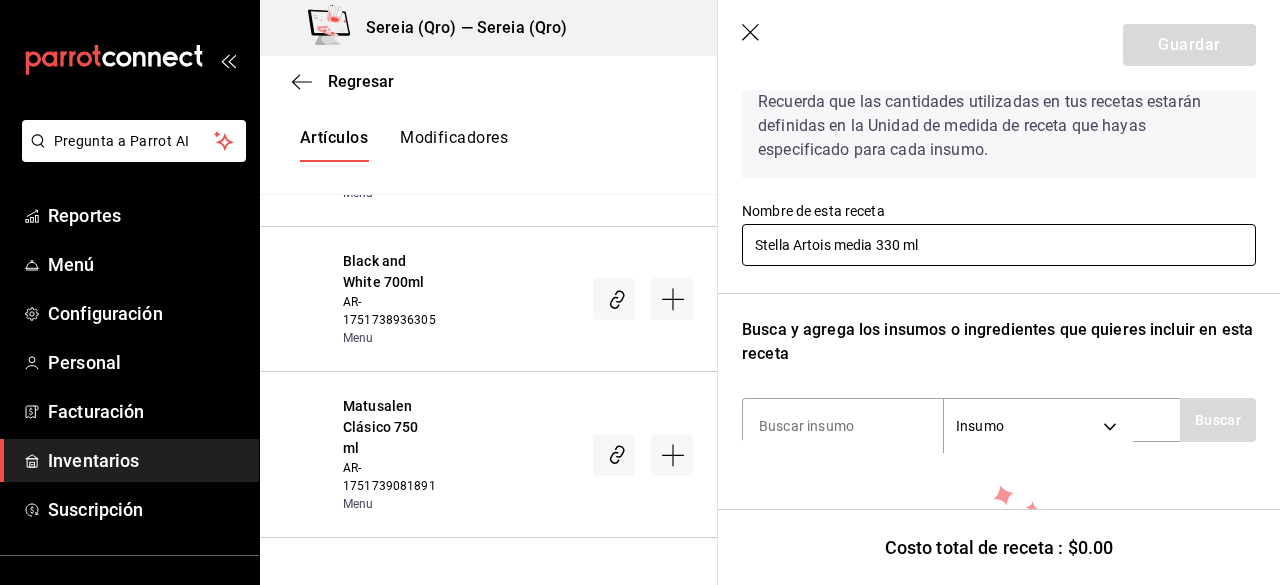 scroll, scrollTop: 200, scrollLeft: 0, axis: vertical 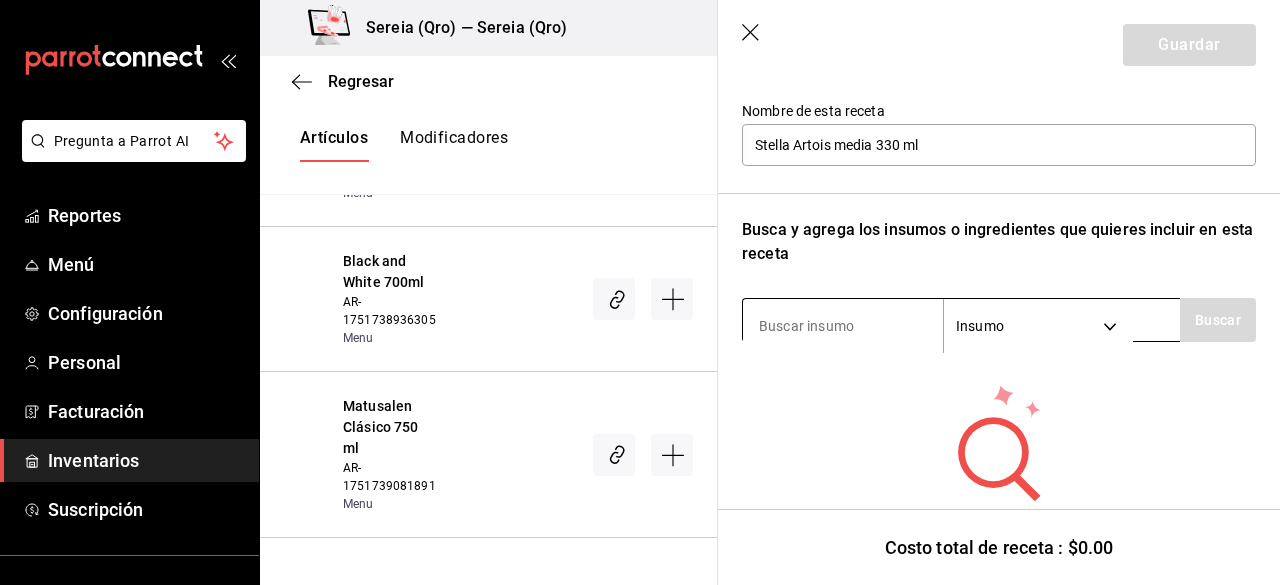 click at bounding box center (843, 326) 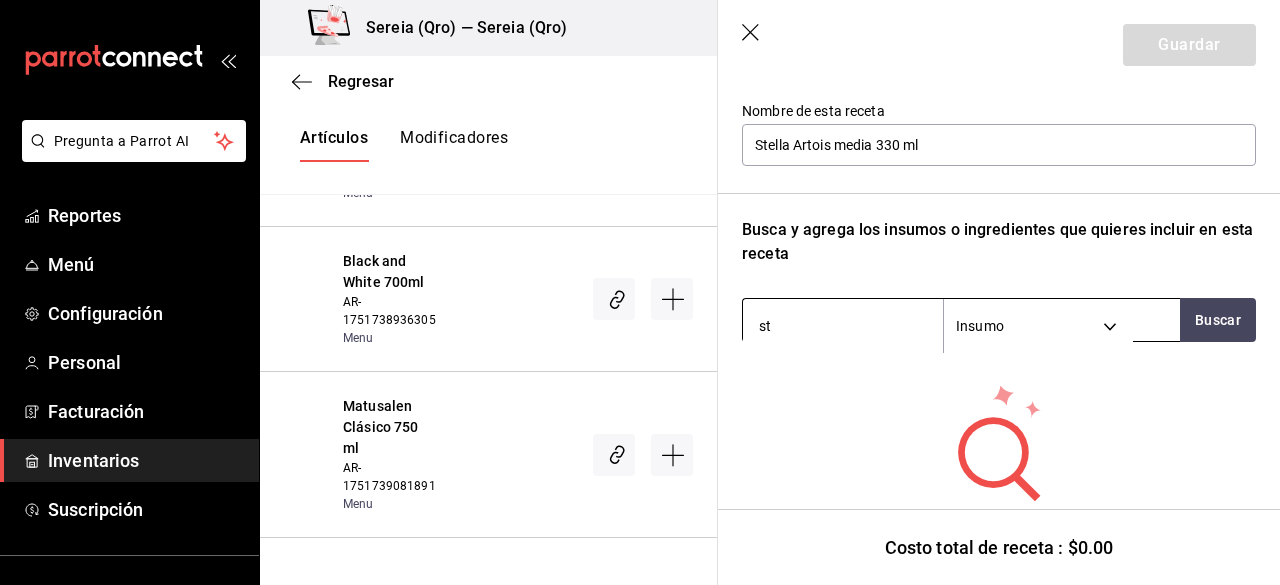 type on "s" 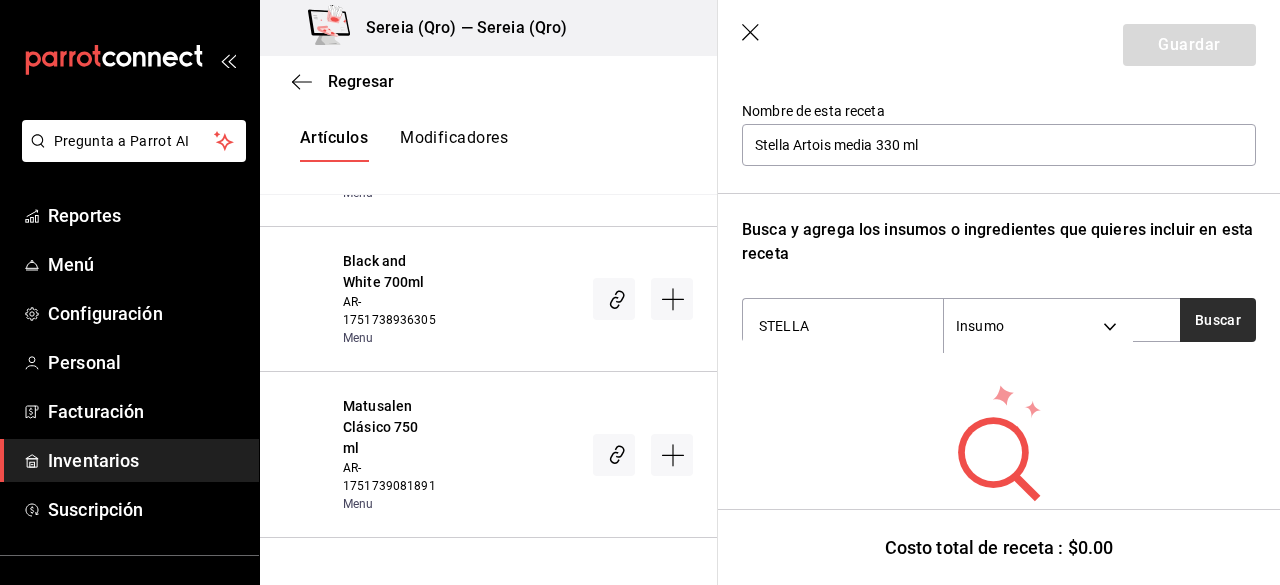 type on "STELLA" 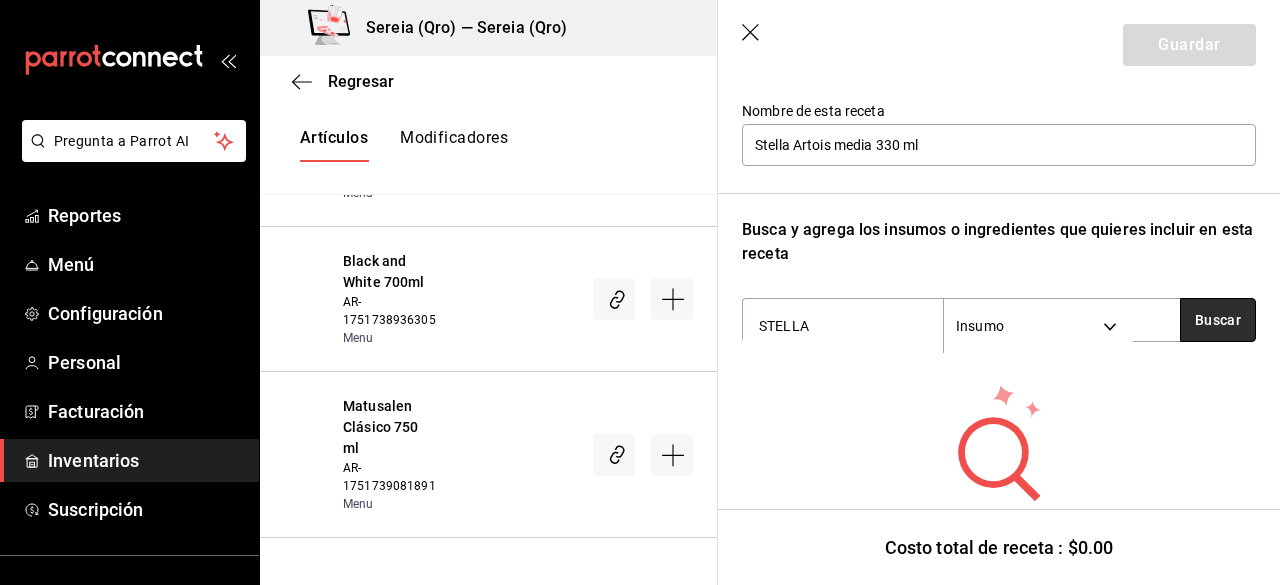 click on "Buscar" at bounding box center [1218, 320] 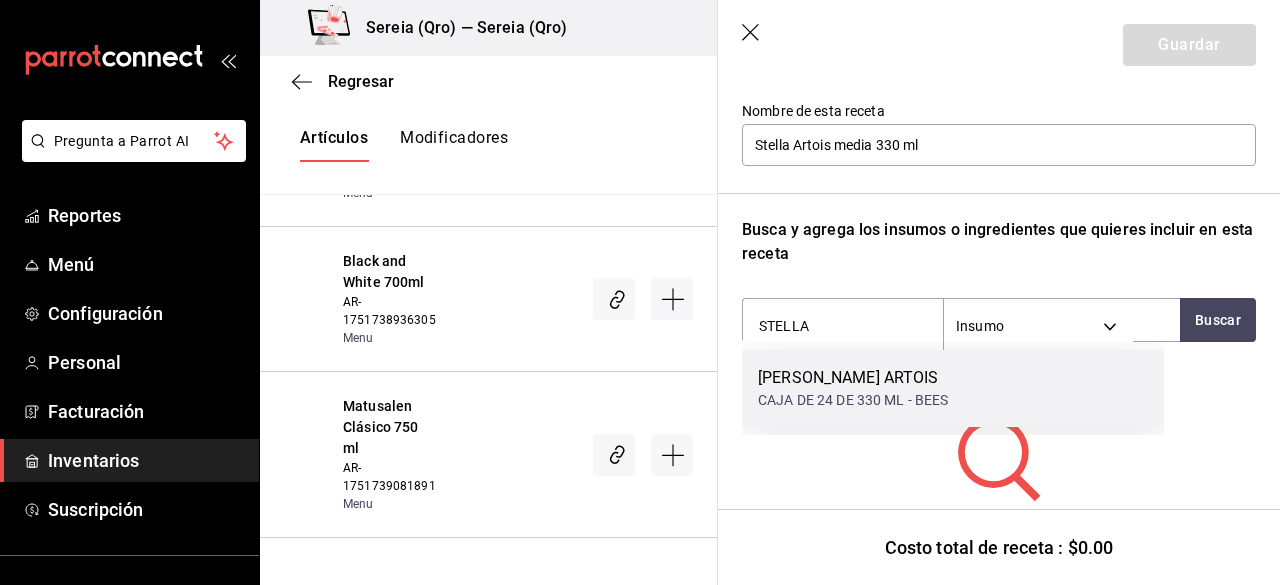 click on "[PERSON_NAME] ARTOIS" at bounding box center [853, 378] 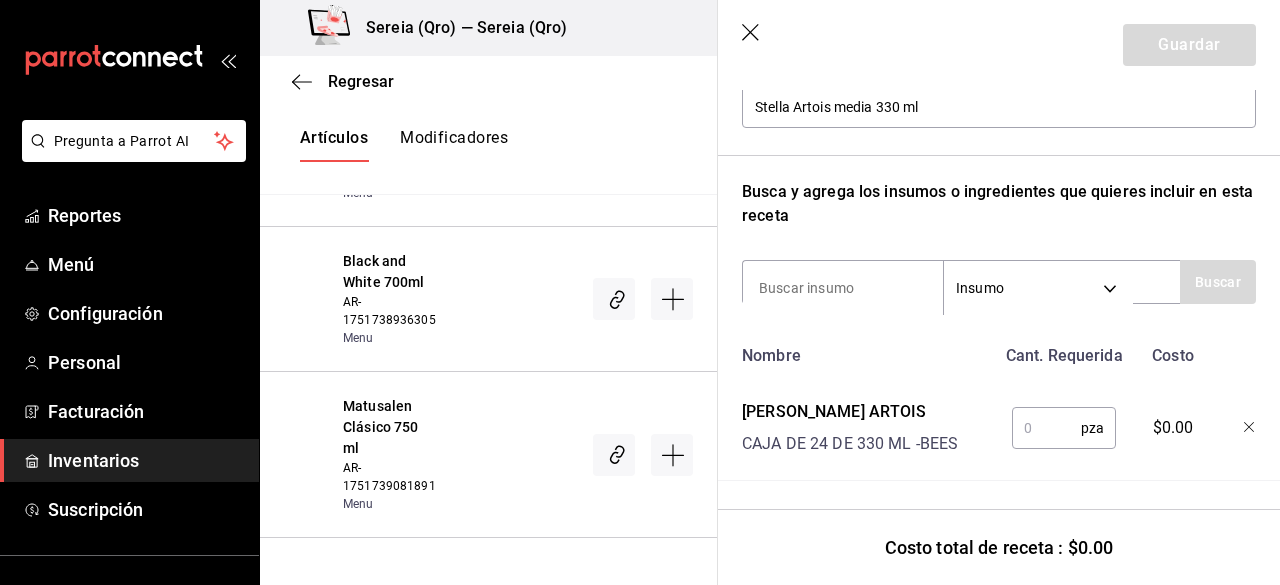 scroll, scrollTop: 253, scrollLeft: 0, axis: vertical 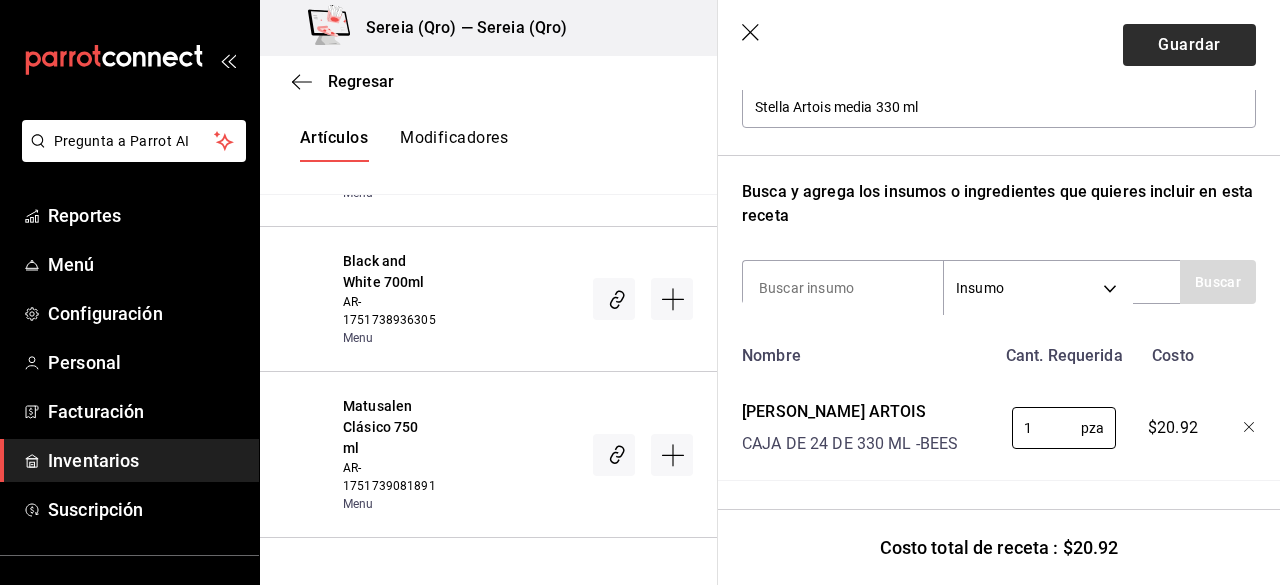 type on "1" 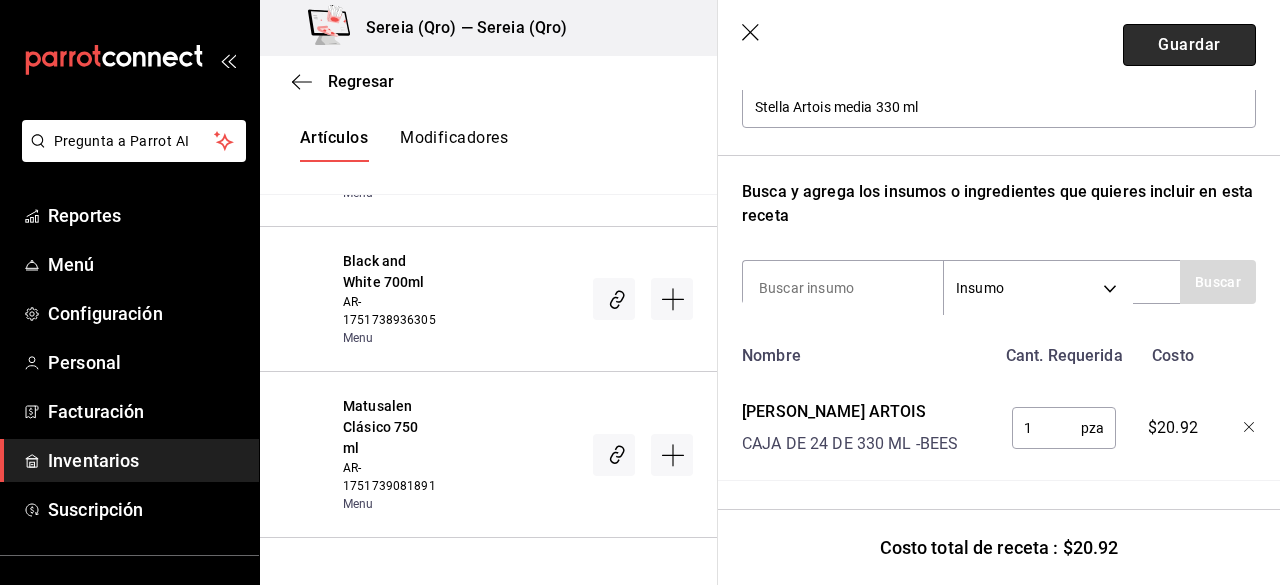 click on "Guardar" at bounding box center (1189, 45) 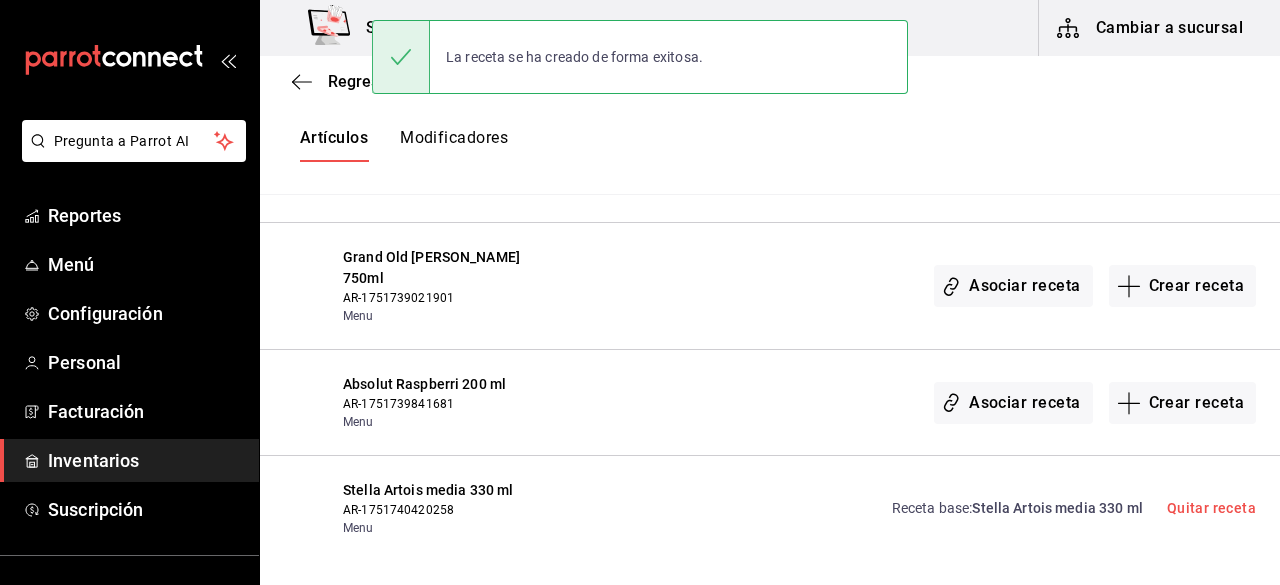 scroll, scrollTop: 0, scrollLeft: 0, axis: both 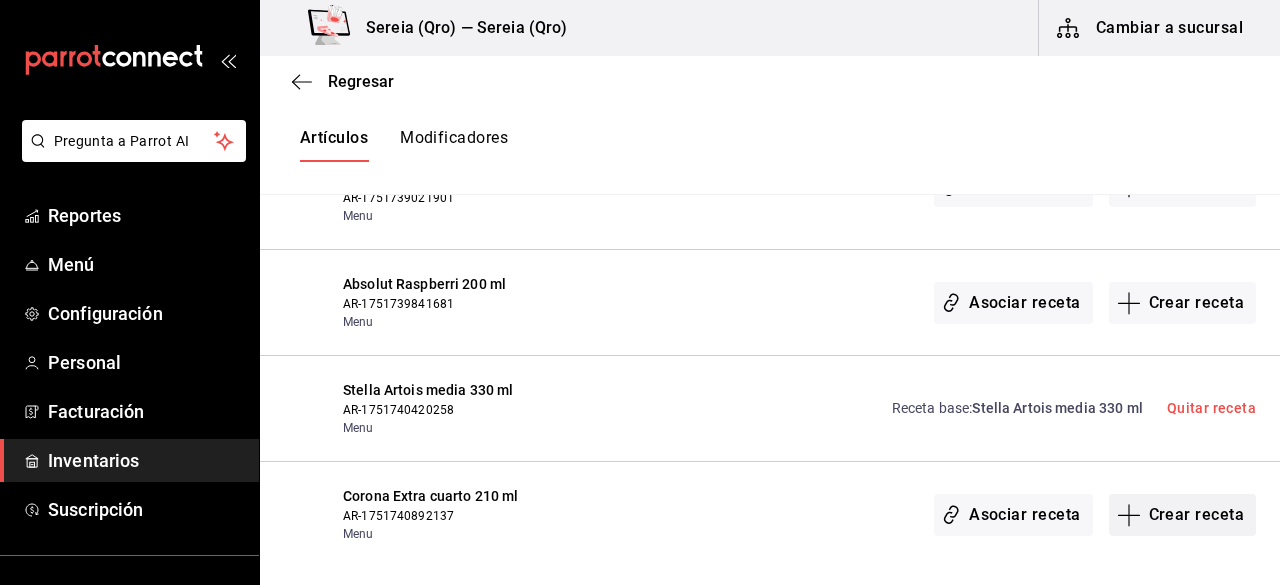click 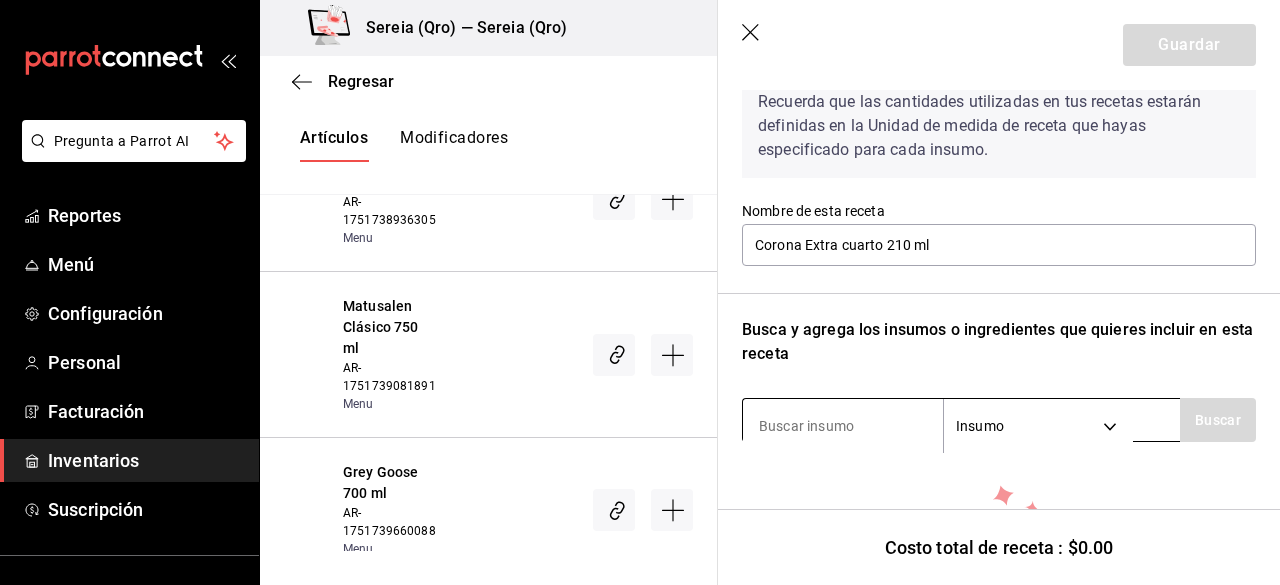 scroll, scrollTop: 200, scrollLeft: 0, axis: vertical 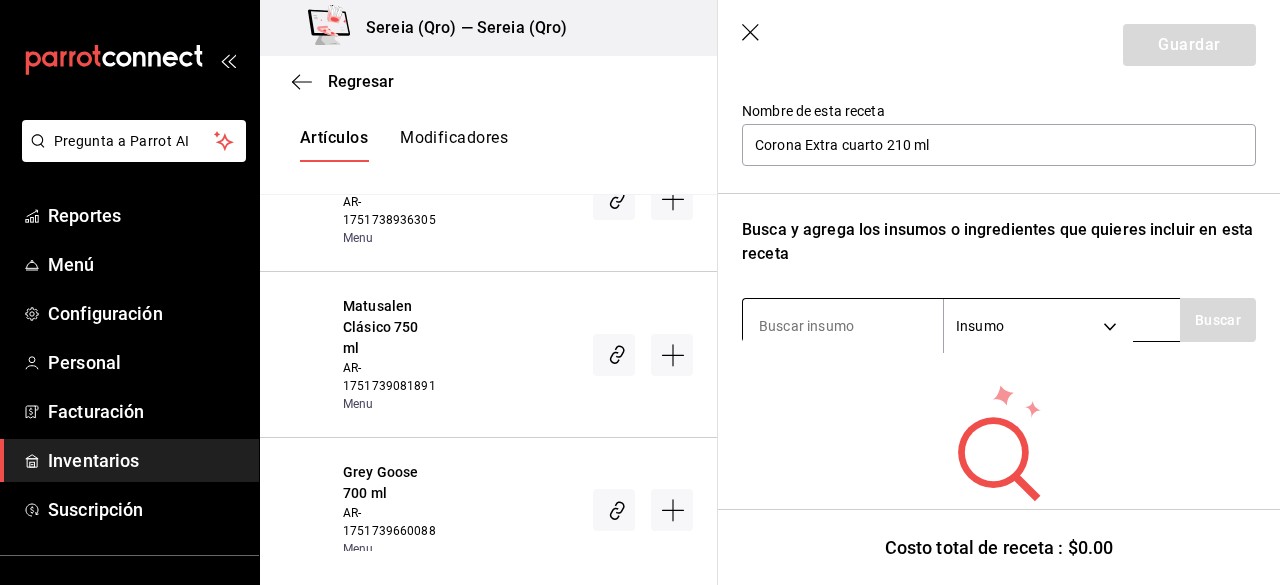 click at bounding box center (843, 326) 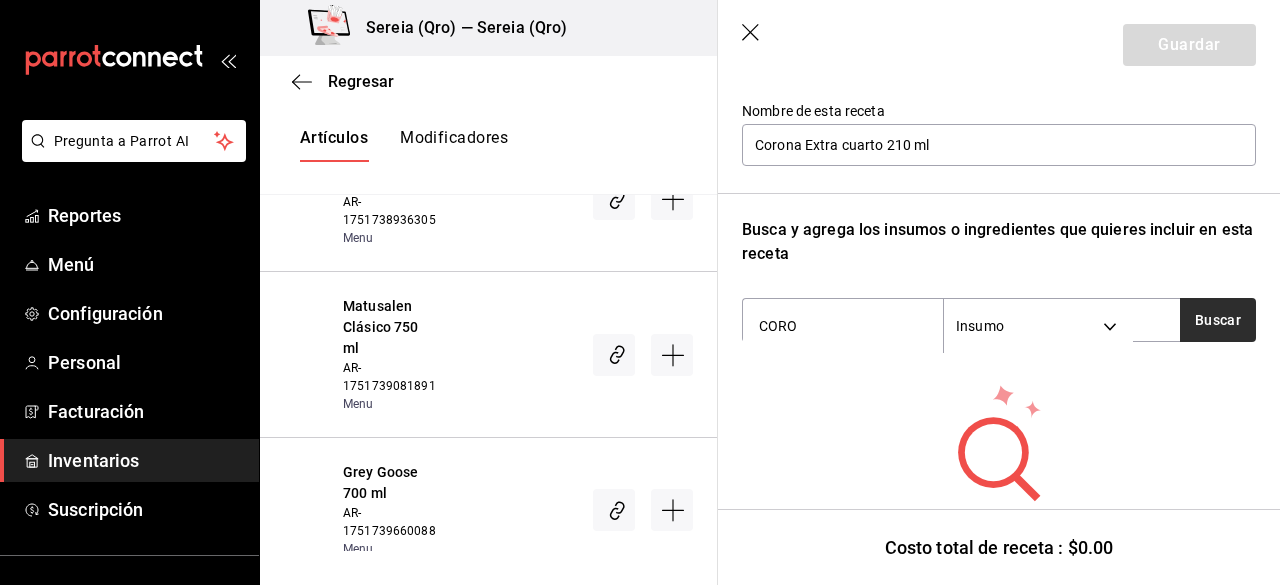 type on "CORO" 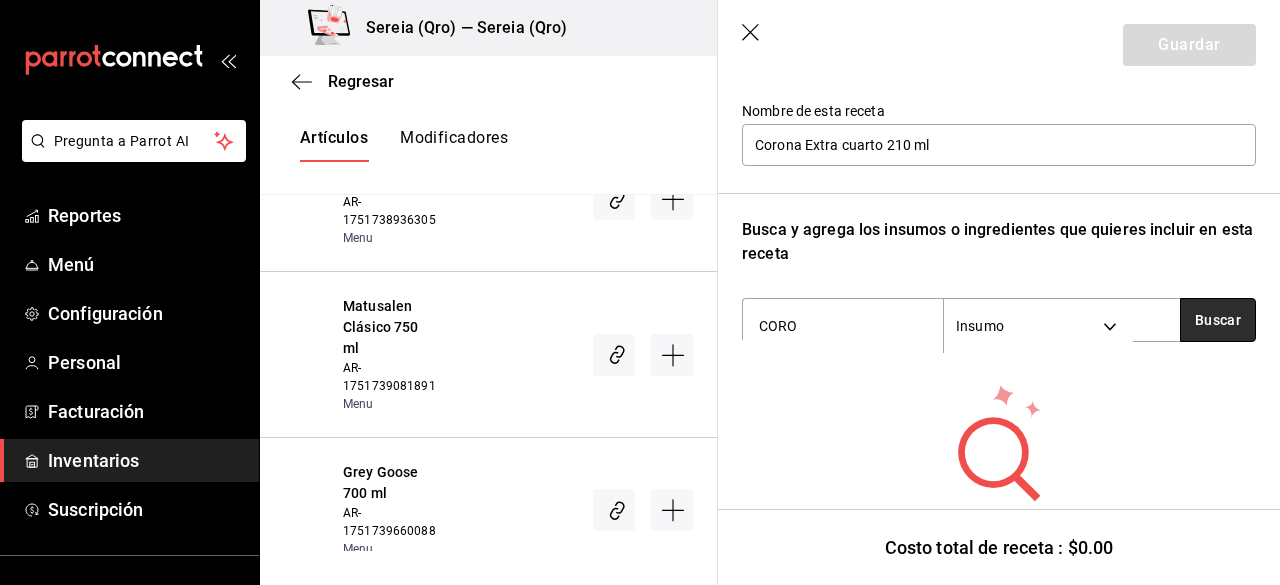 click on "Buscar" at bounding box center [1218, 320] 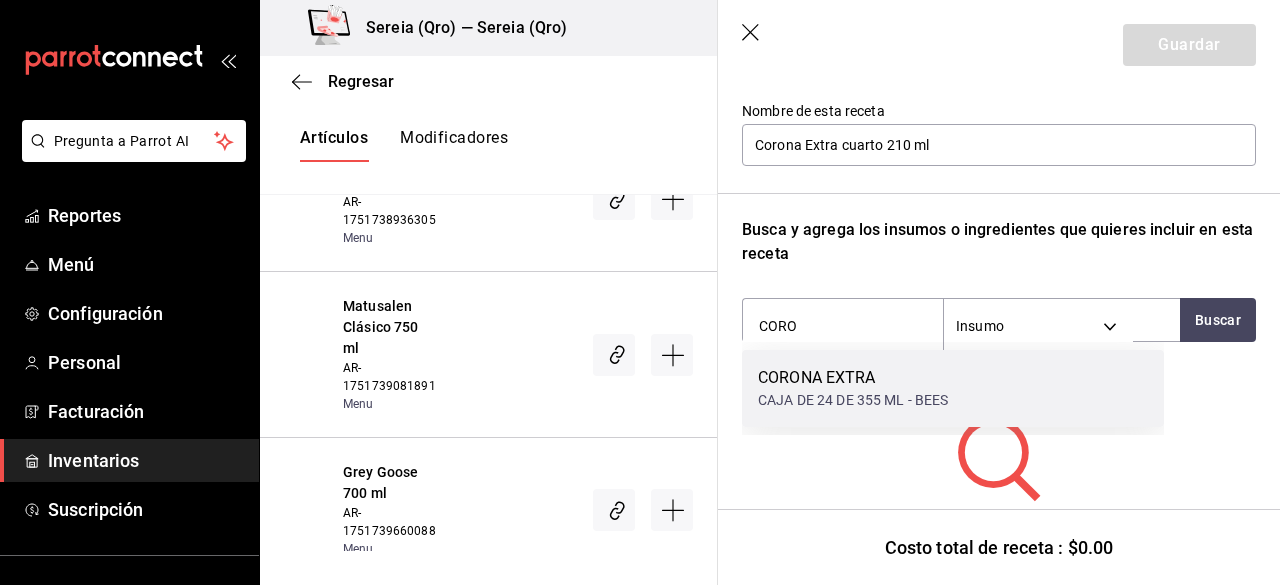 click on "CORONA EXTRA" at bounding box center (853, 378) 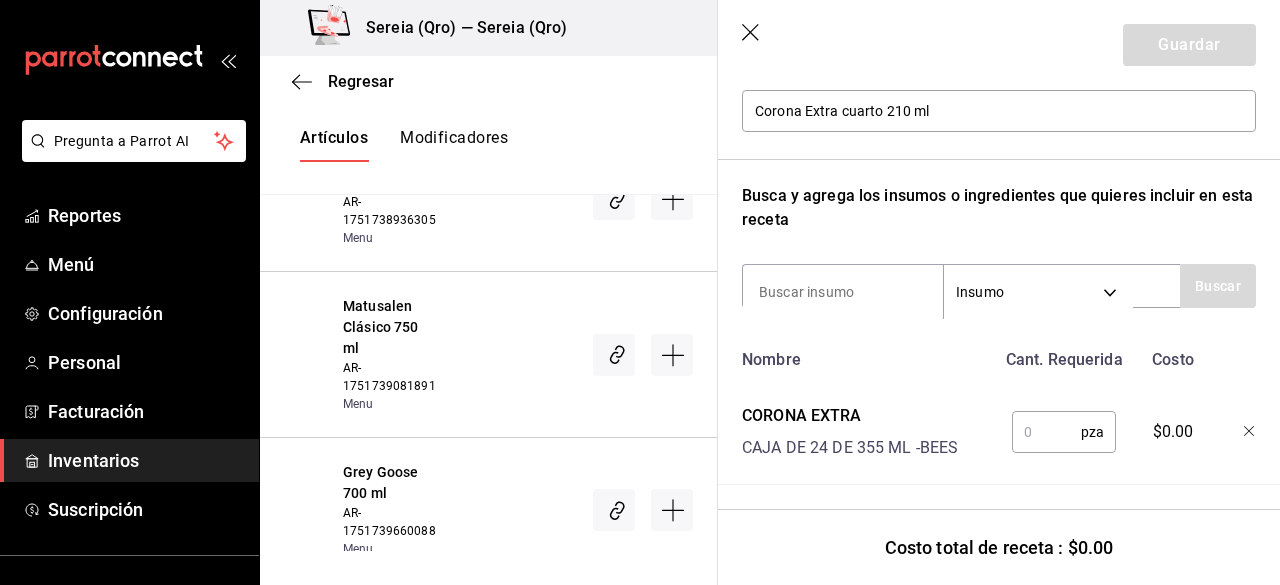 scroll, scrollTop: 253, scrollLeft: 0, axis: vertical 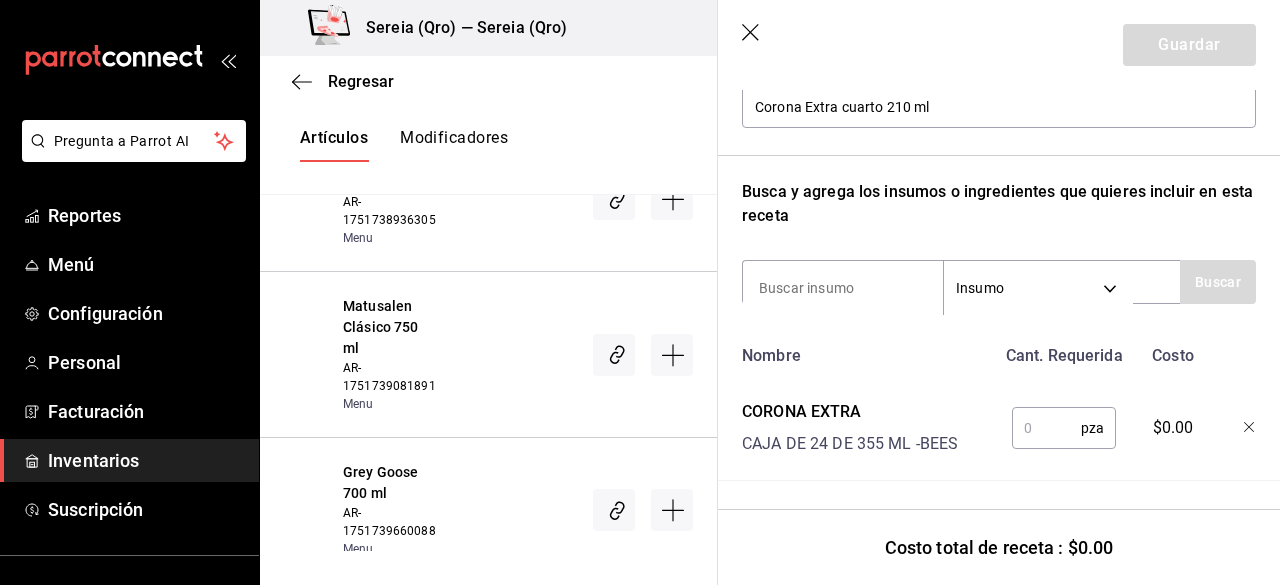 click at bounding box center [1046, 428] 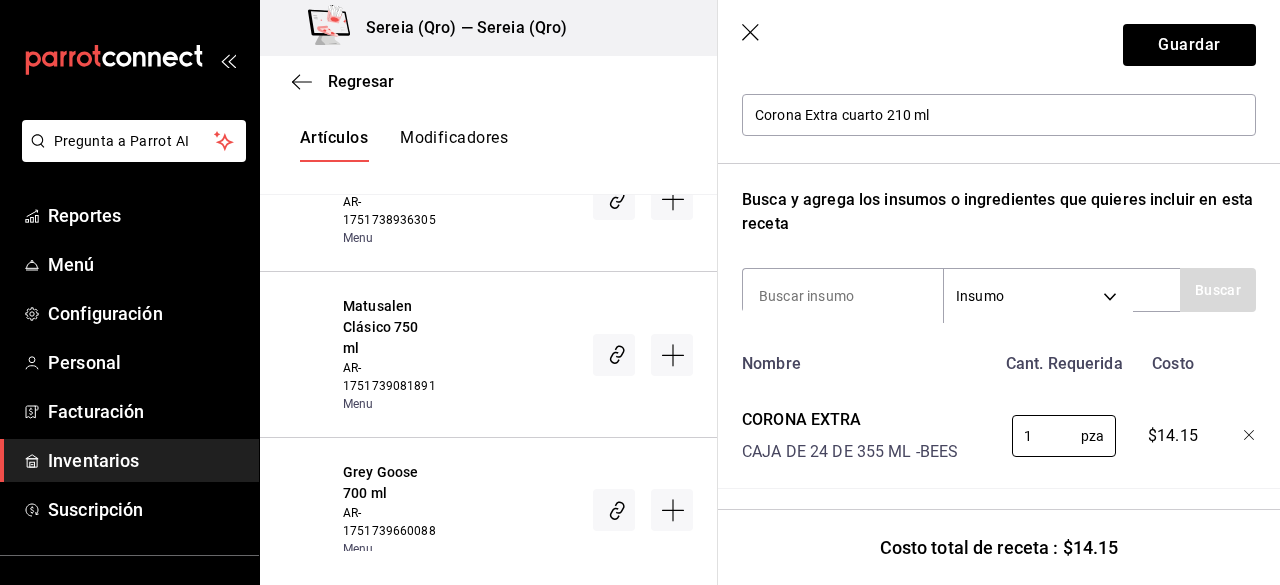 scroll, scrollTop: 253, scrollLeft: 0, axis: vertical 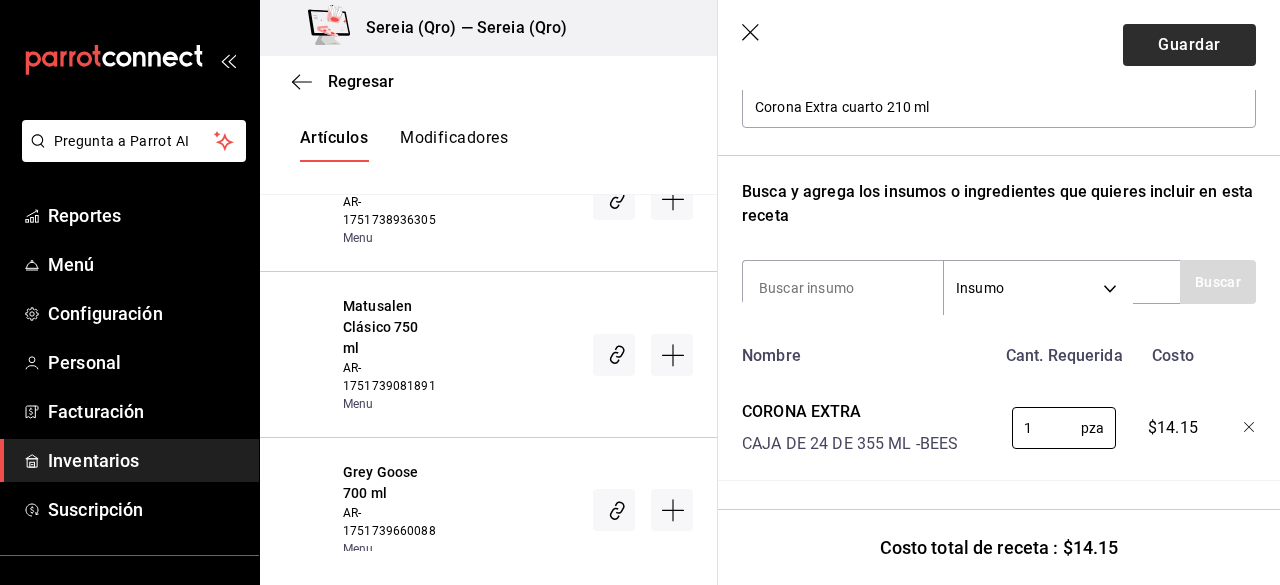 type on "1" 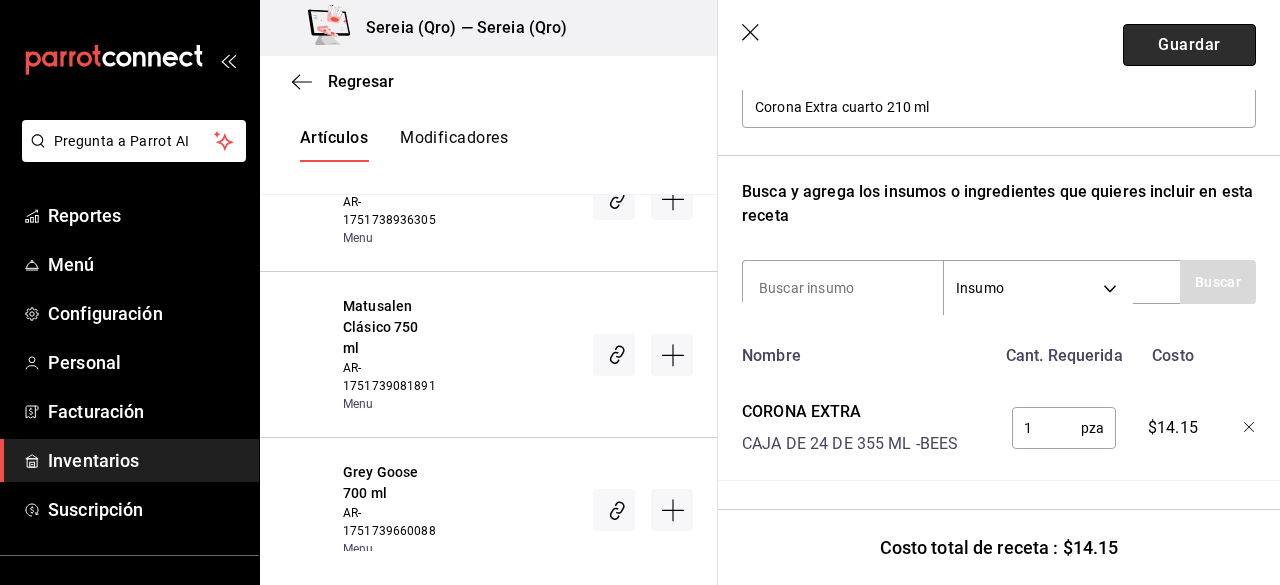 click on "Guardar" at bounding box center (1189, 45) 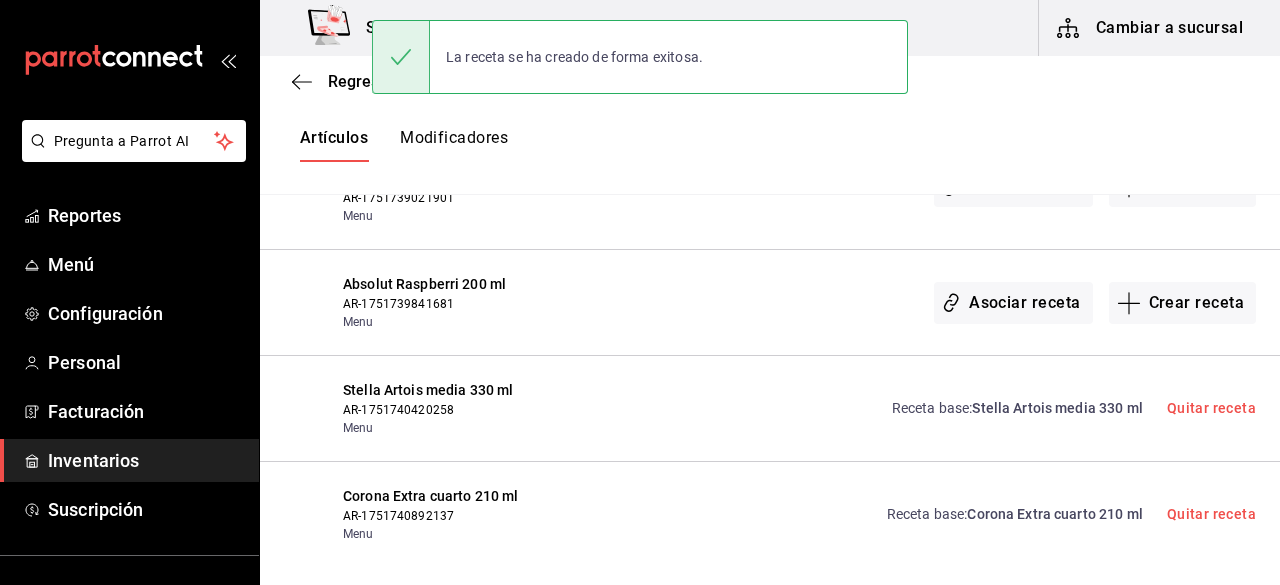 scroll, scrollTop: 0, scrollLeft: 0, axis: both 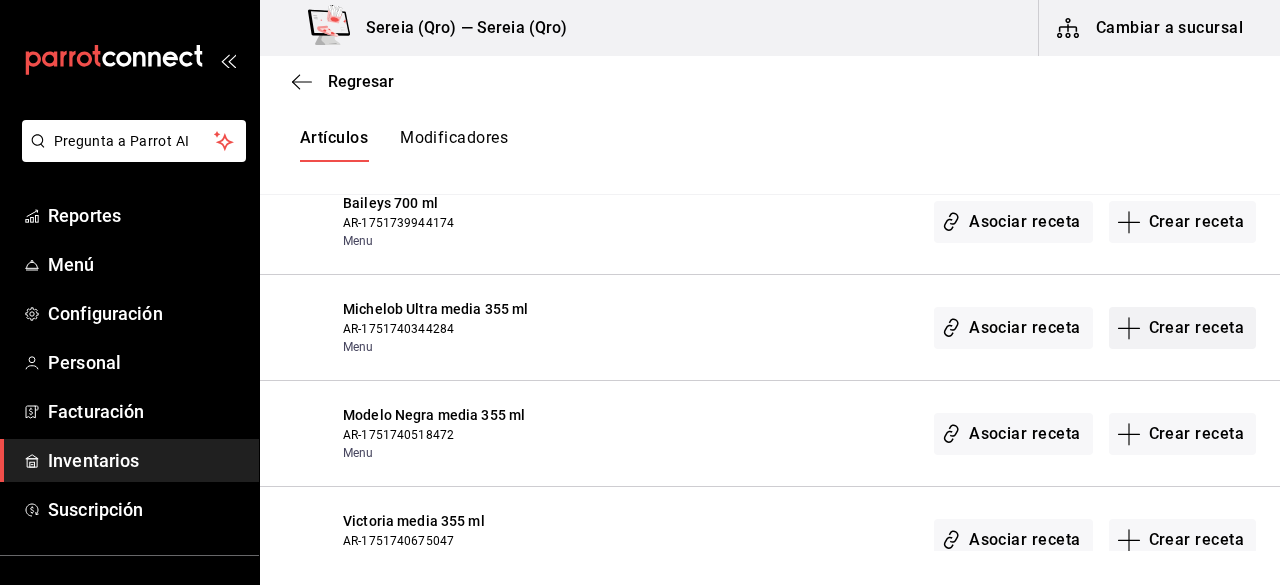 click 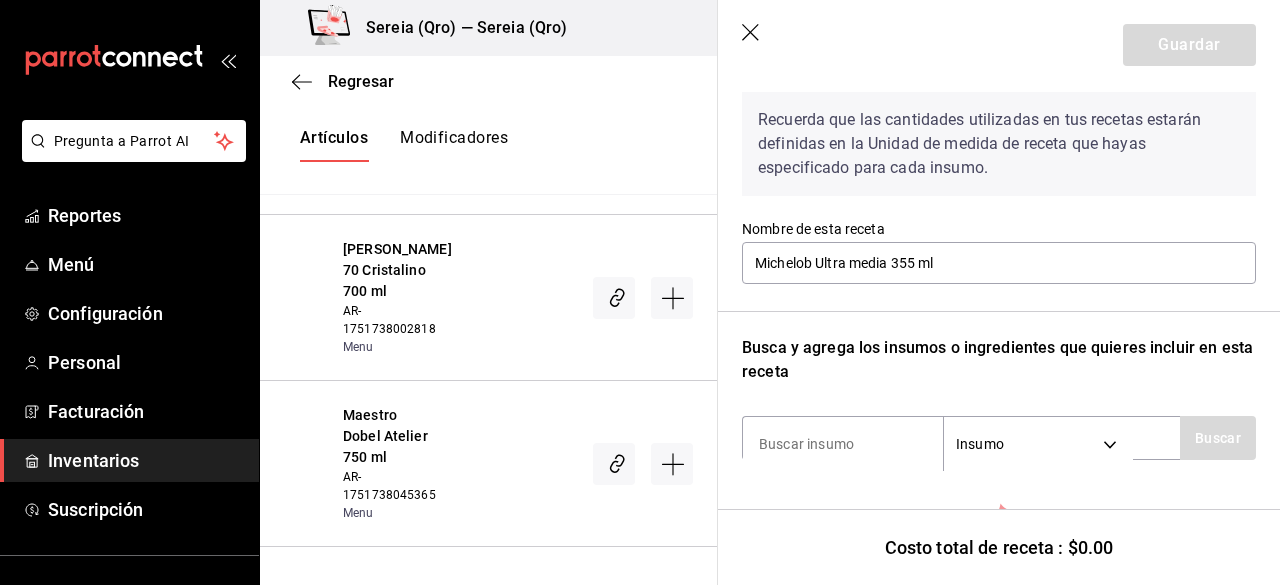scroll, scrollTop: 100, scrollLeft: 0, axis: vertical 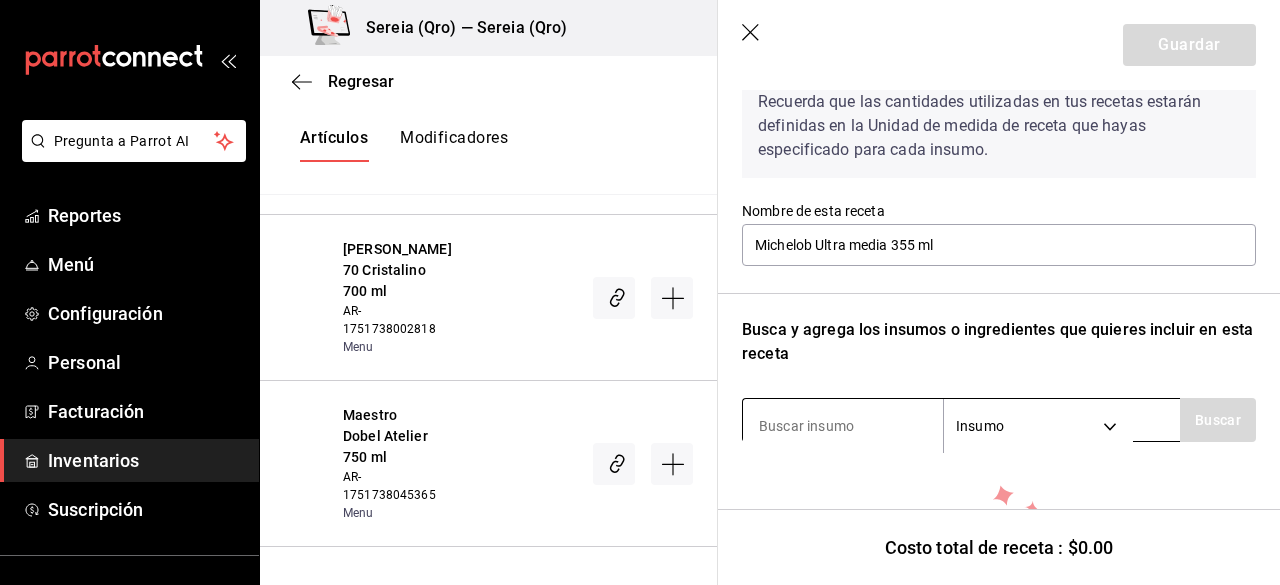 click at bounding box center [843, 426] 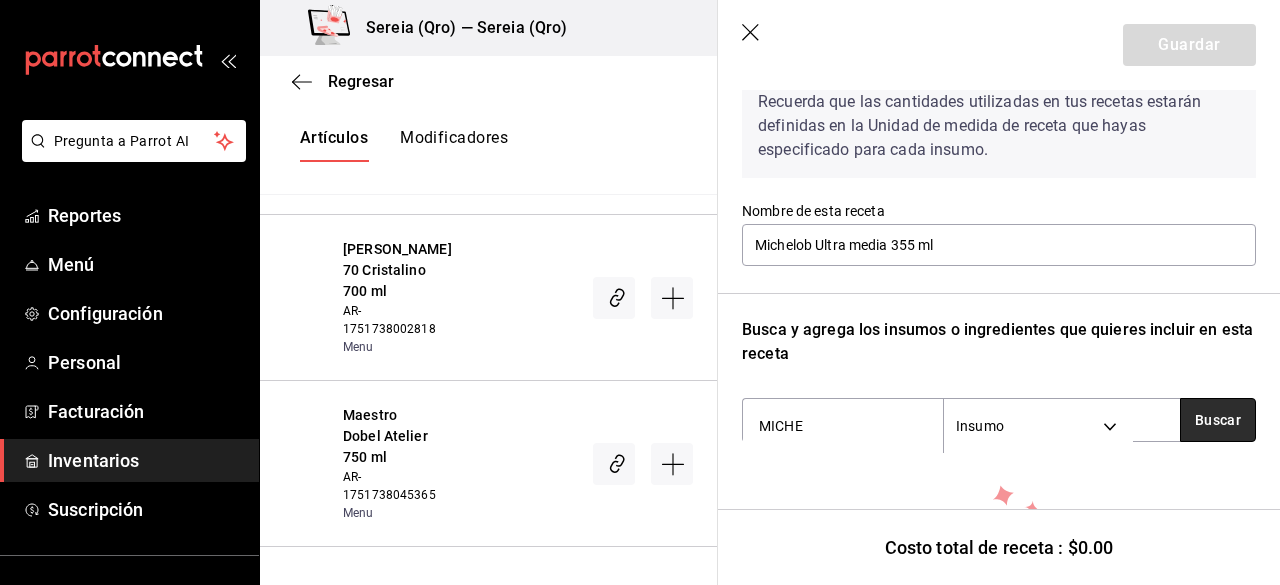 click on "Buscar" at bounding box center [1218, 420] 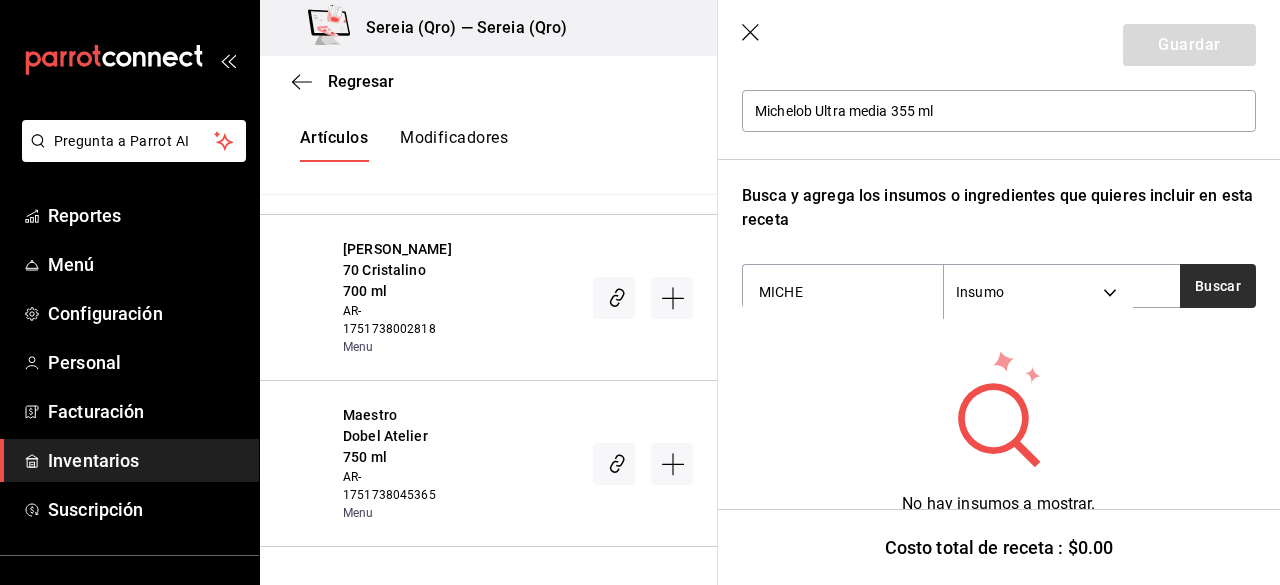 scroll, scrollTop: 268, scrollLeft: 0, axis: vertical 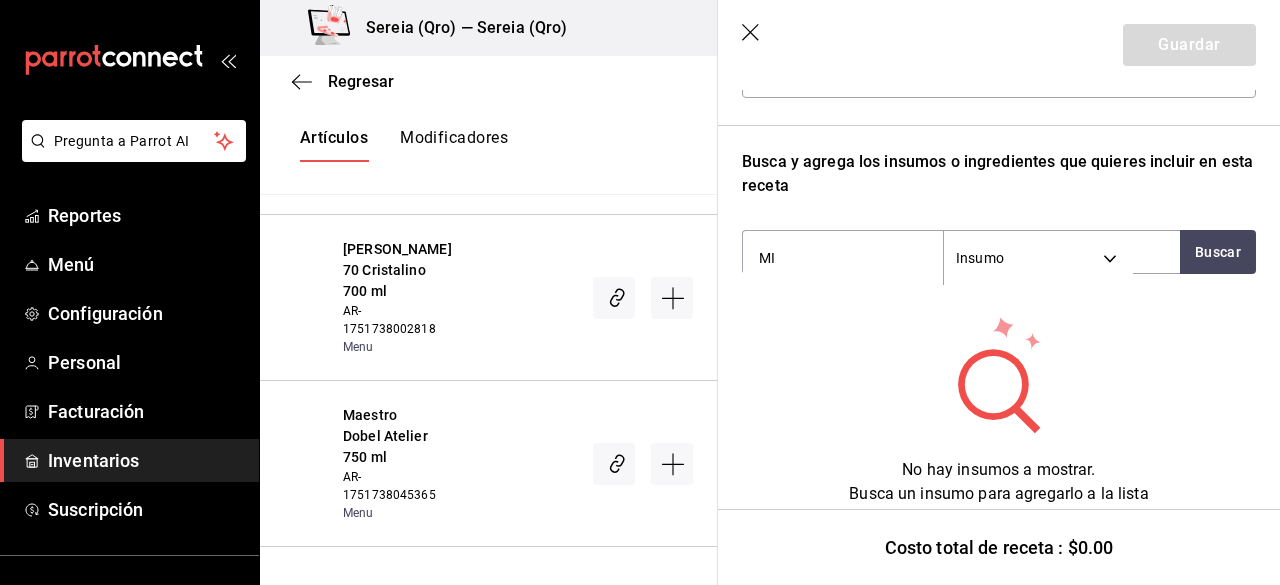 type on "M" 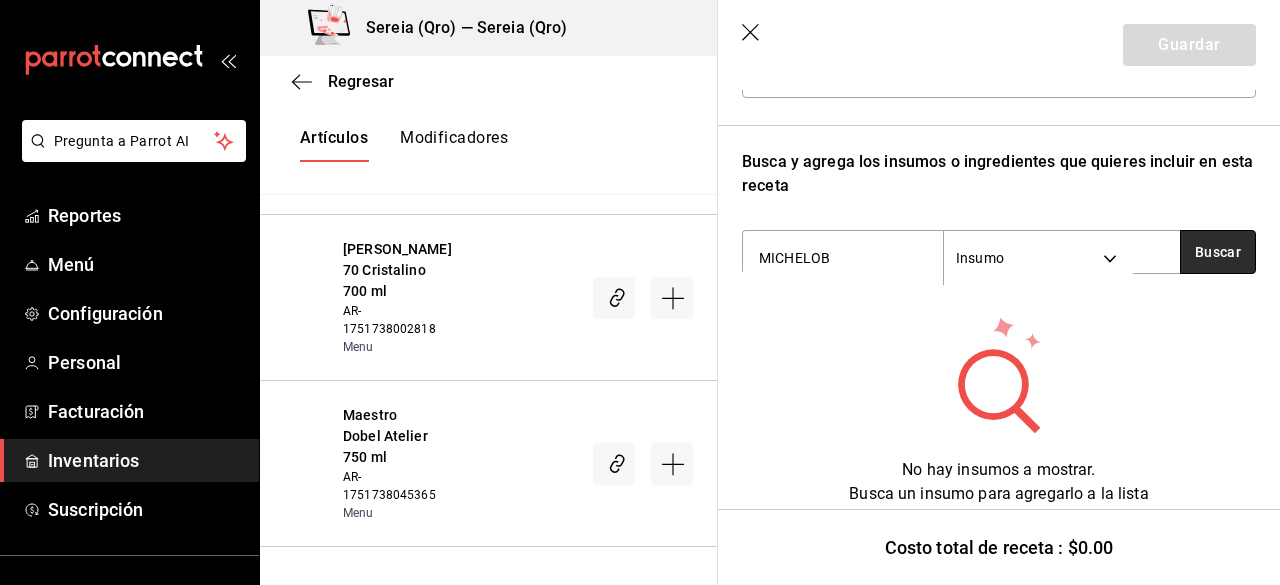 click on "Buscar" at bounding box center (1218, 252) 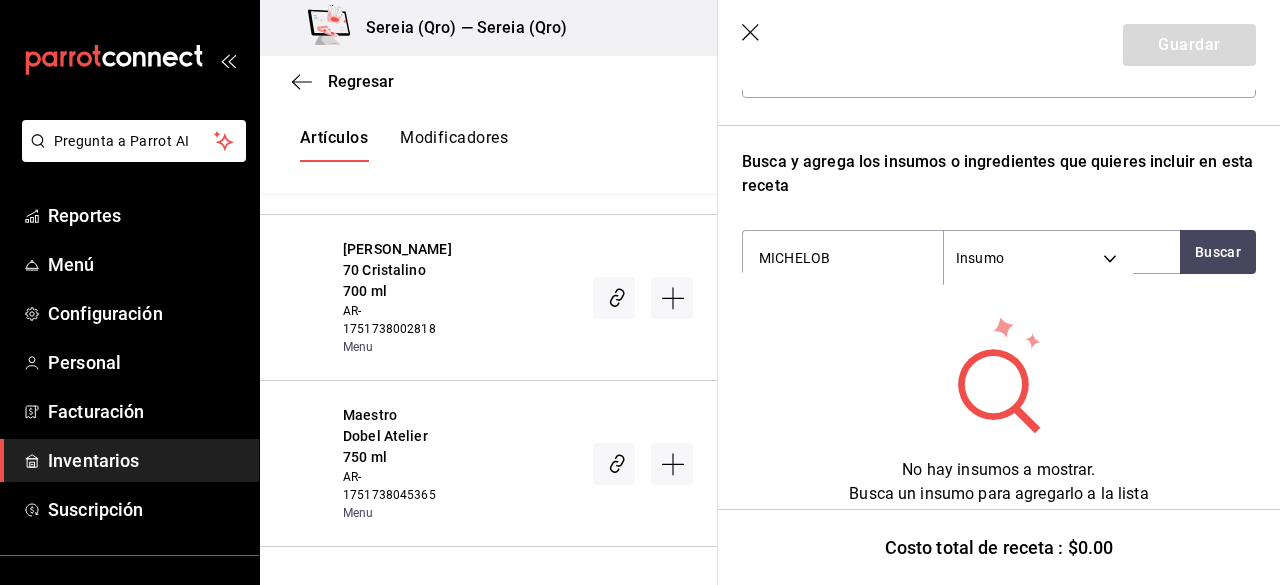 drag, startPoint x: 862, startPoint y: 264, endPoint x: 712, endPoint y: 262, distance: 150.01334 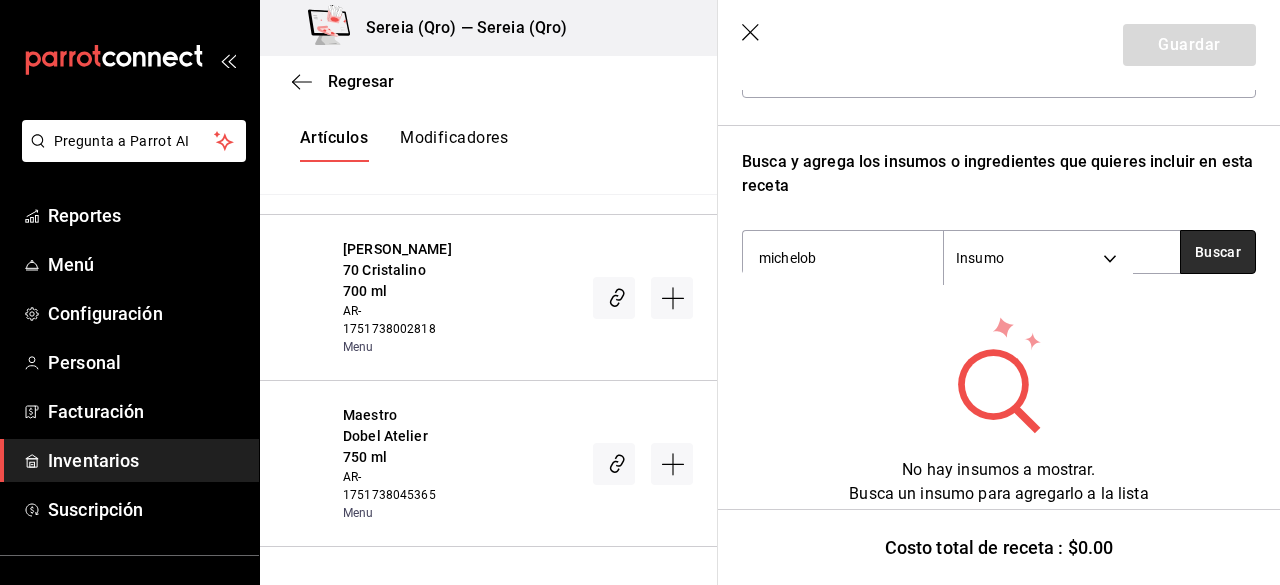 click on "Buscar" at bounding box center (1218, 252) 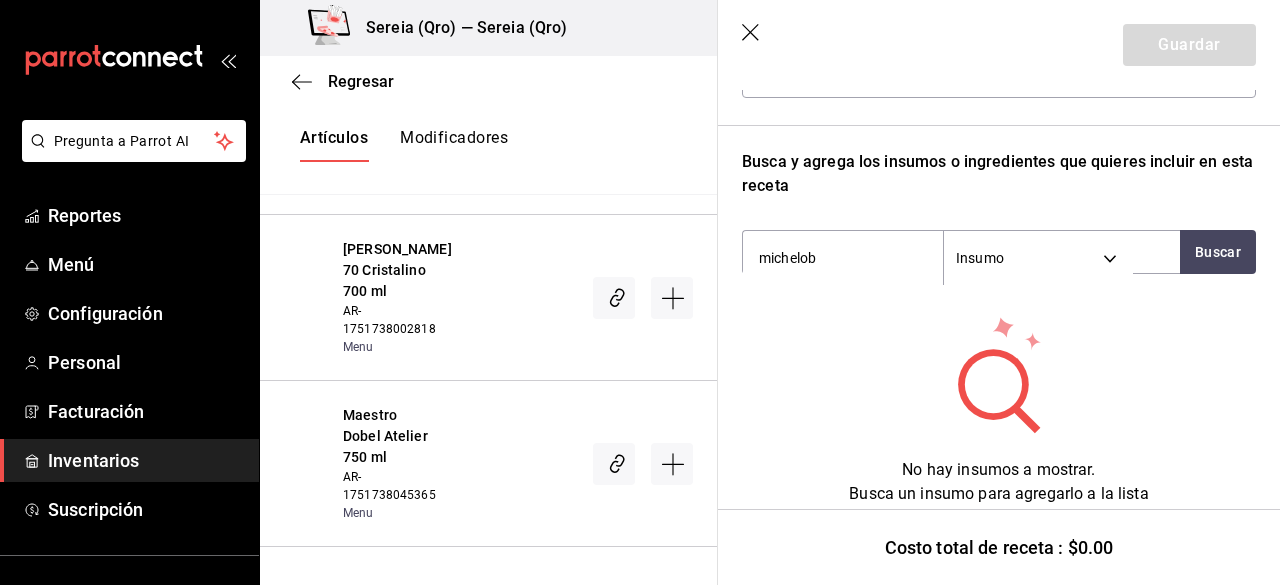 drag, startPoint x: 850, startPoint y: 263, endPoint x: 728, endPoint y: 263, distance: 122 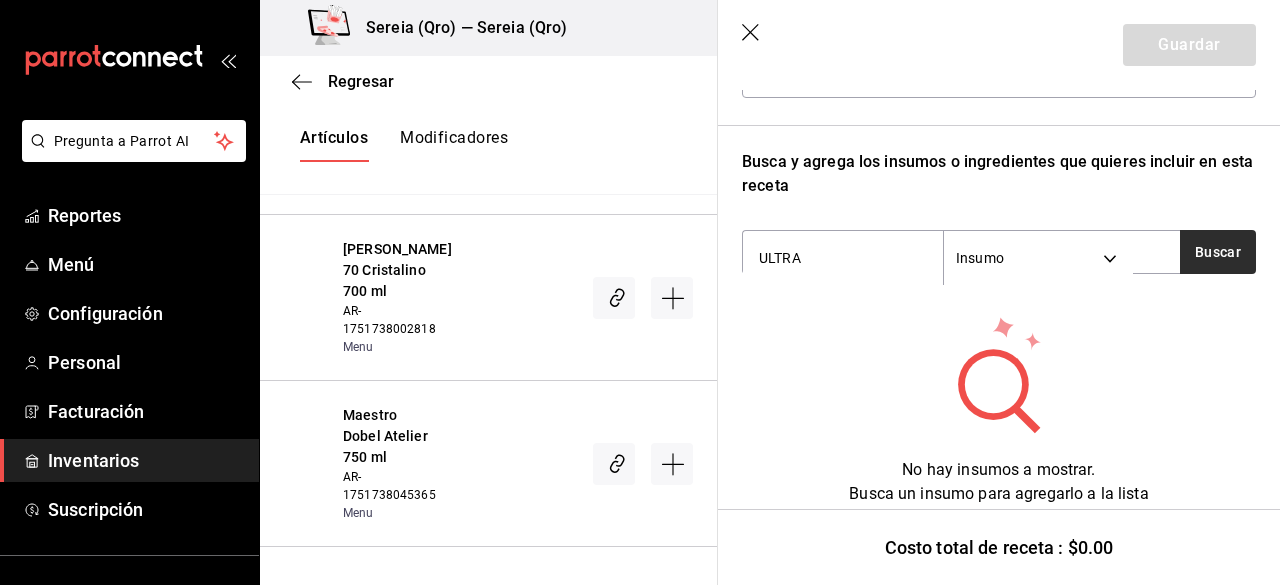 type on "ULTRA" 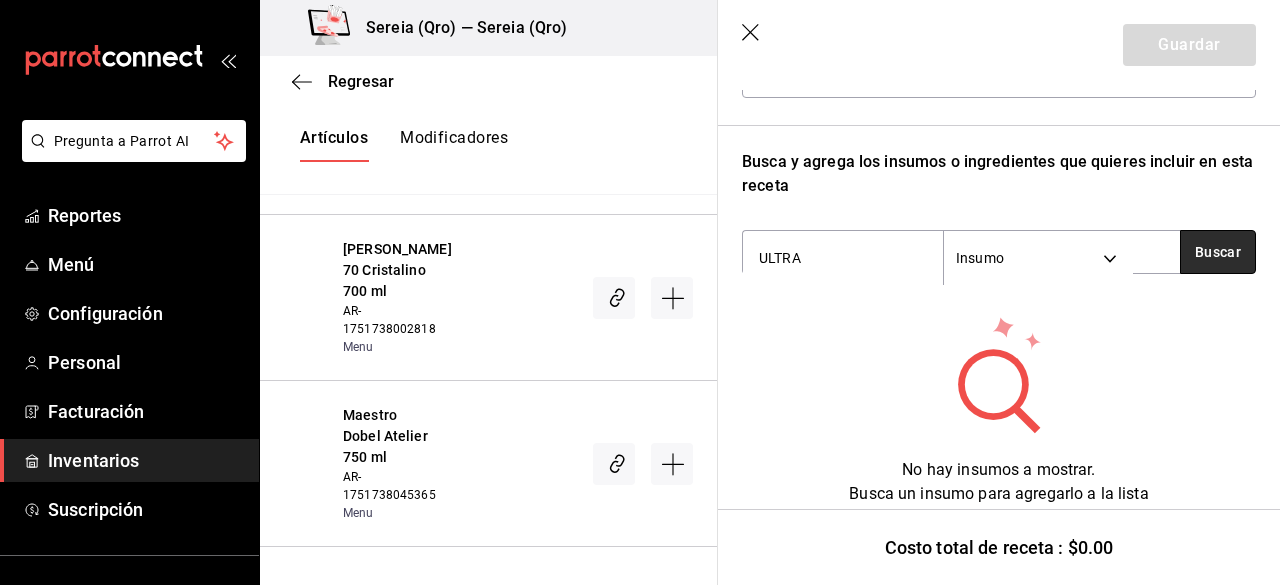 click on "Buscar" at bounding box center (1218, 252) 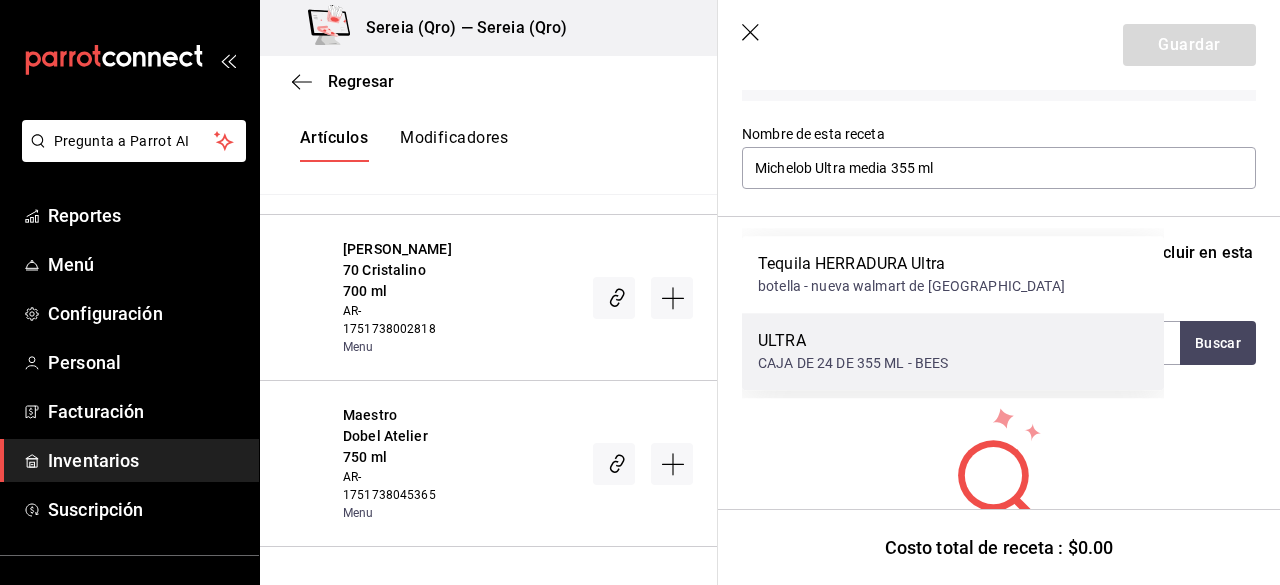 scroll, scrollTop: 268, scrollLeft: 0, axis: vertical 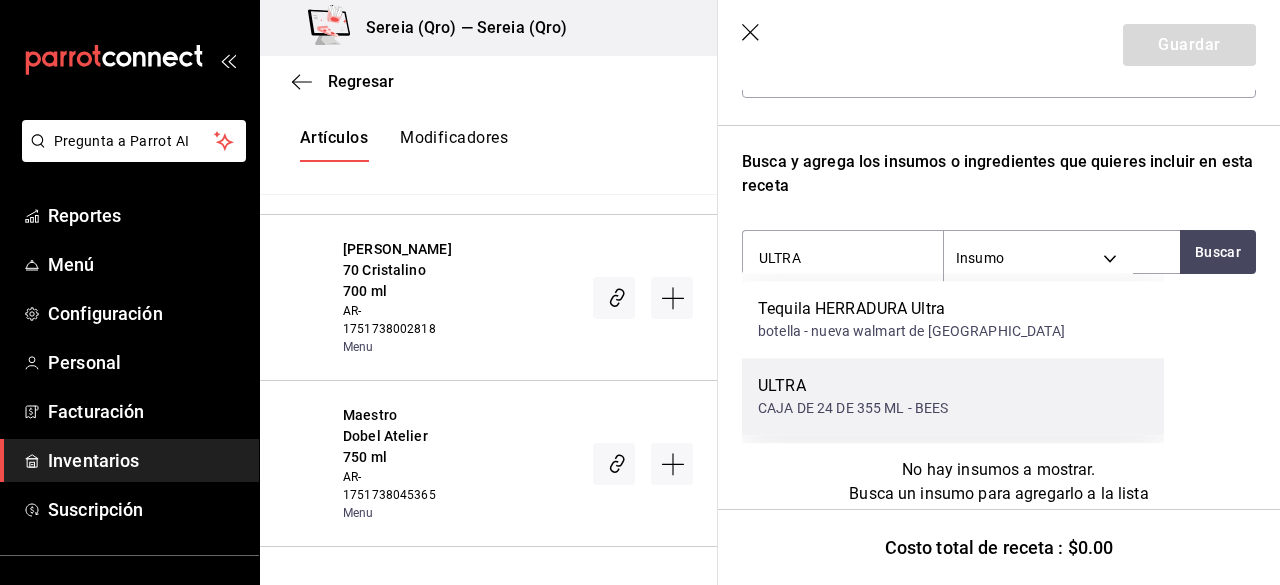 click on "ULTRA" at bounding box center (853, 386) 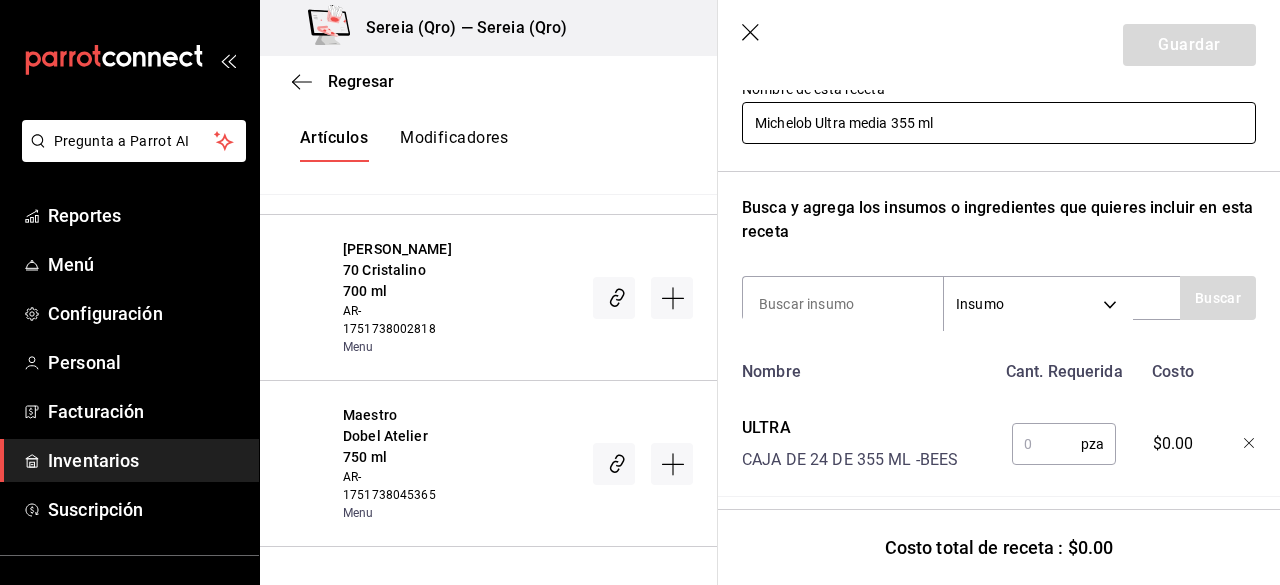 scroll, scrollTop: 253, scrollLeft: 0, axis: vertical 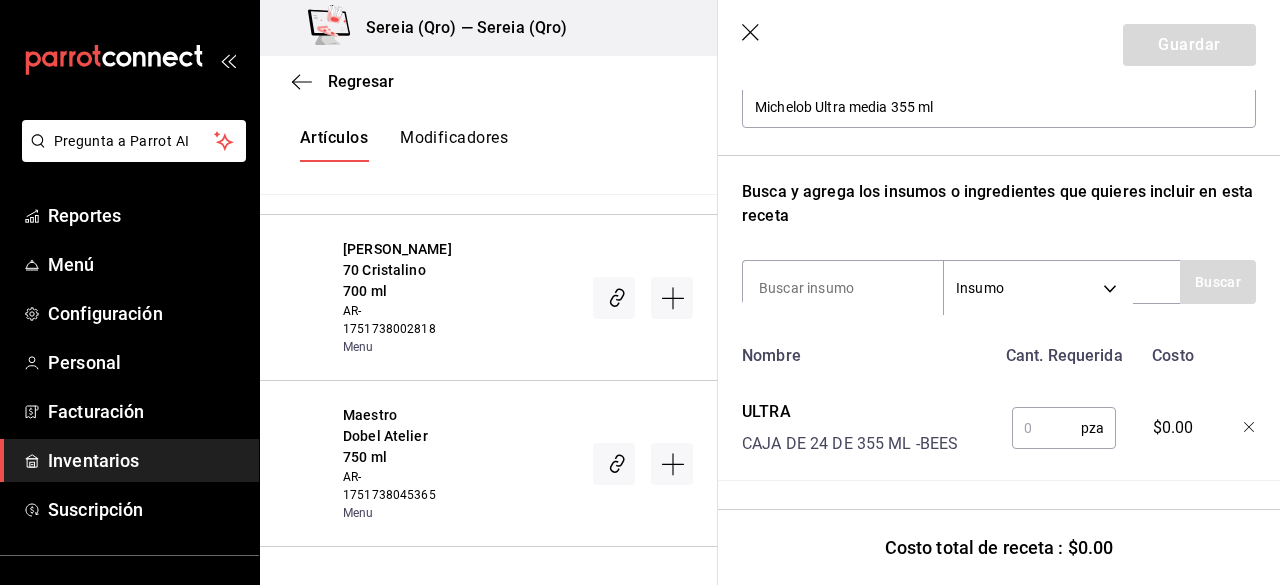 click at bounding box center [1046, 428] 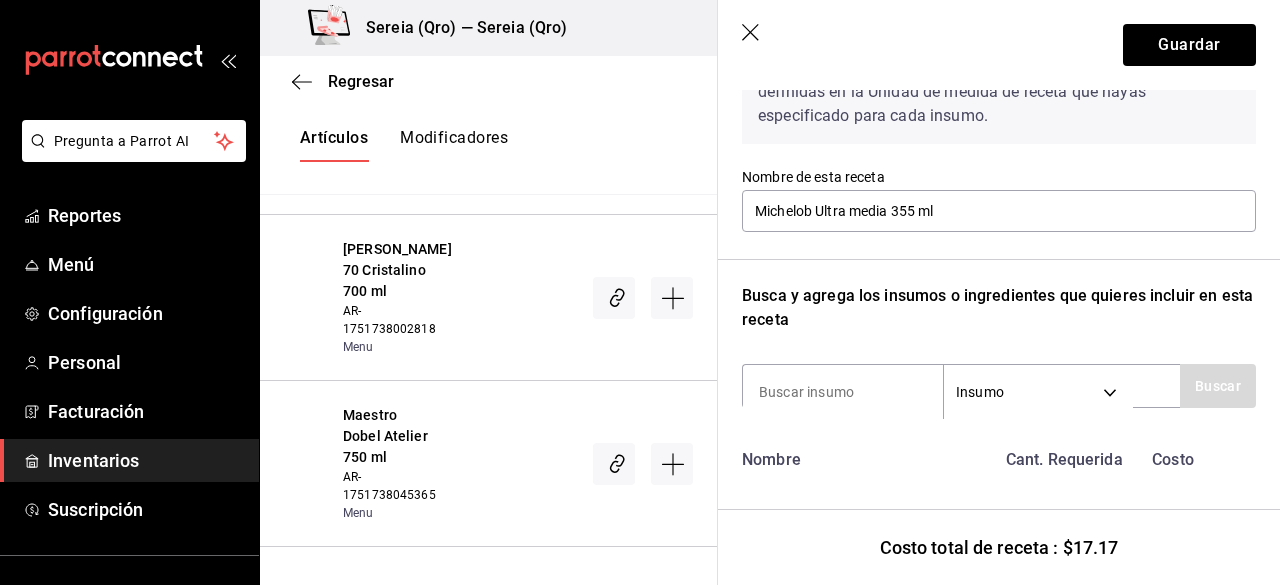 scroll, scrollTop: 253, scrollLeft: 0, axis: vertical 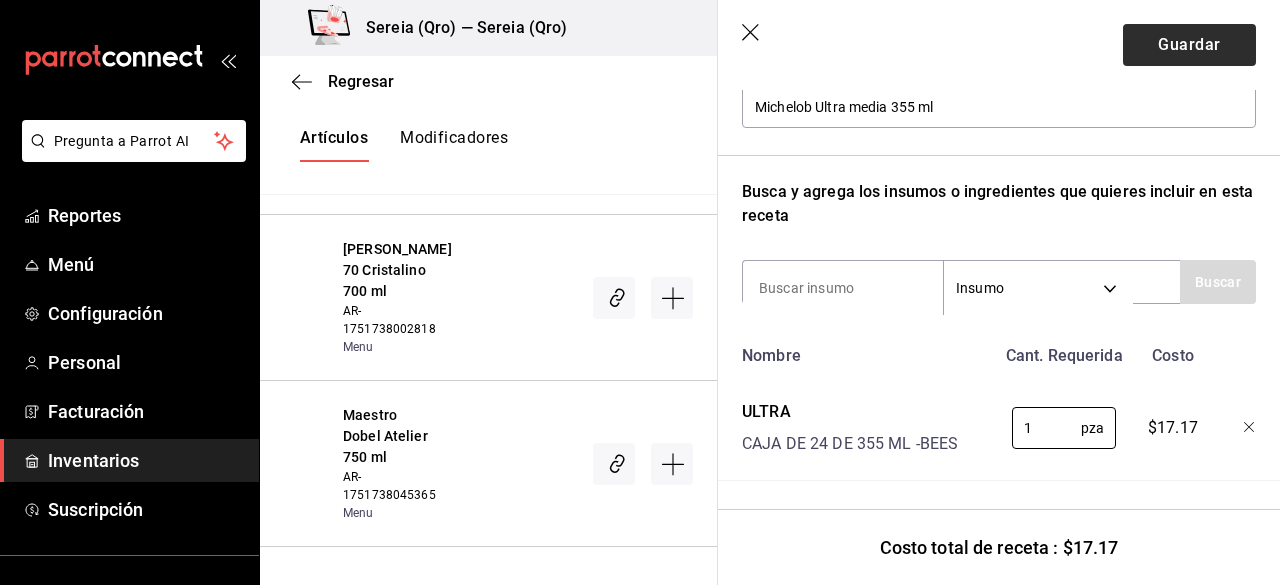 type on "1" 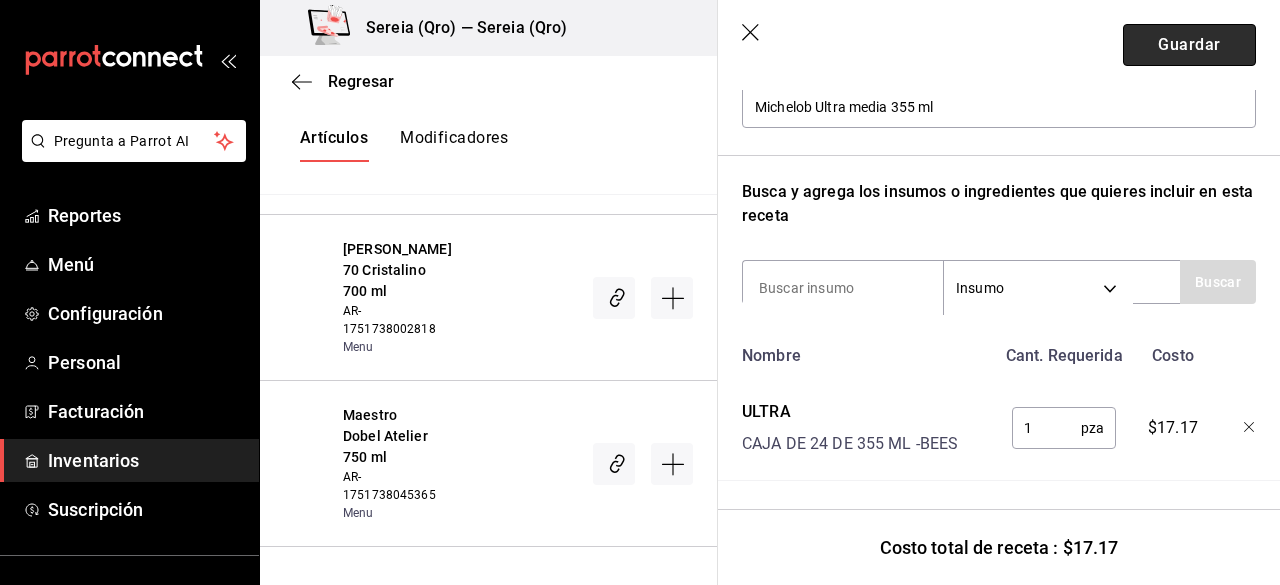 click on "Guardar" at bounding box center [1189, 45] 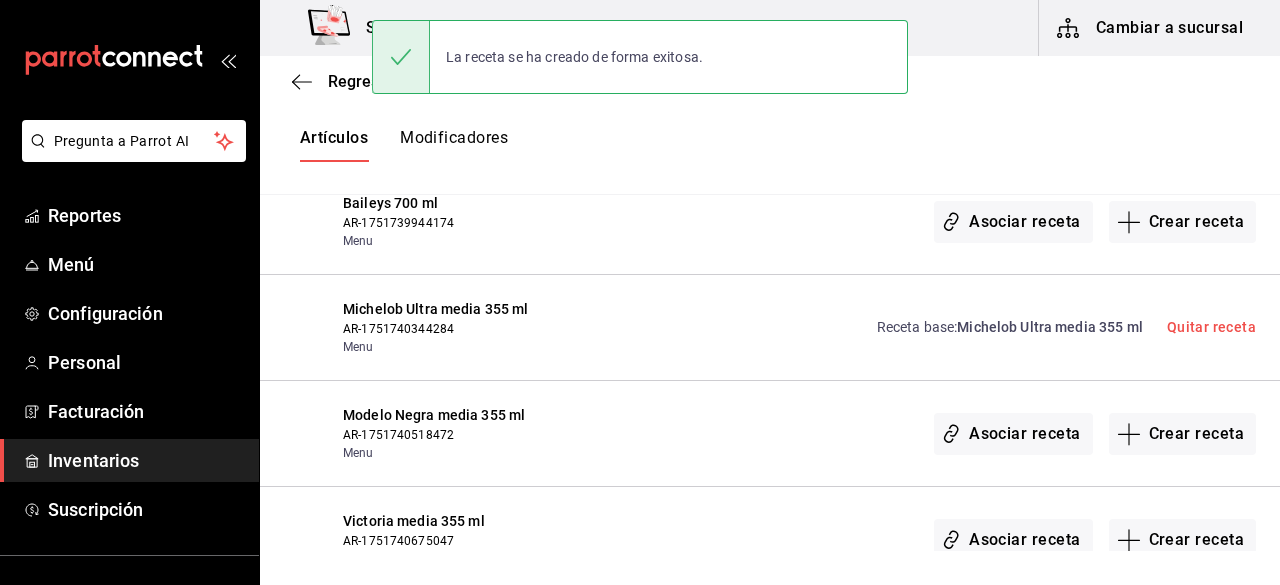 scroll, scrollTop: 0, scrollLeft: 0, axis: both 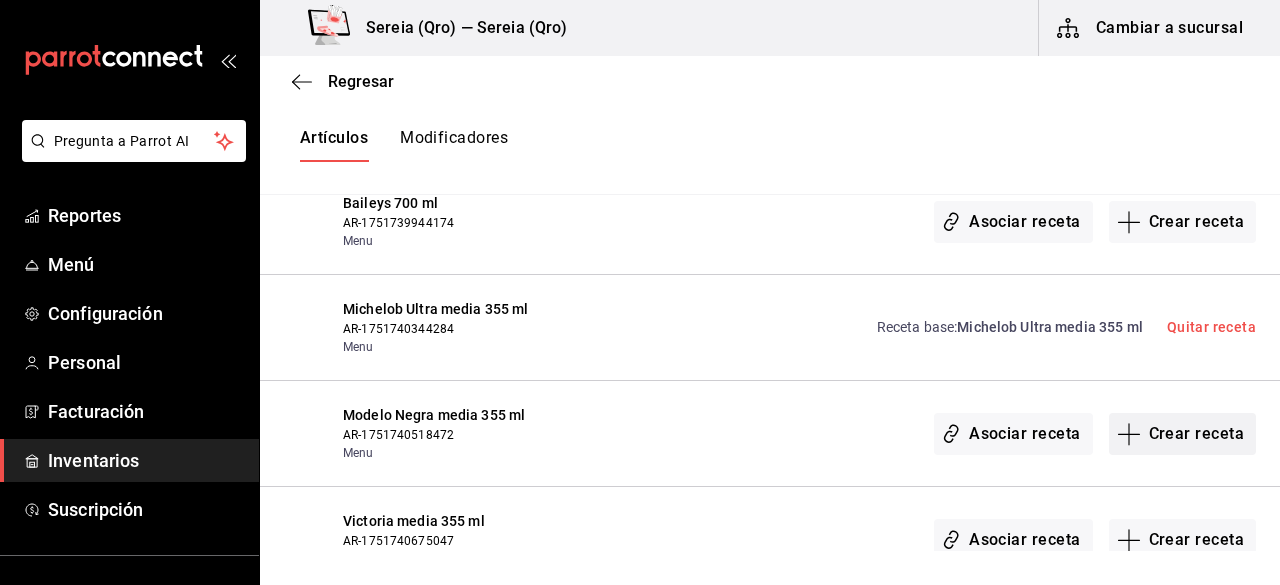 click 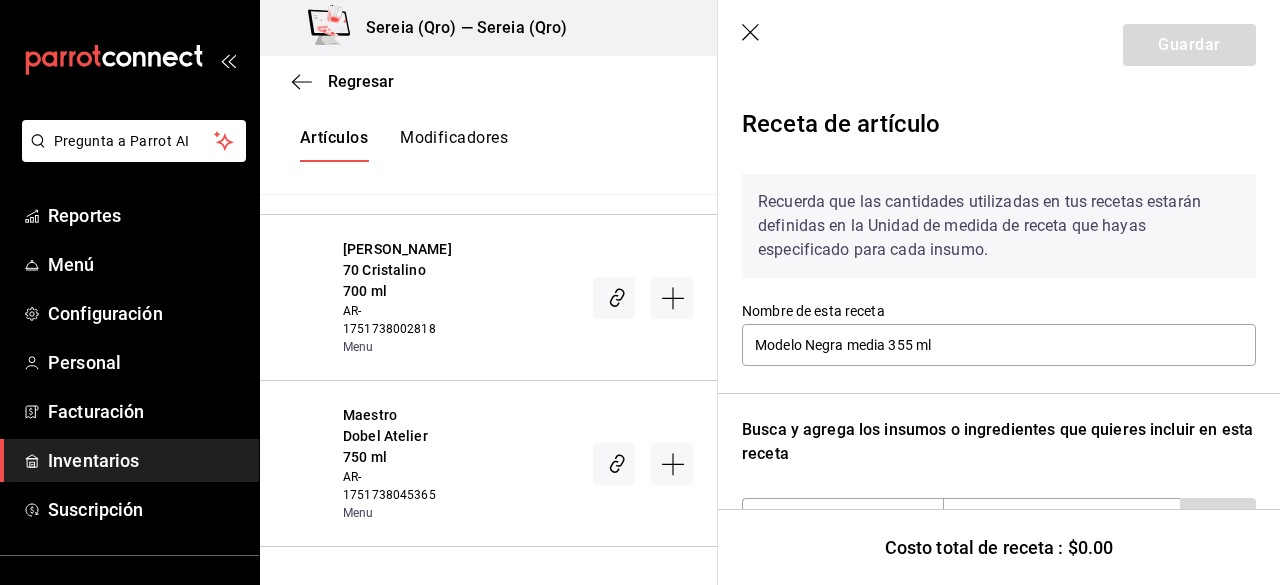 scroll, scrollTop: 200, scrollLeft: 0, axis: vertical 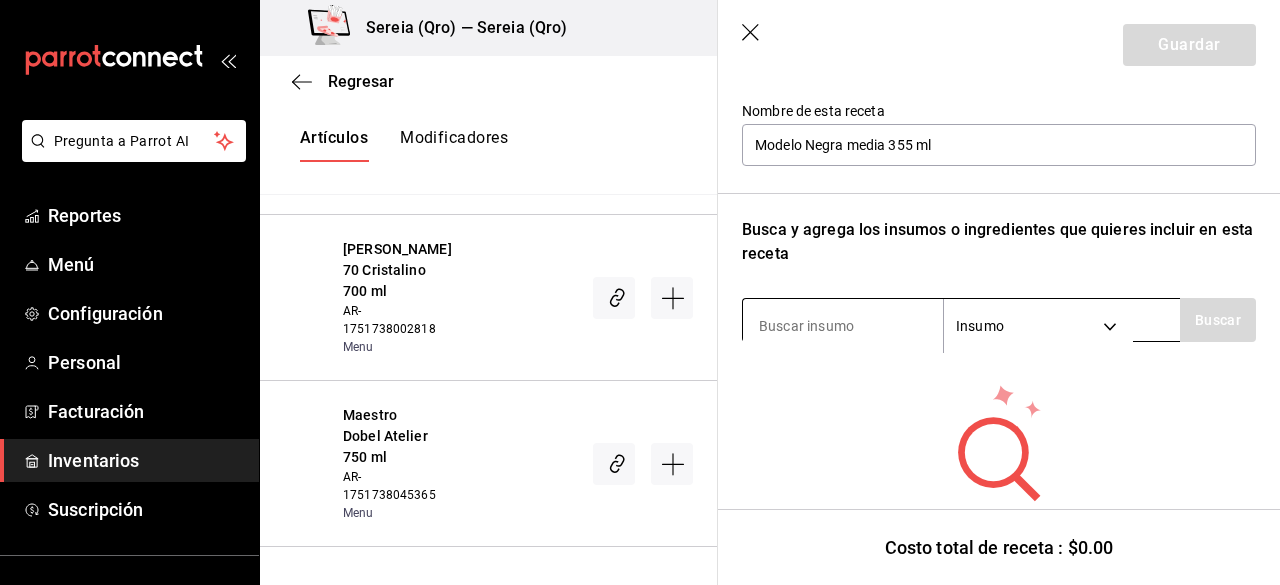 click at bounding box center (843, 326) 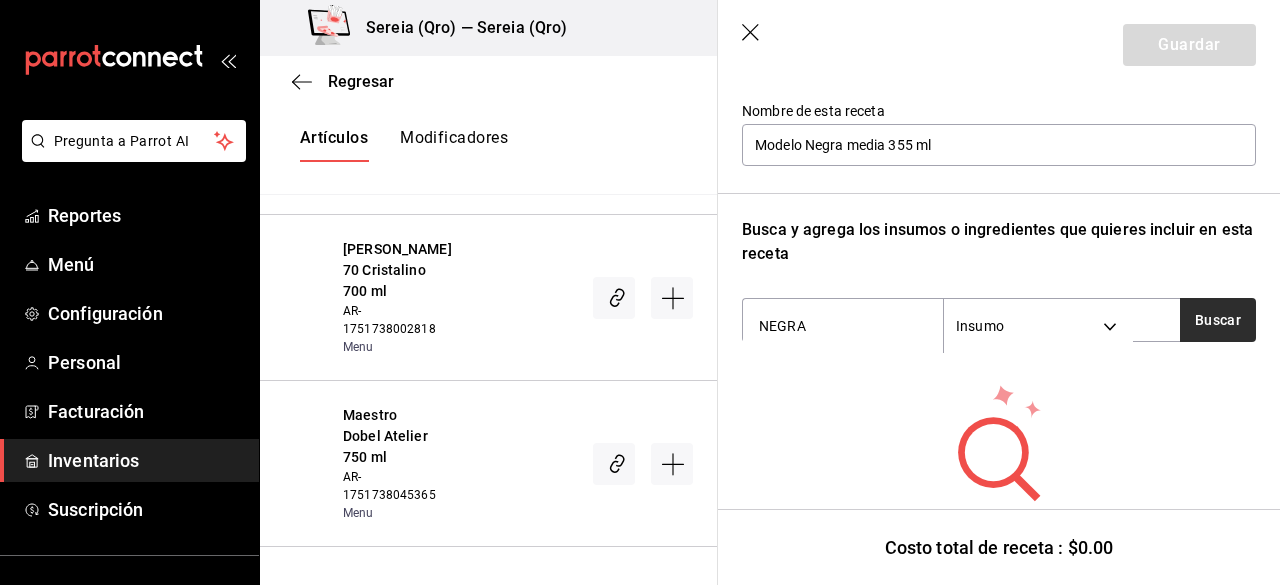 type on "NEGRA" 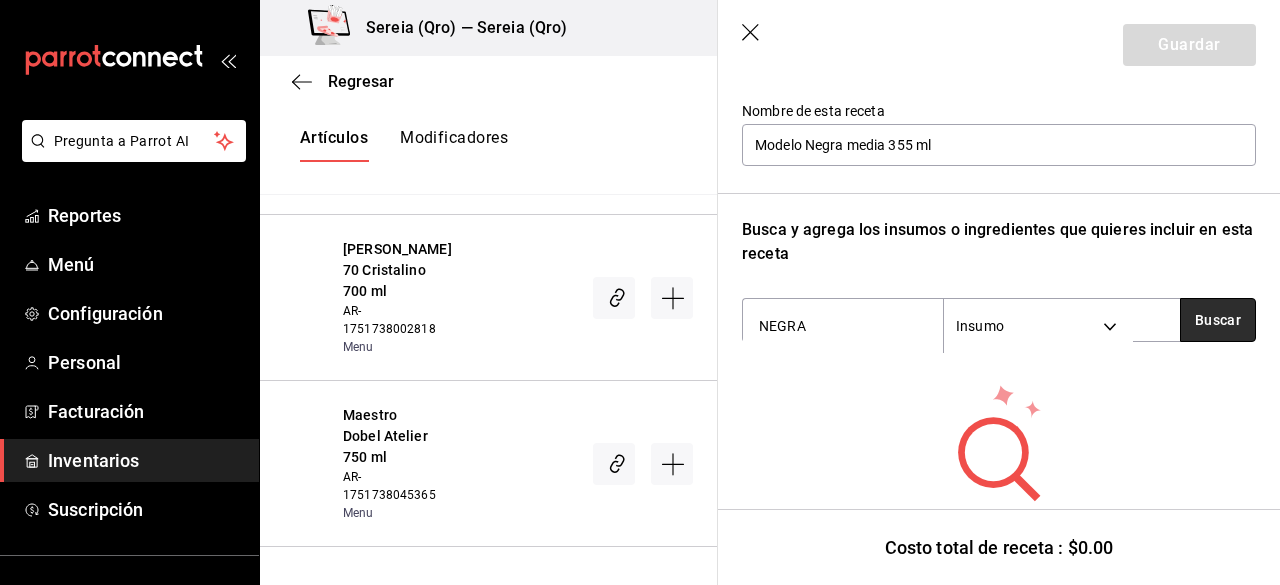click on "Buscar" at bounding box center (1218, 320) 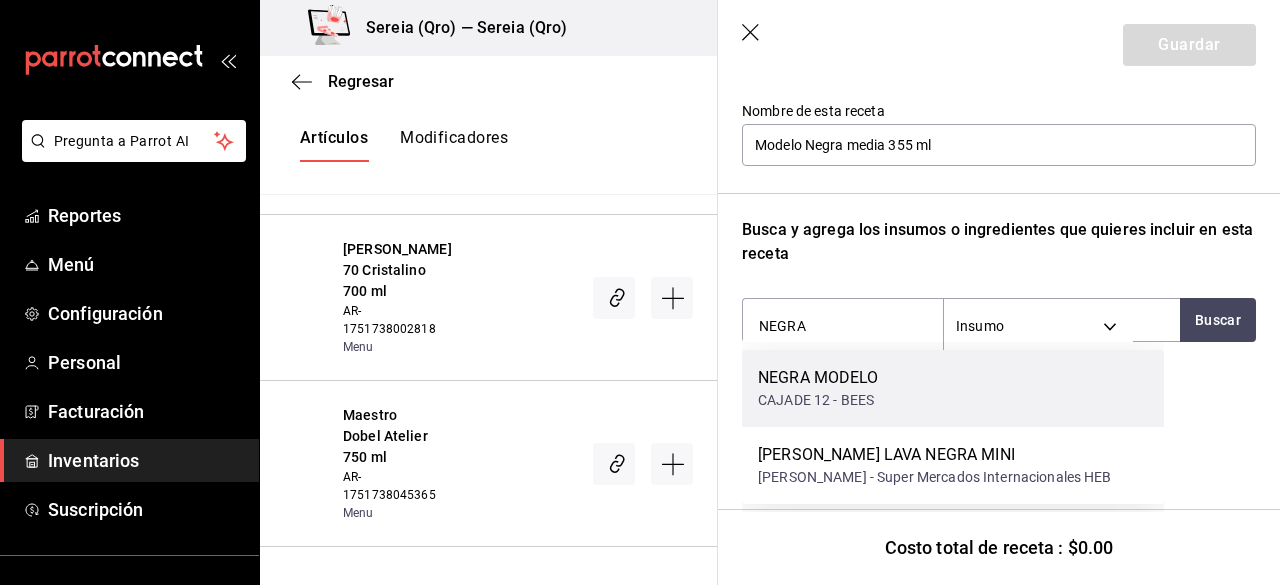click on "NEGRA MODELO" at bounding box center [818, 378] 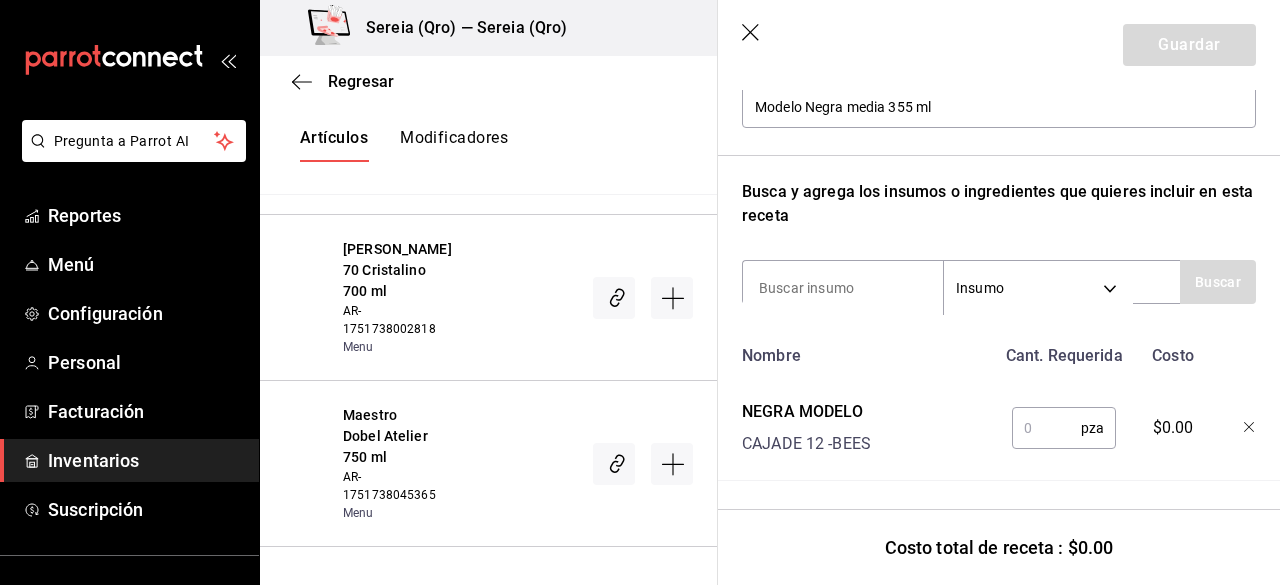 scroll, scrollTop: 253, scrollLeft: 0, axis: vertical 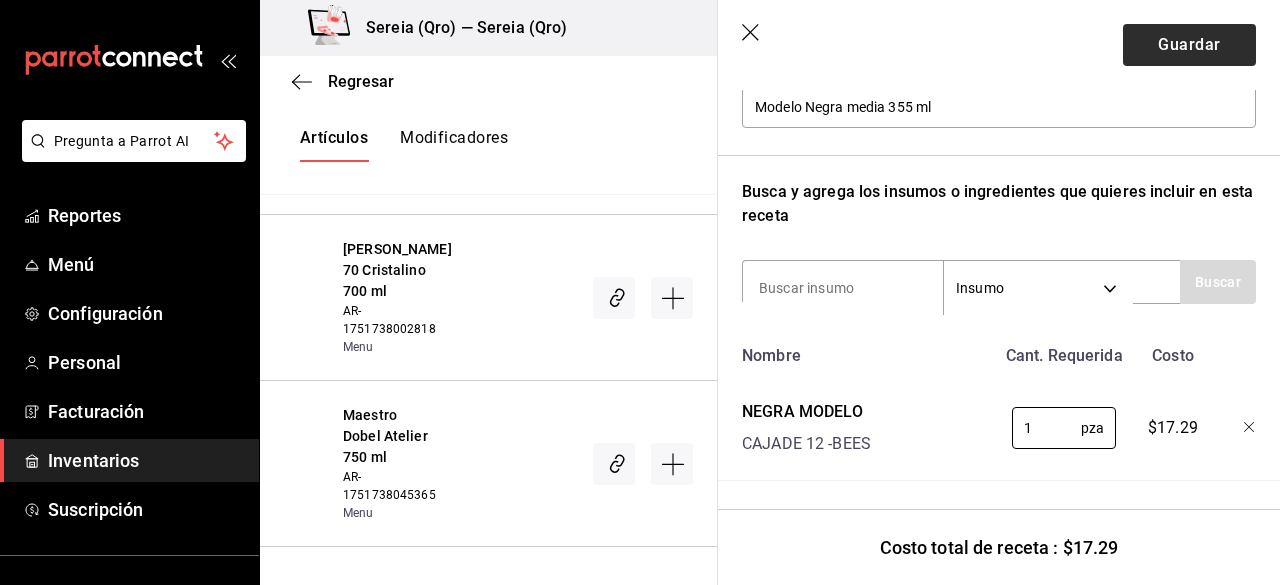 type on "1" 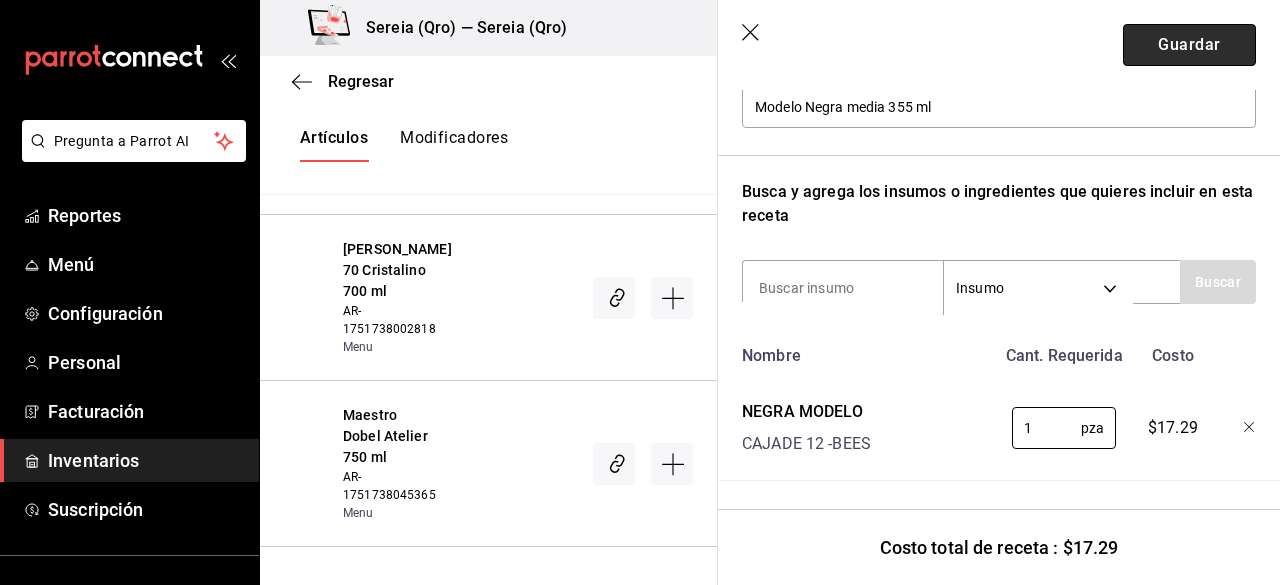 click on "Guardar" at bounding box center (1189, 45) 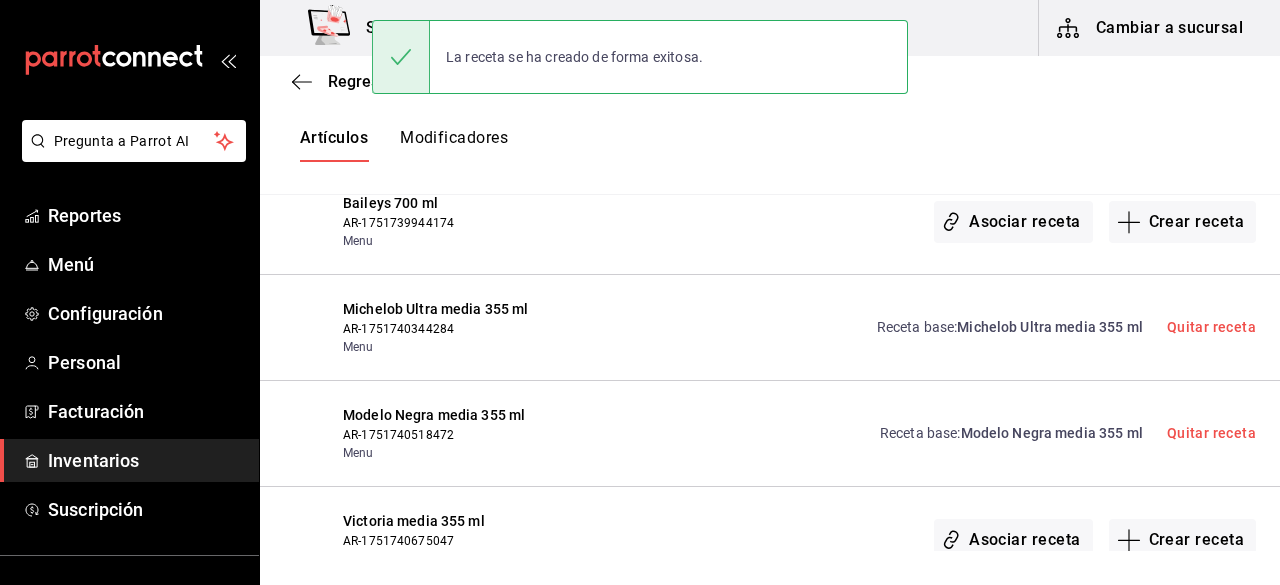scroll, scrollTop: 0, scrollLeft: 0, axis: both 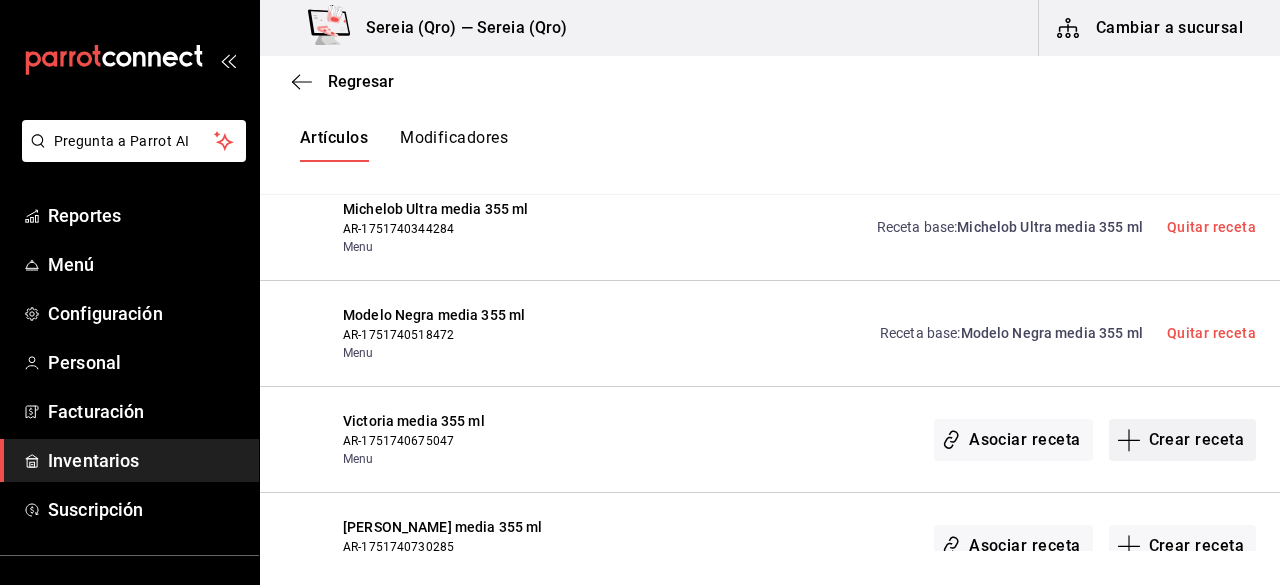 click 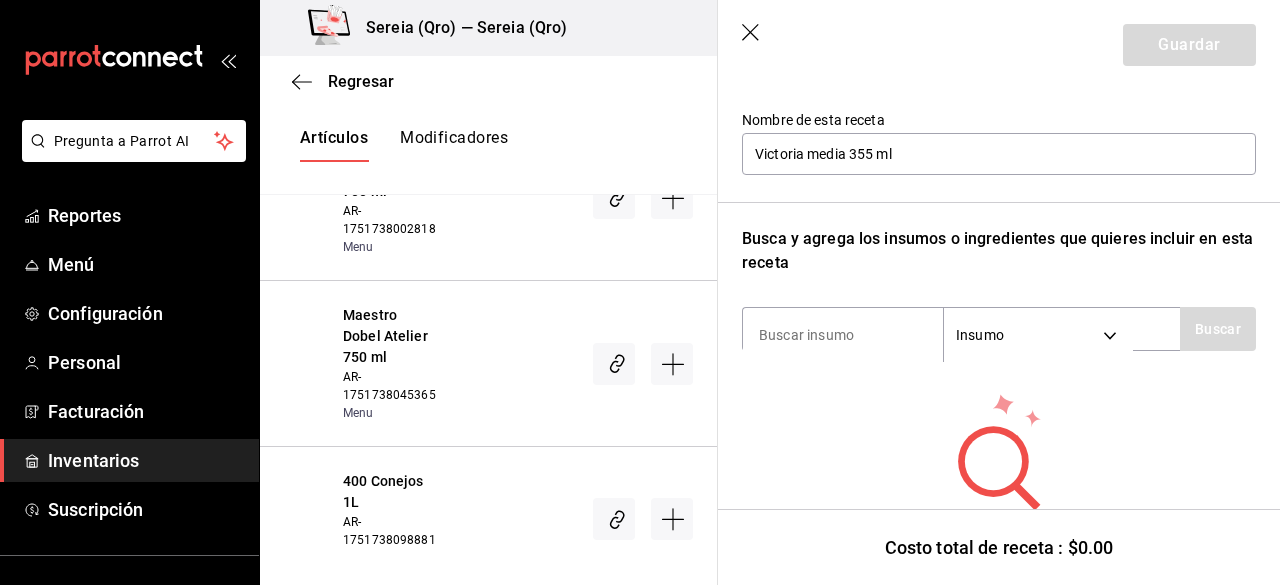scroll, scrollTop: 268, scrollLeft: 0, axis: vertical 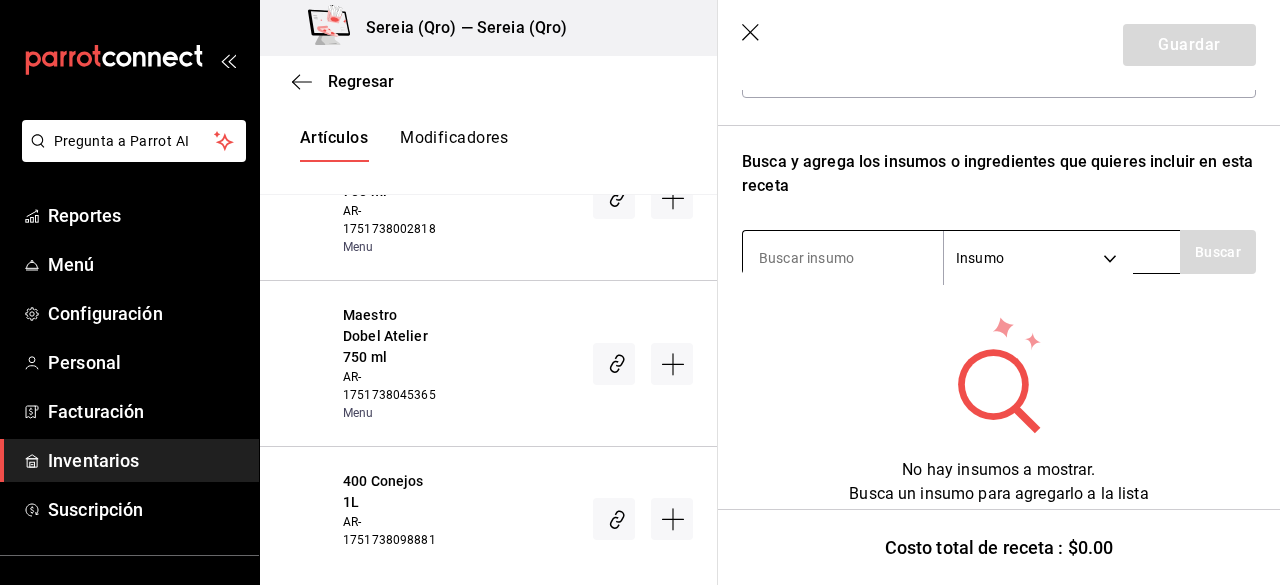 click at bounding box center (843, 258) 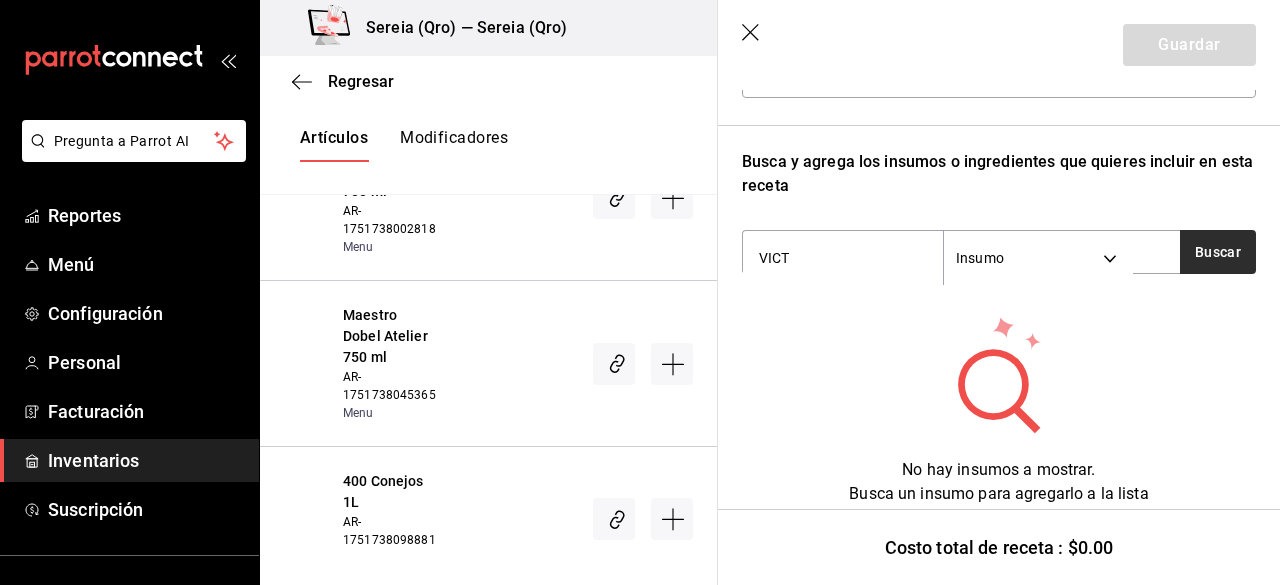 type on "VICT" 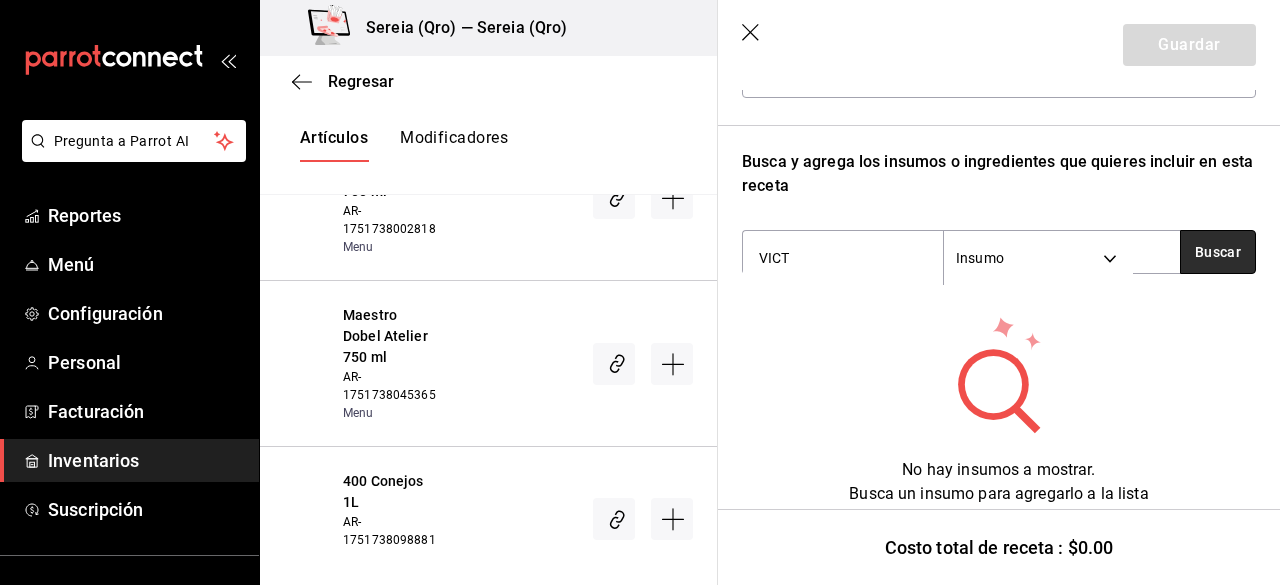 click on "Buscar" at bounding box center [1218, 252] 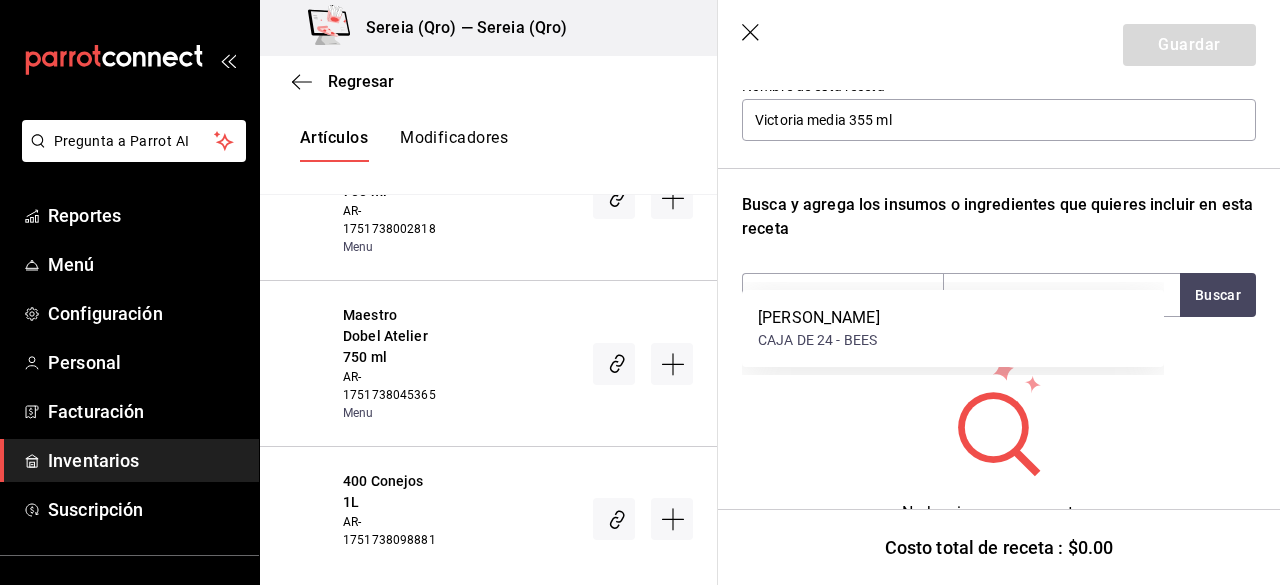 scroll, scrollTop: 268, scrollLeft: 0, axis: vertical 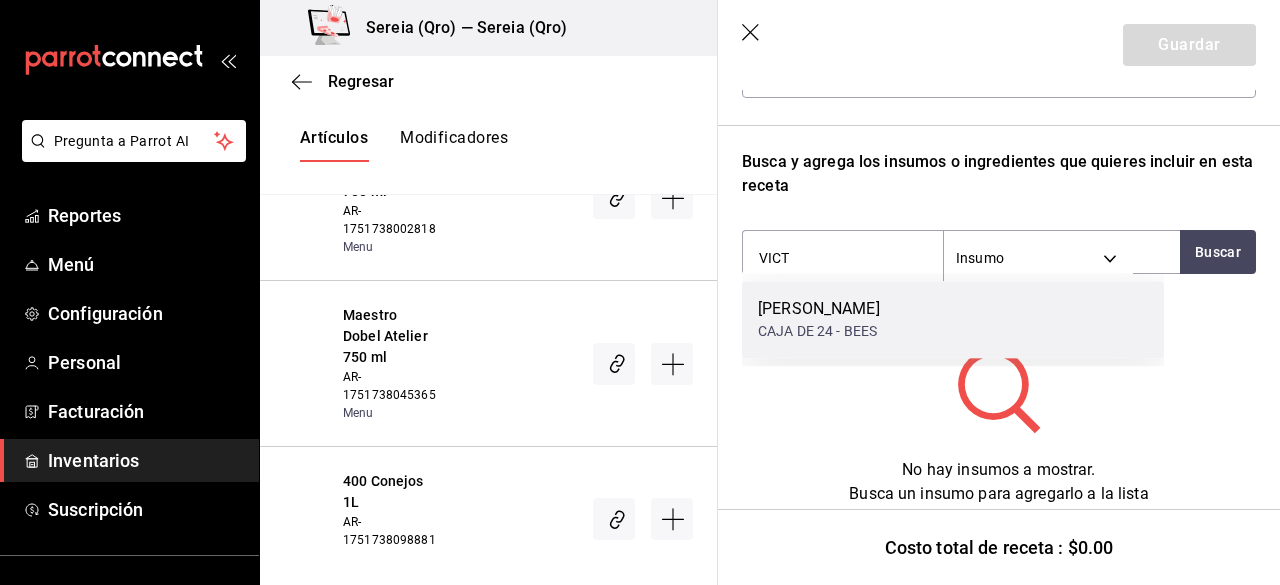 click on "VICTORIA MEDIANA" at bounding box center [819, 309] 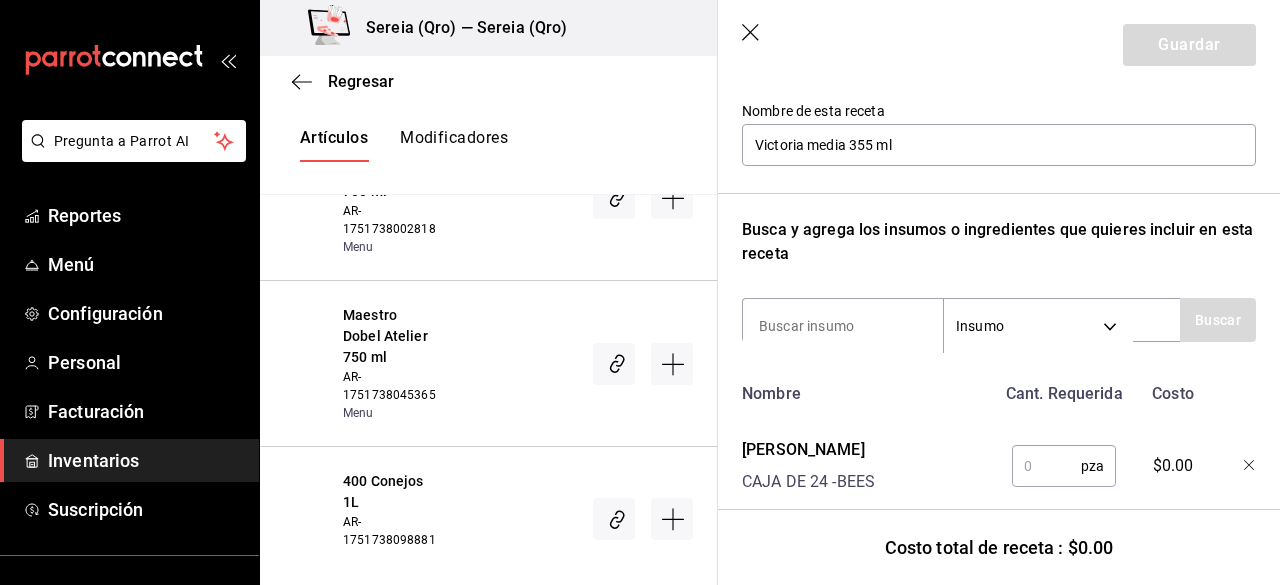 scroll, scrollTop: 253, scrollLeft: 0, axis: vertical 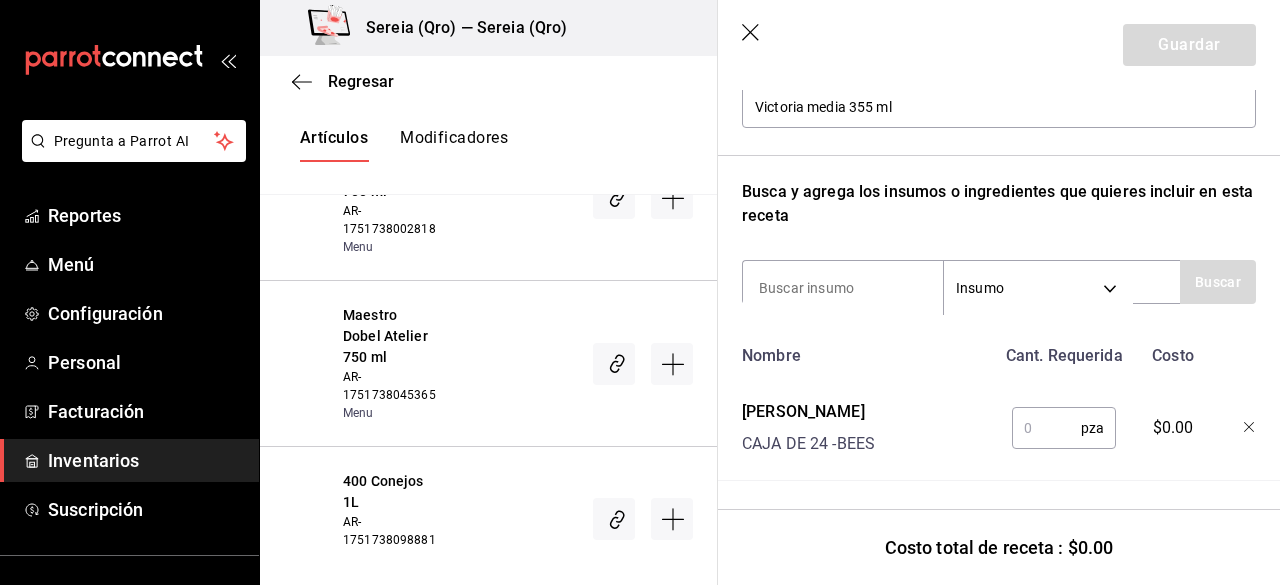 click at bounding box center (1046, 428) 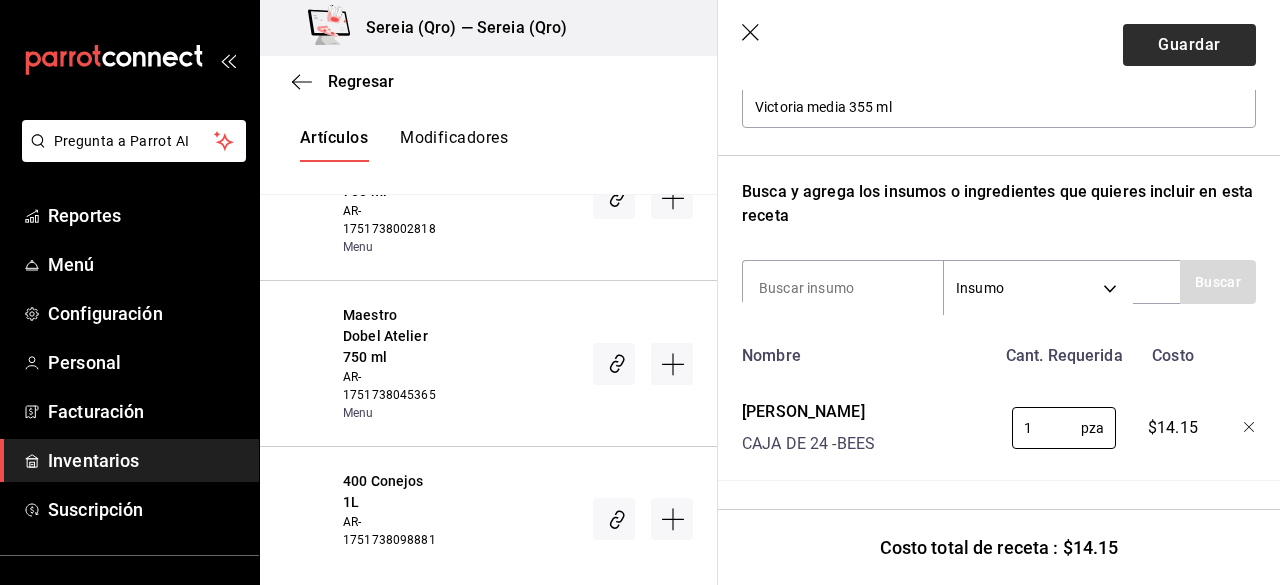type on "1" 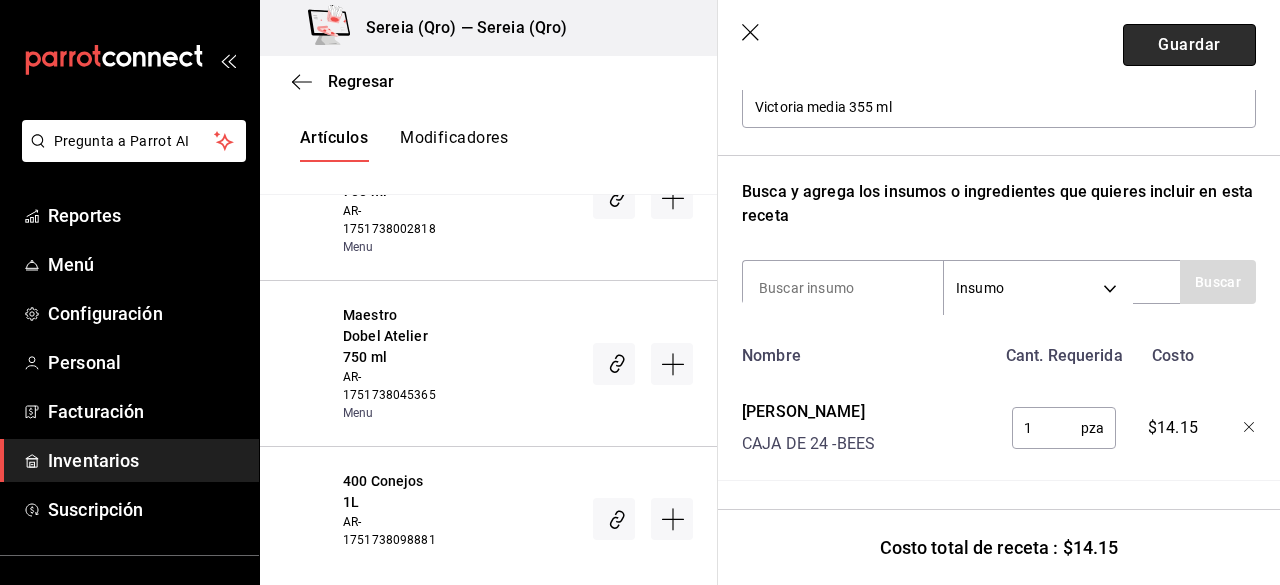 click on "Guardar" at bounding box center (1189, 45) 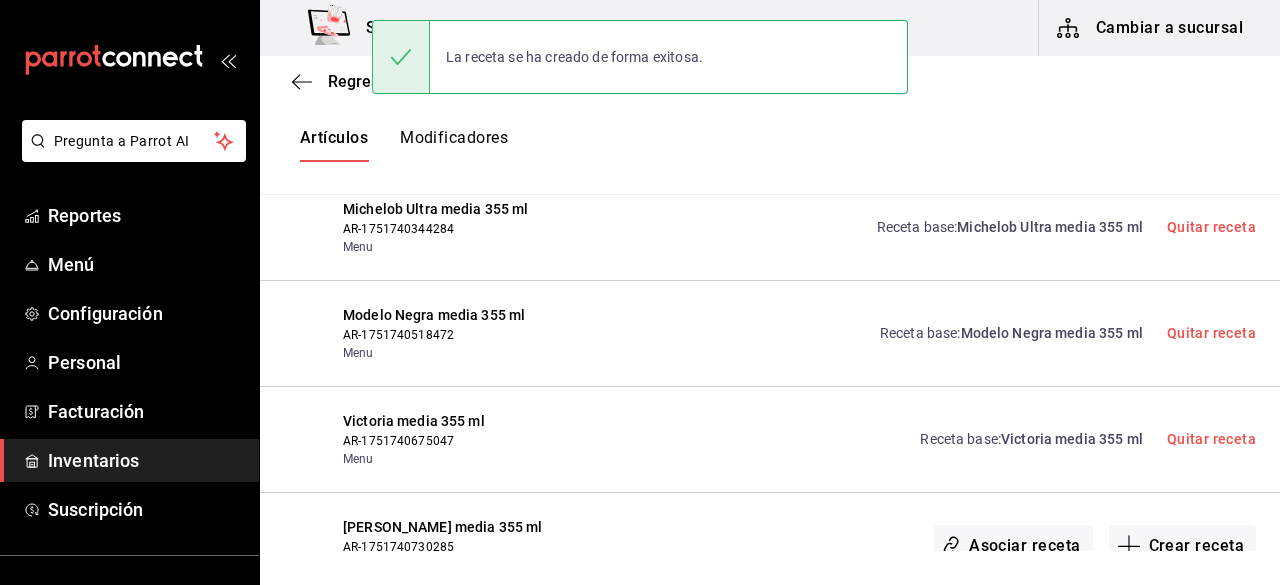 scroll, scrollTop: 0, scrollLeft: 0, axis: both 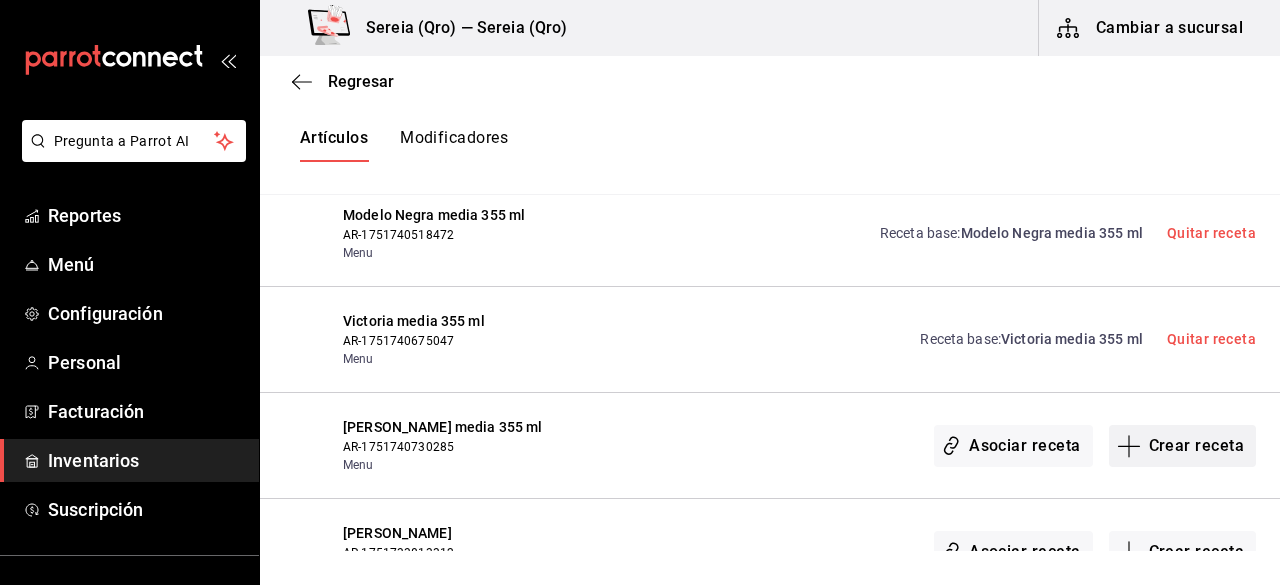 click 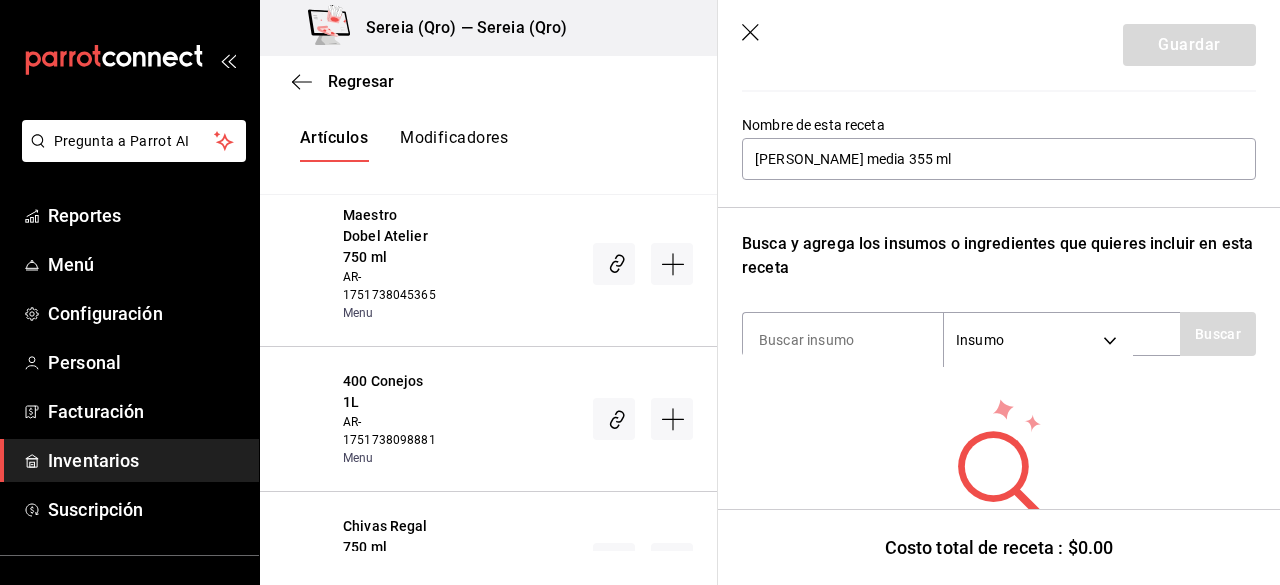 scroll, scrollTop: 200, scrollLeft: 0, axis: vertical 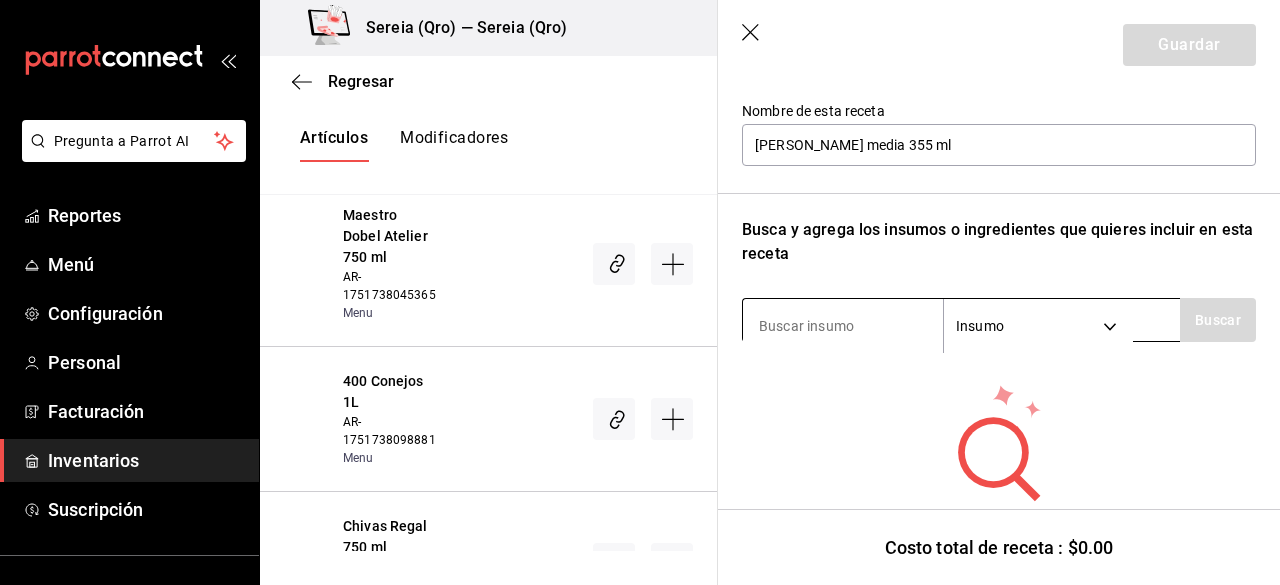 click at bounding box center [843, 326] 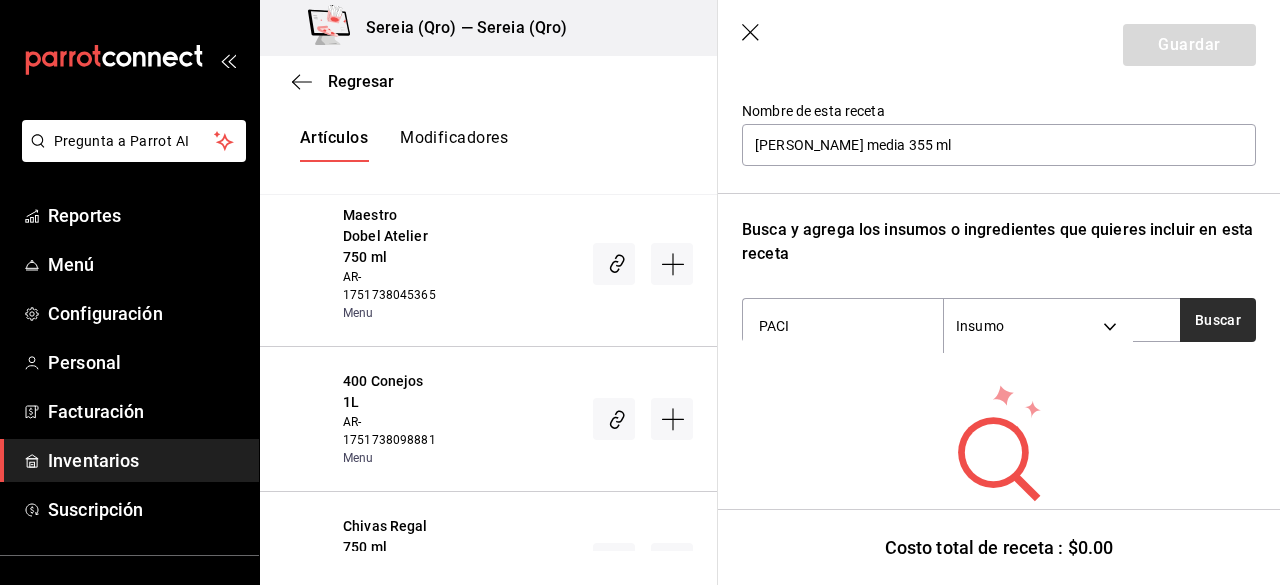 type on "PACI" 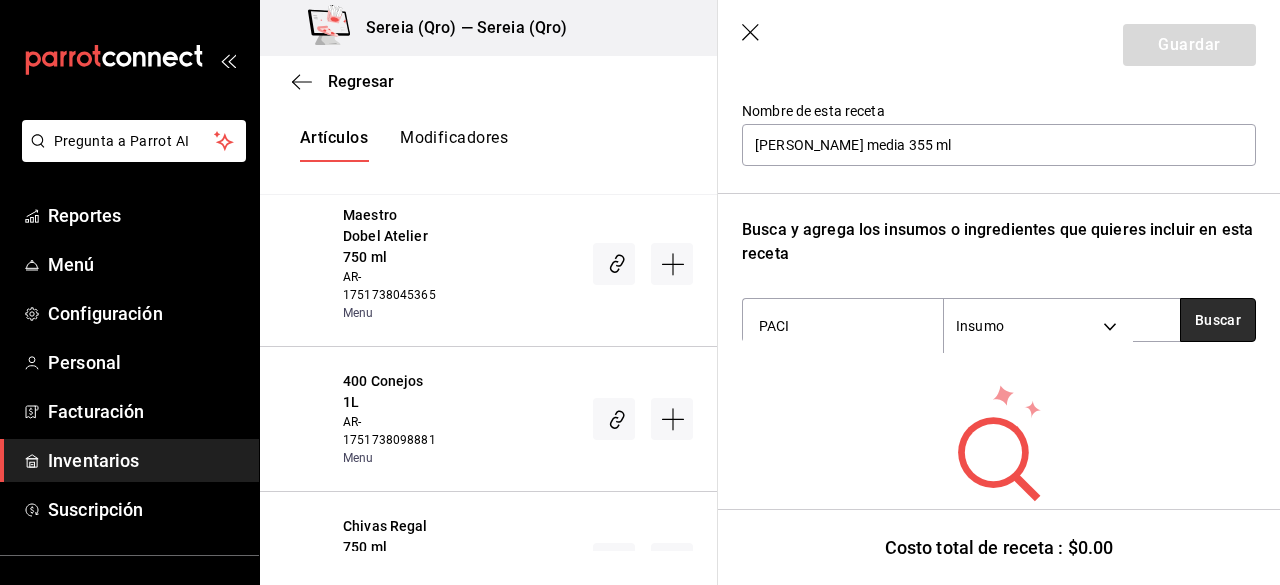 click on "Buscar" at bounding box center (1218, 320) 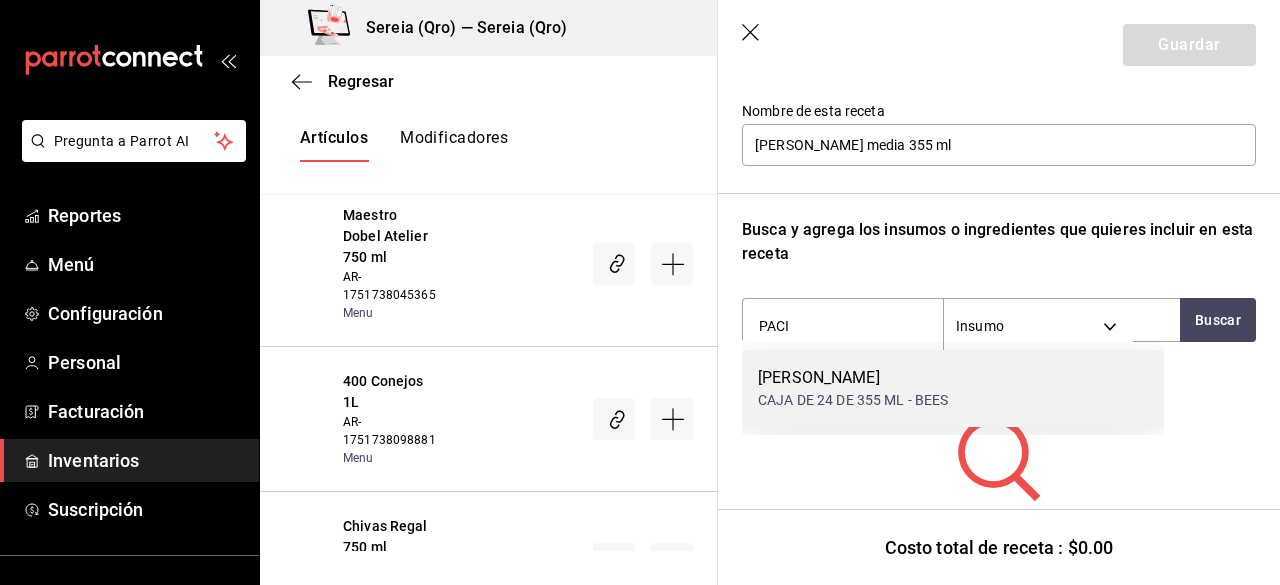 click on "PACIFICO CLARA" at bounding box center [853, 378] 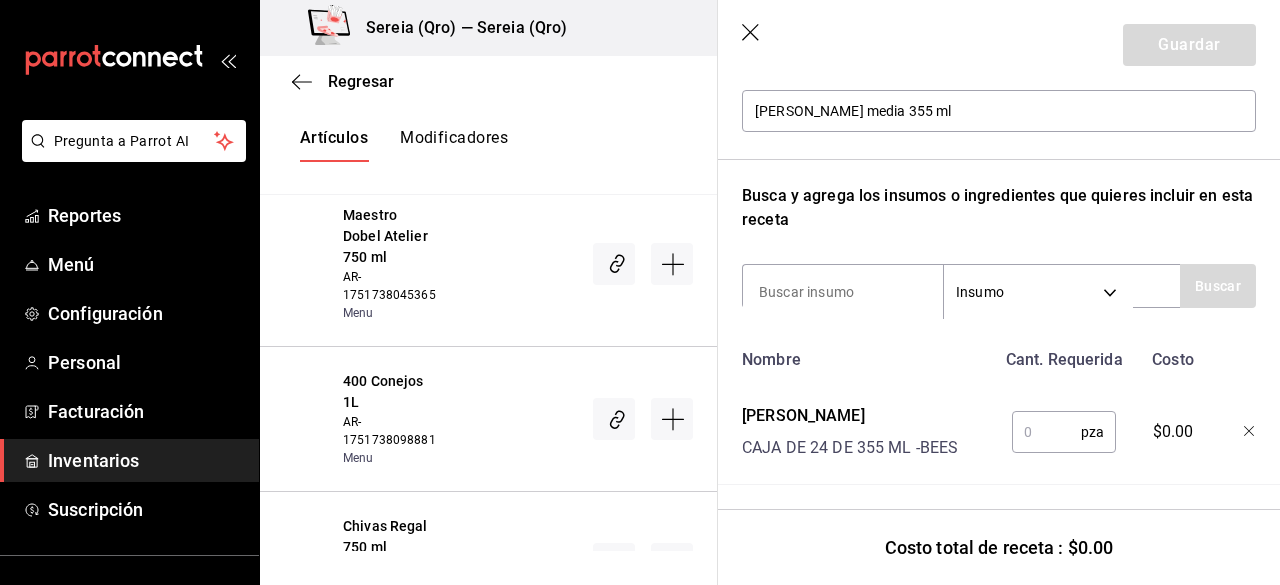 scroll, scrollTop: 253, scrollLeft: 0, axis: vertical 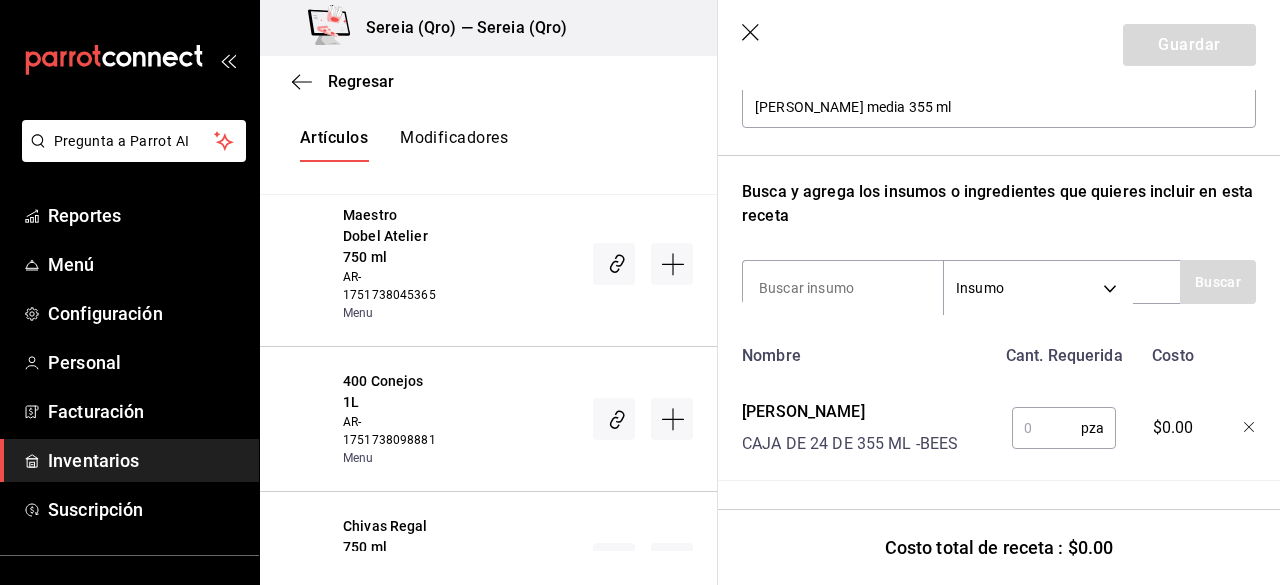 click at bounding box center (1046, 428) 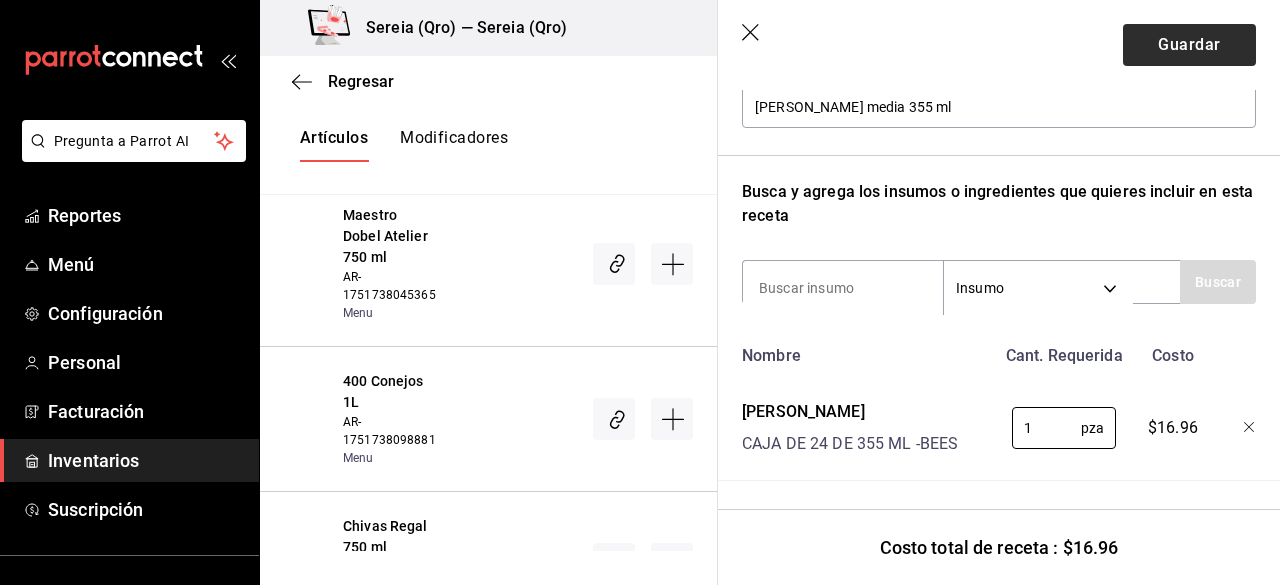 type on "1" 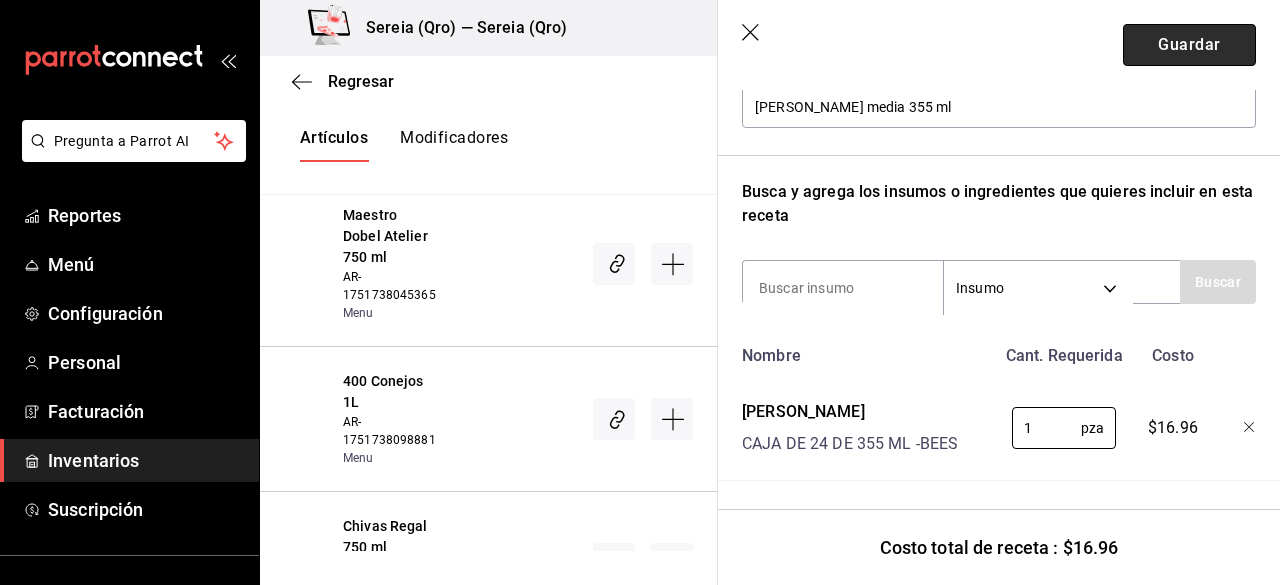click on "Guardar" at bounding box center (1189, 45) 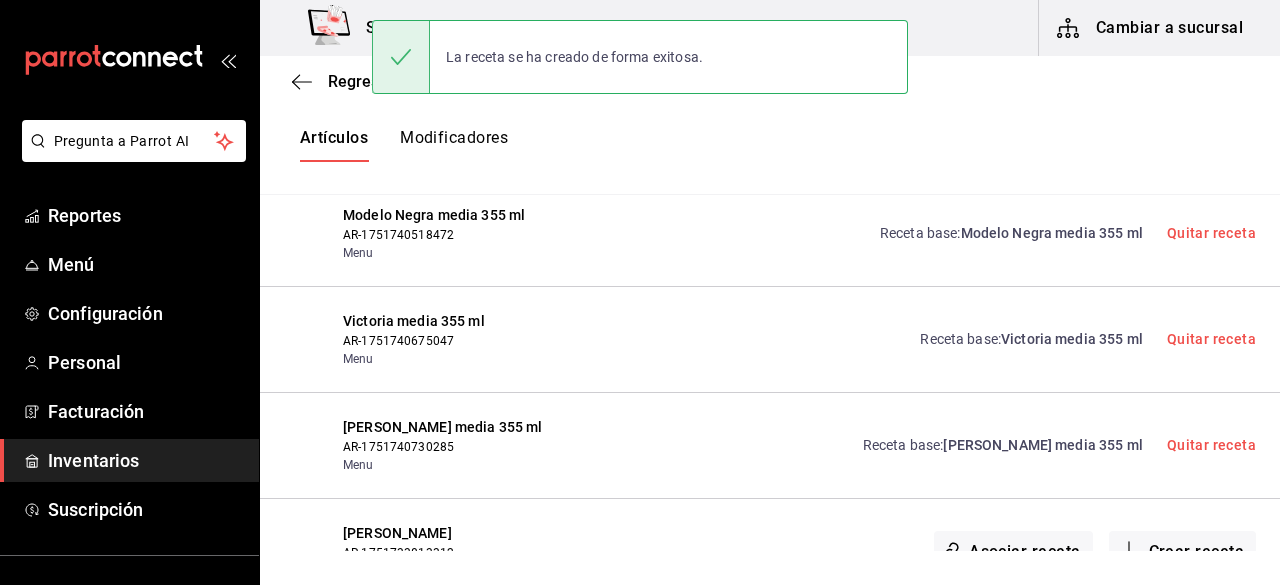 scroll, scrollTop: 0, scrollLeft: 0, axis: both 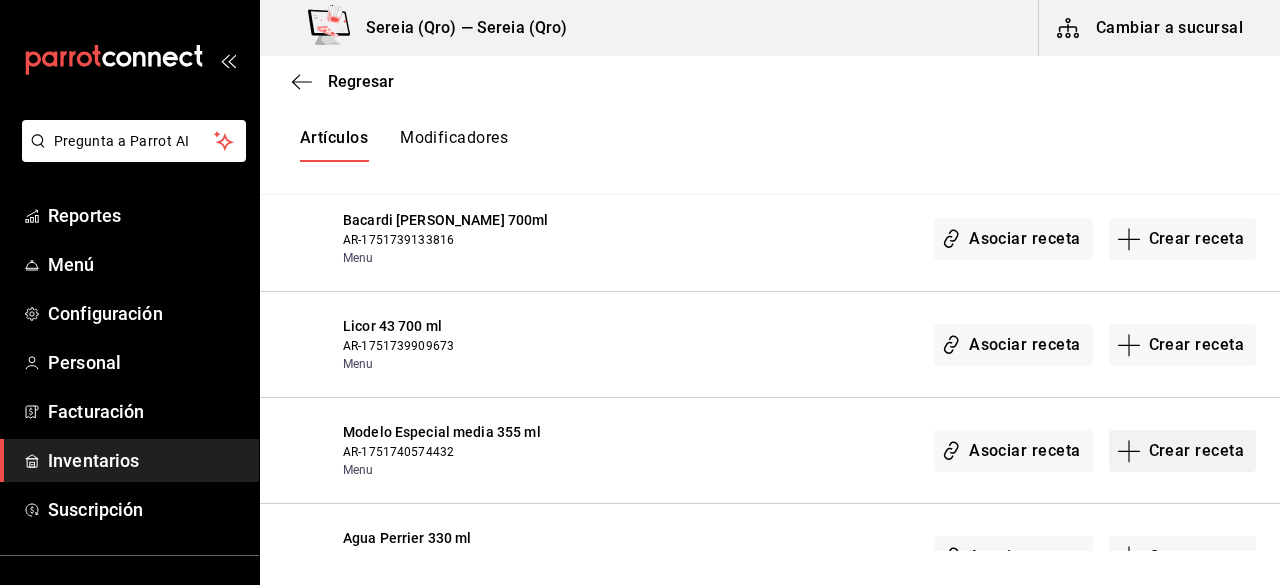 click 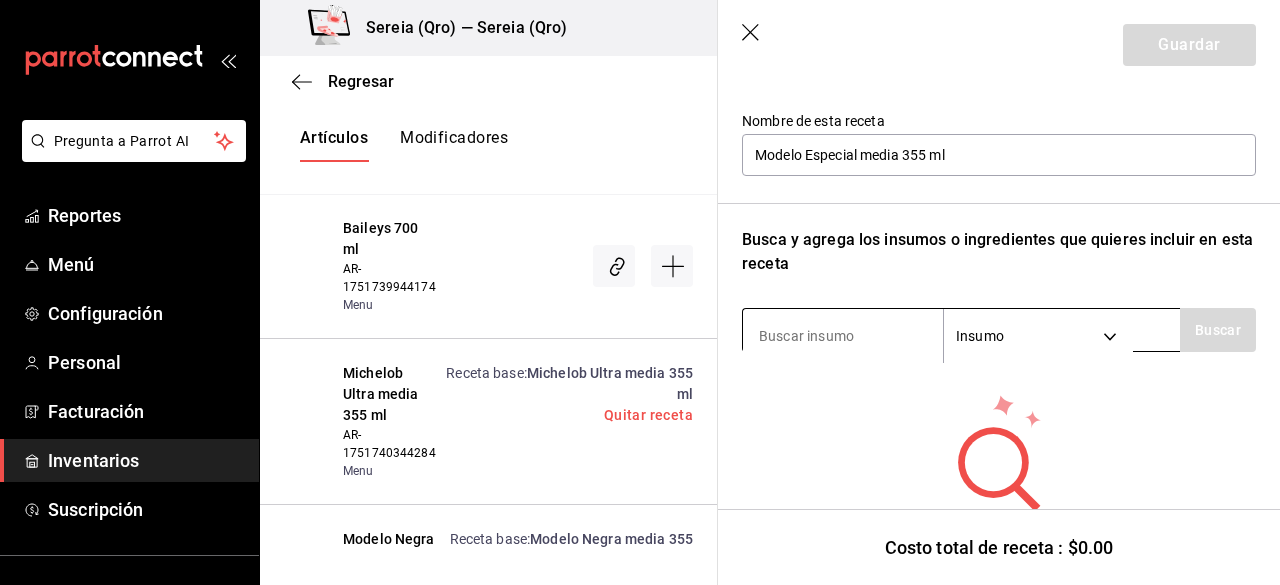 scroll, scrollTop: 268, scrollLeft: 0, axis: vertical 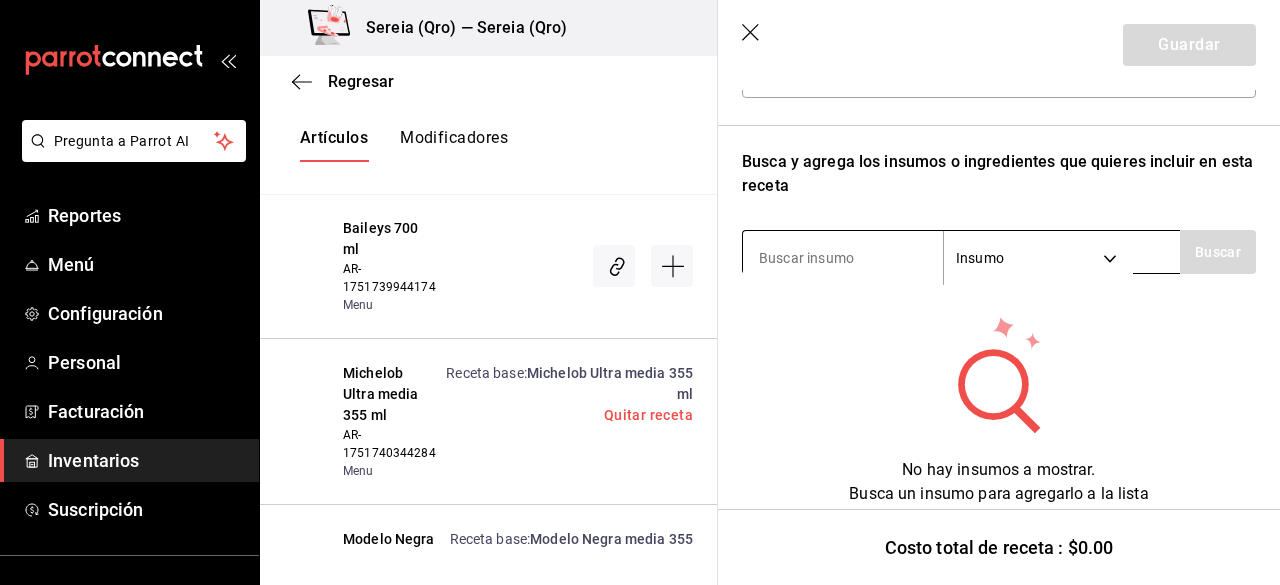 click at bounding box center (843, 258) 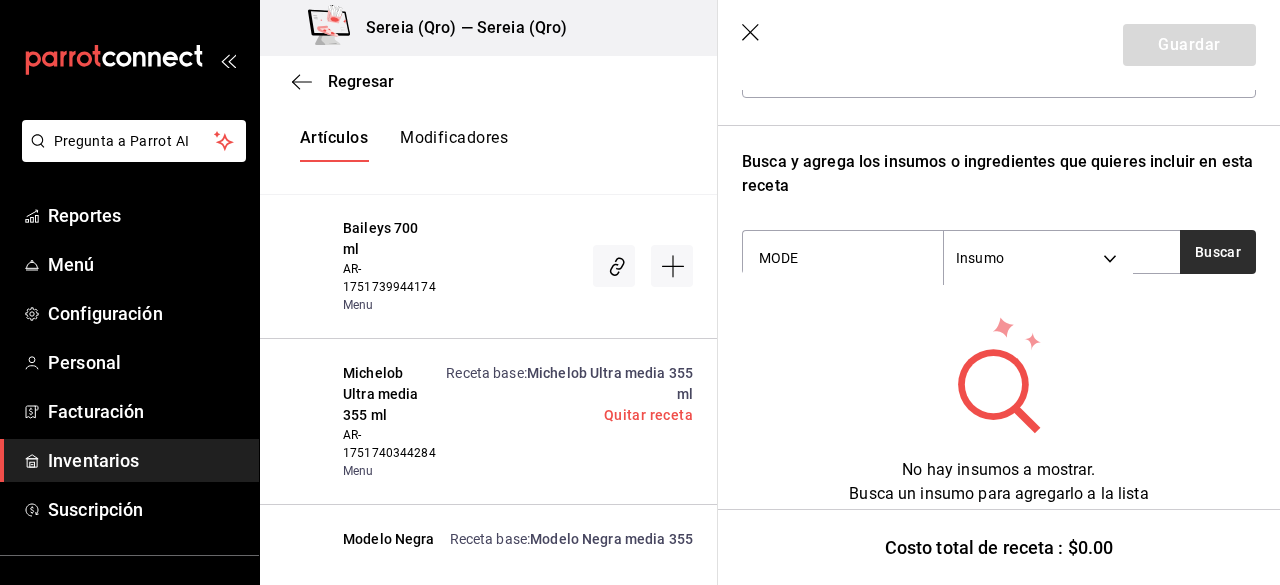 type on "MODE" 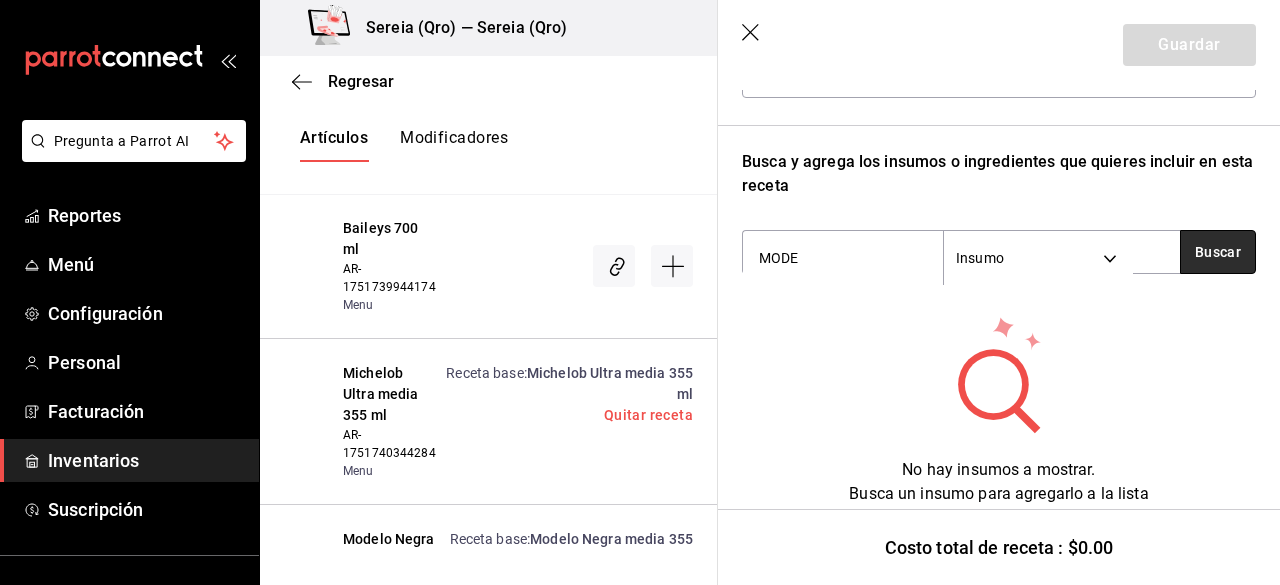 click on "Buscar" at bounding box center (1218, 252) 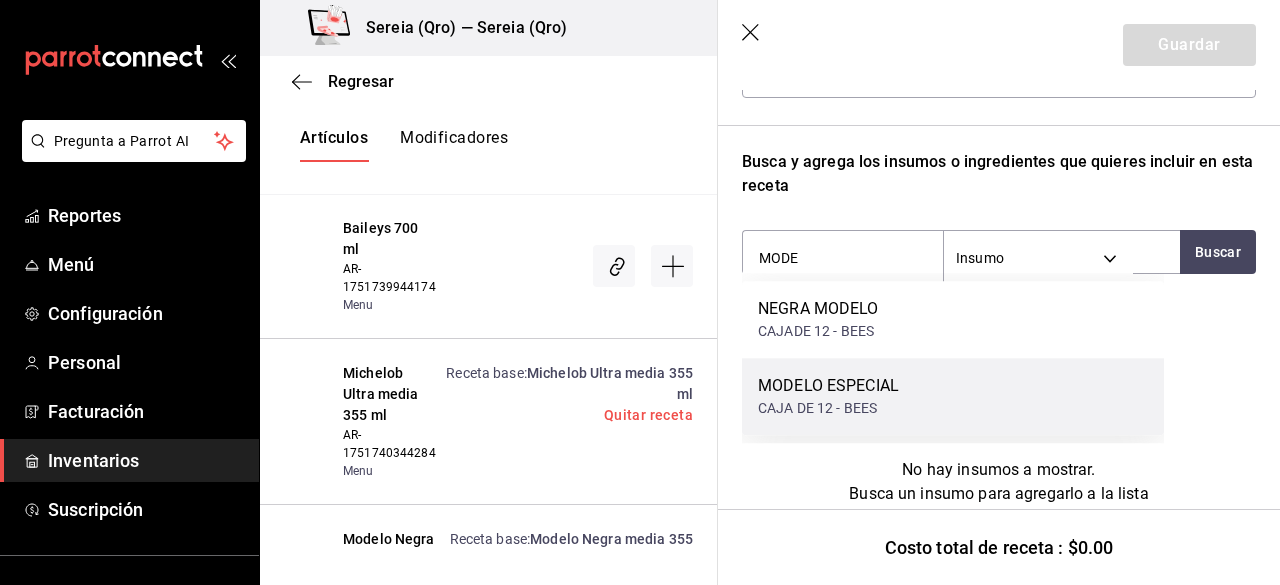 click on "MODELO ESPECIAL" at bounding box center (828, 386) 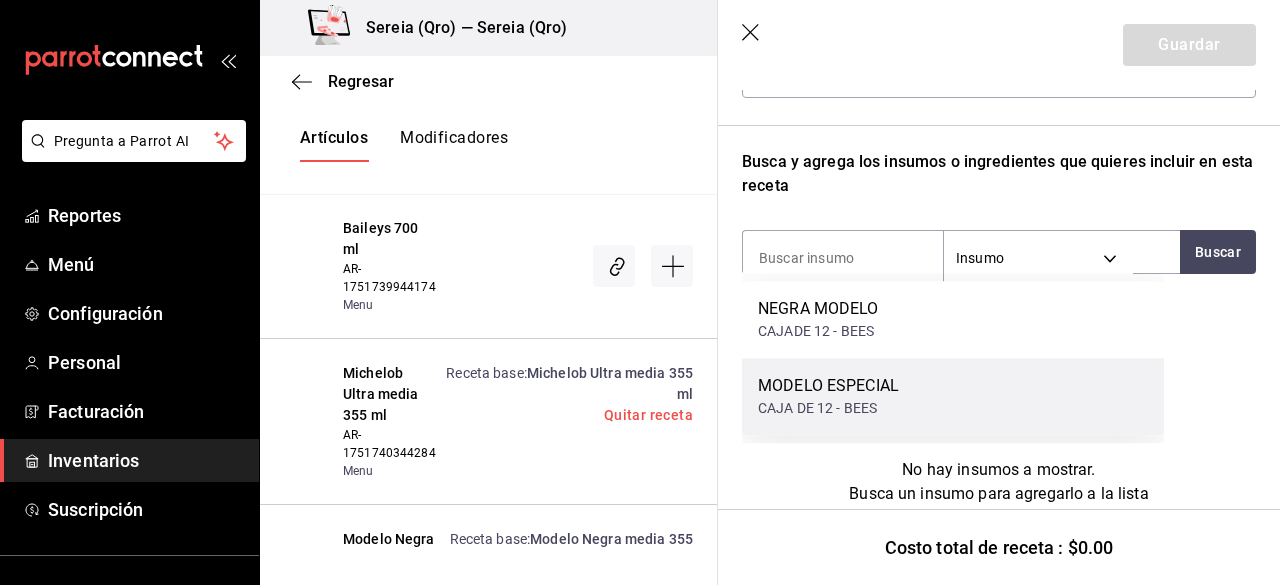 scroll, scrollTop: 253, scrollLeft: 0, axis: vertical 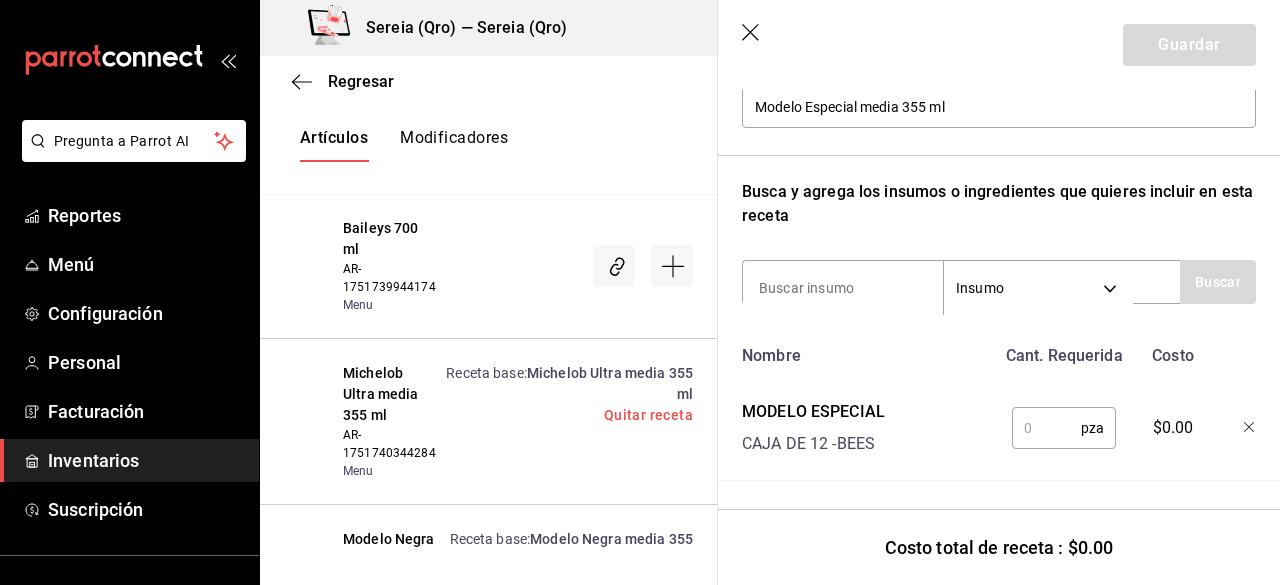 click at bounding box center [1046, 428] 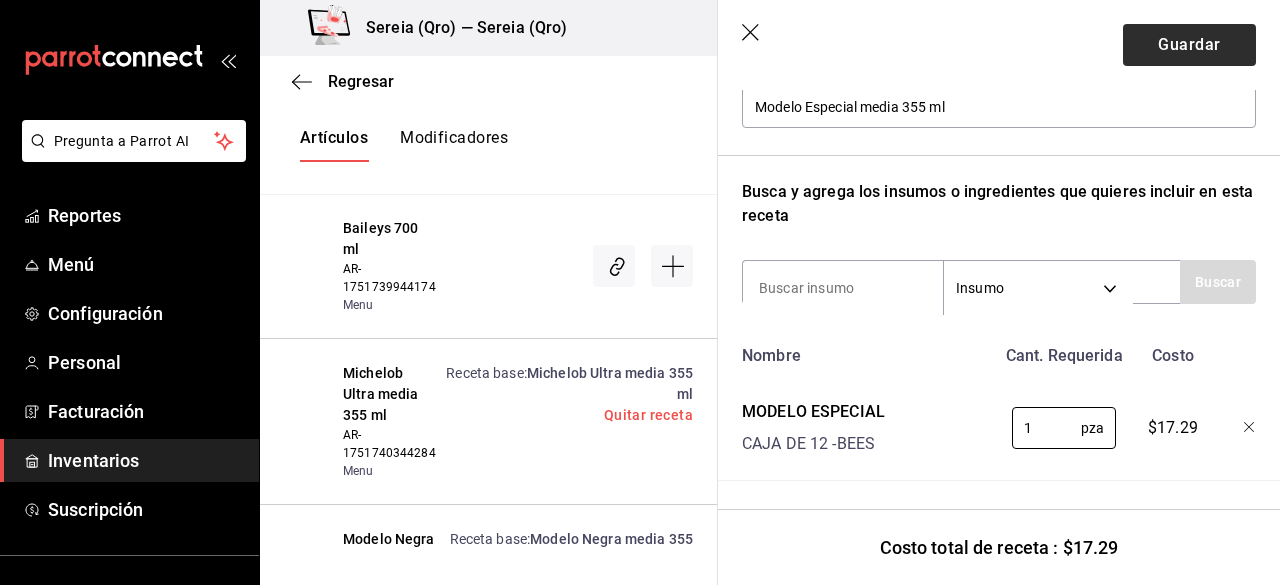 type on "1" 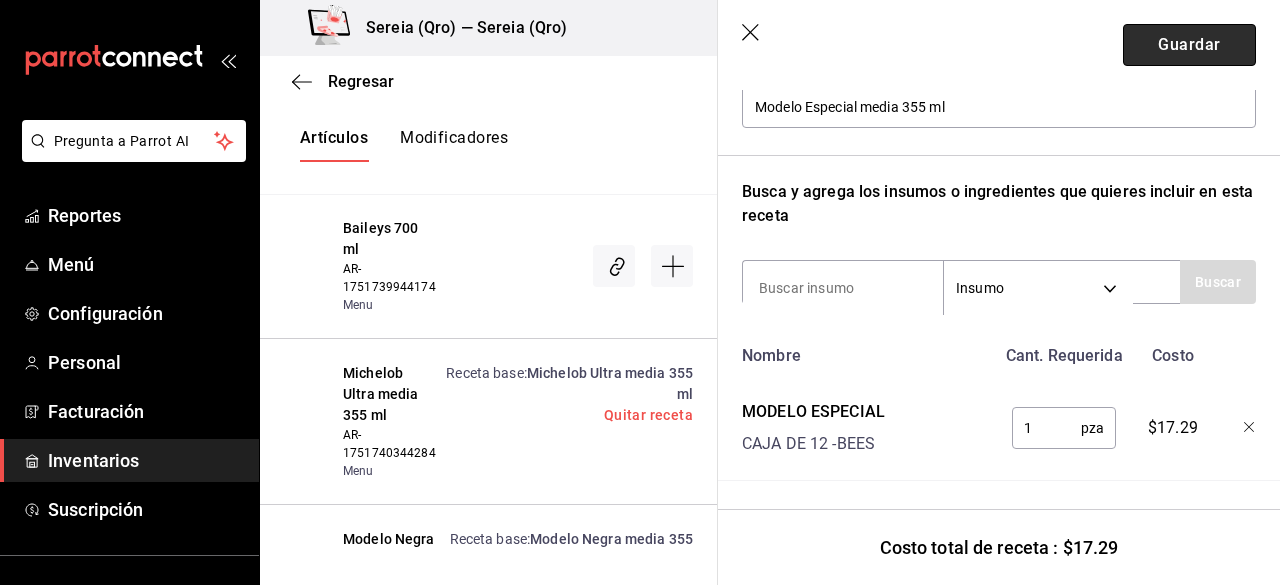 click on "Guardar" at bounding box center (1189, 45) 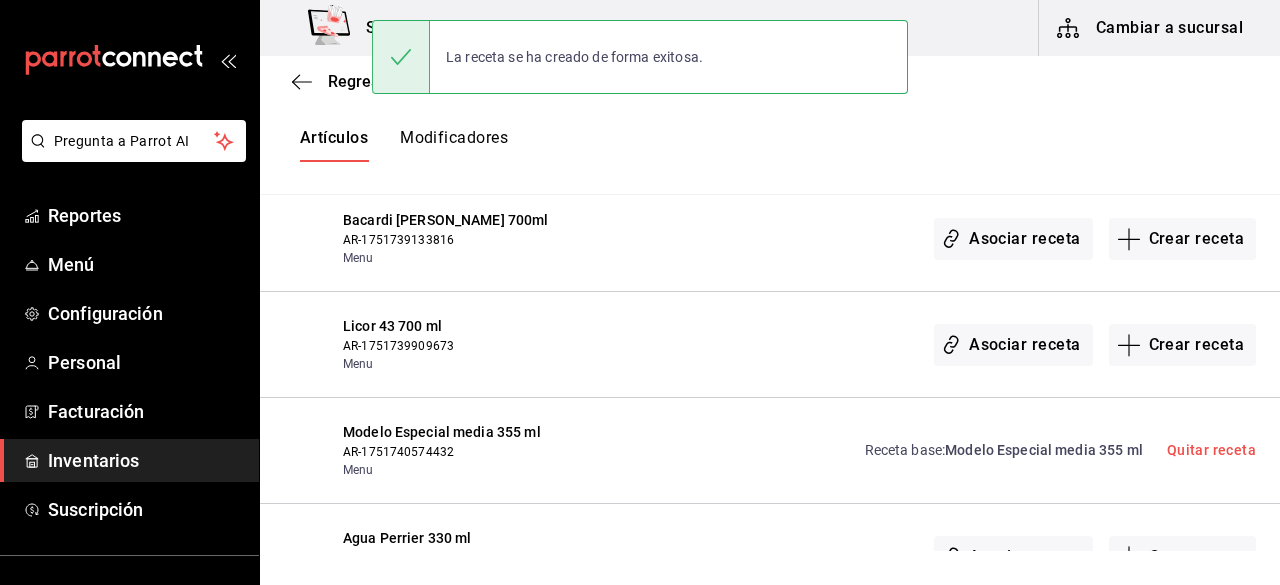 scroll, scrollTop: 0, scrollLeft: 0, axis: both 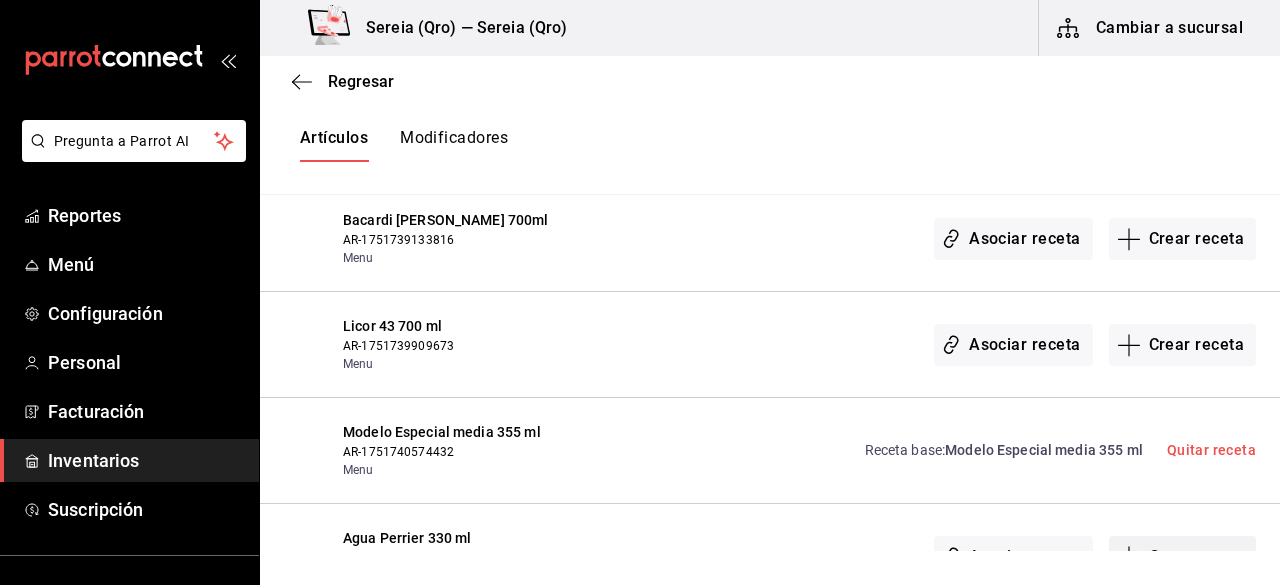 click 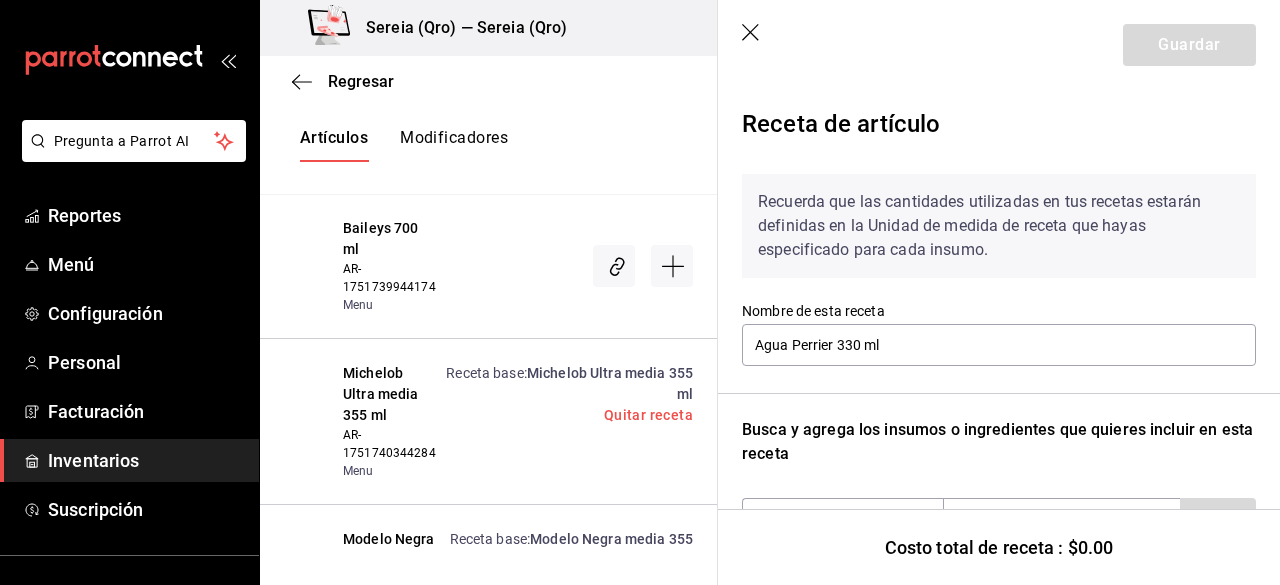 scroll, scrollTop: 200, scrollLeft: 0, axis: vertical 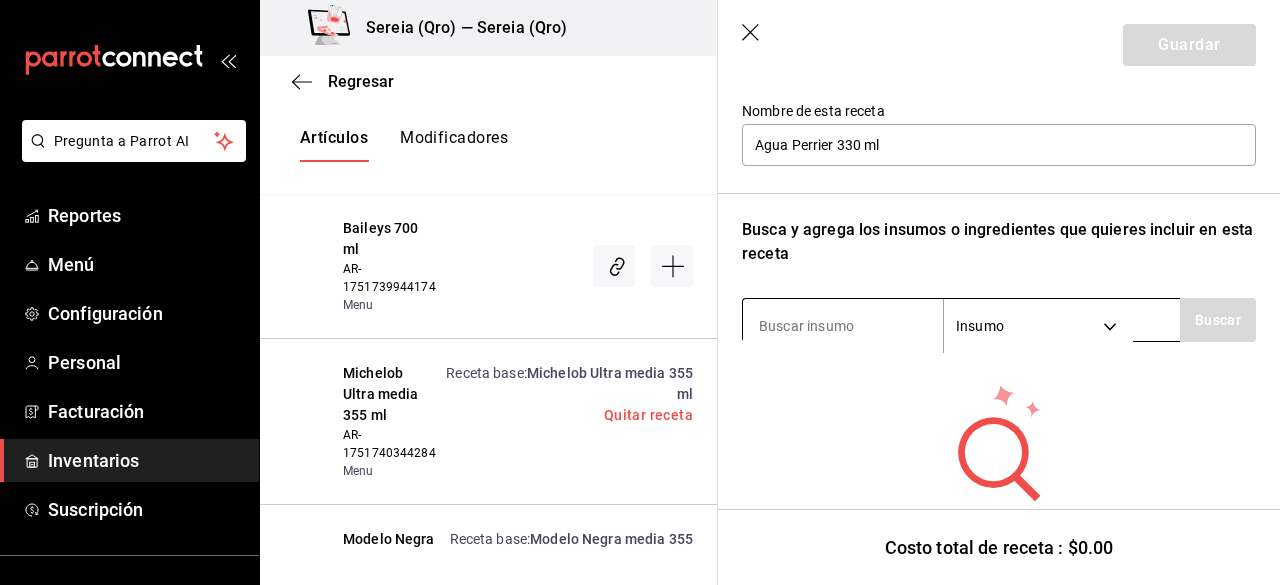 click at bounding box center (843, 326) 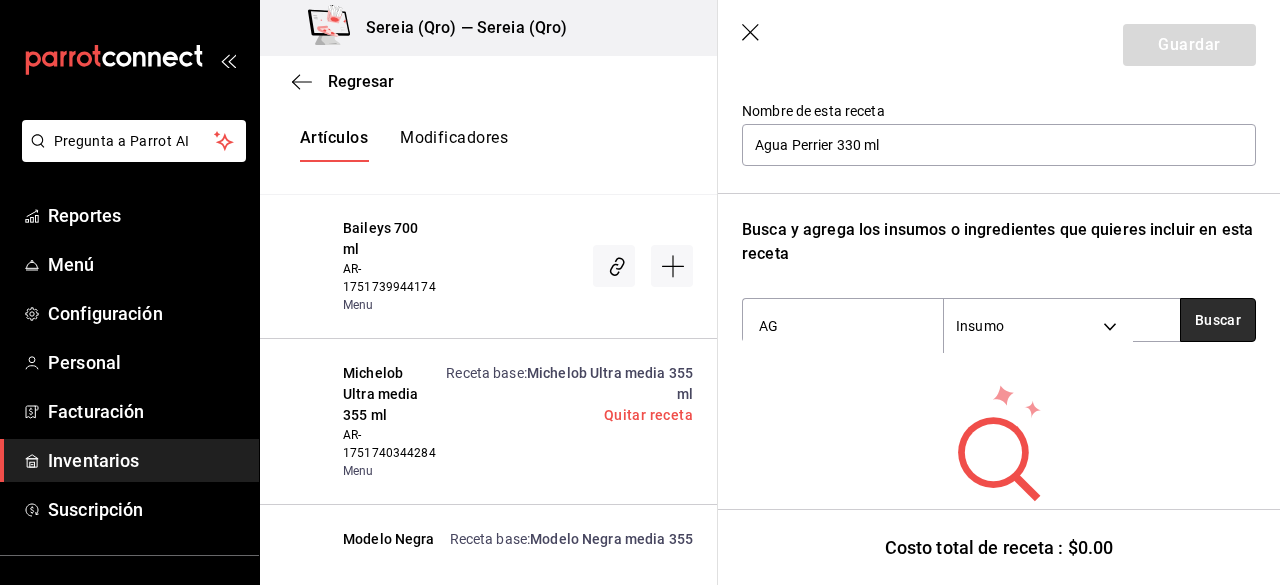 click on "Buscar" at bounding box center (1218, 320) 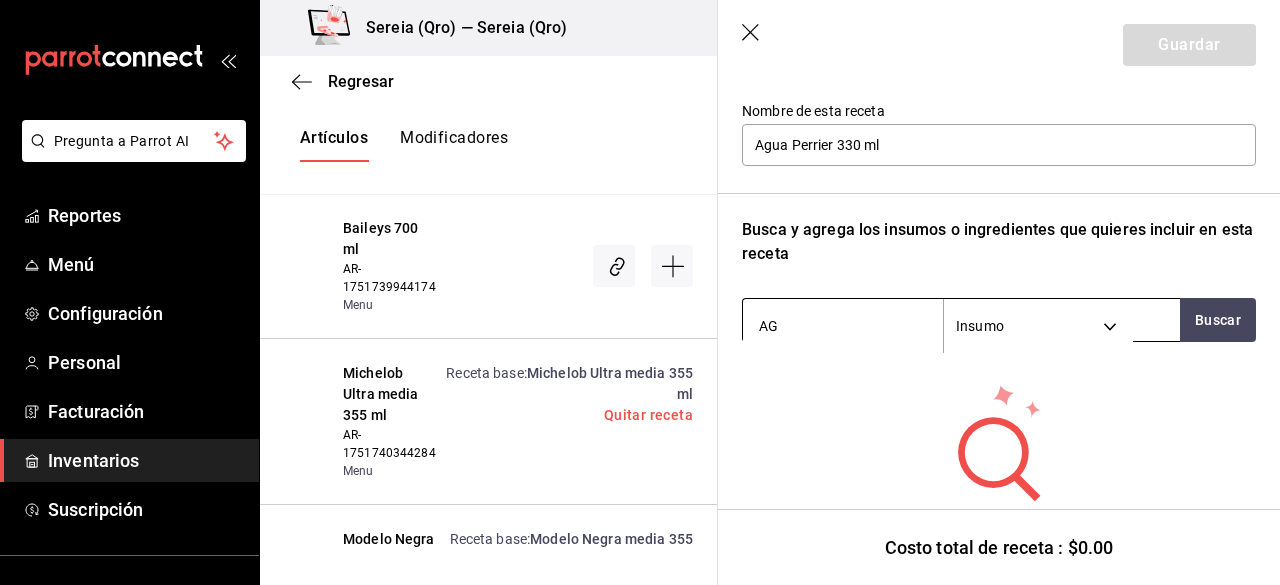 type on "A" 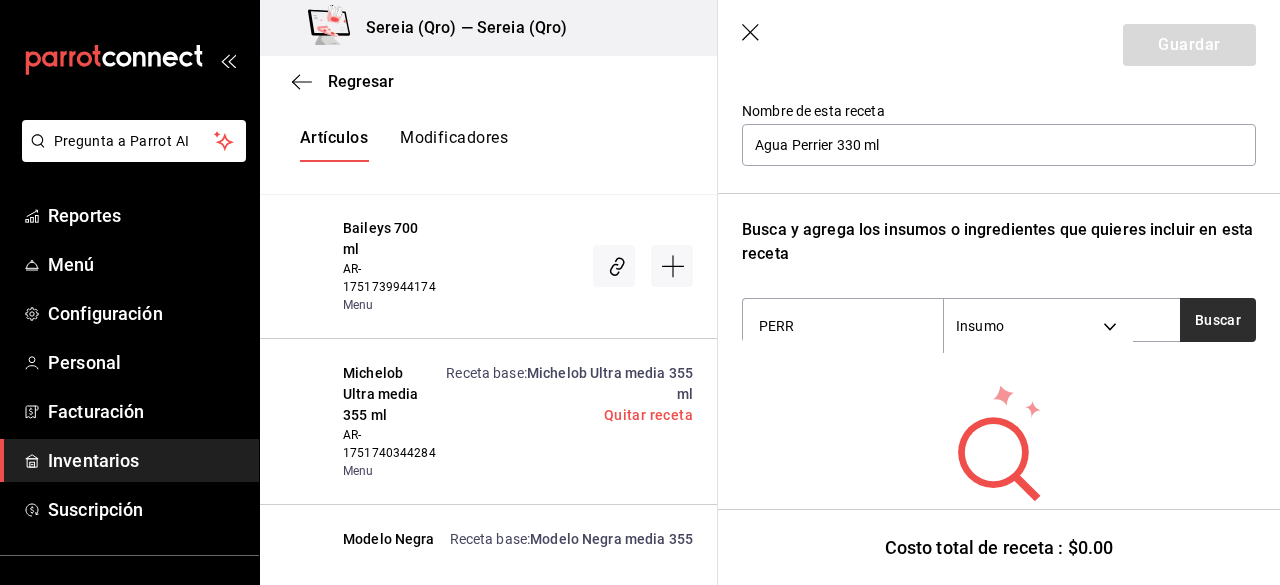 type on "PERR" 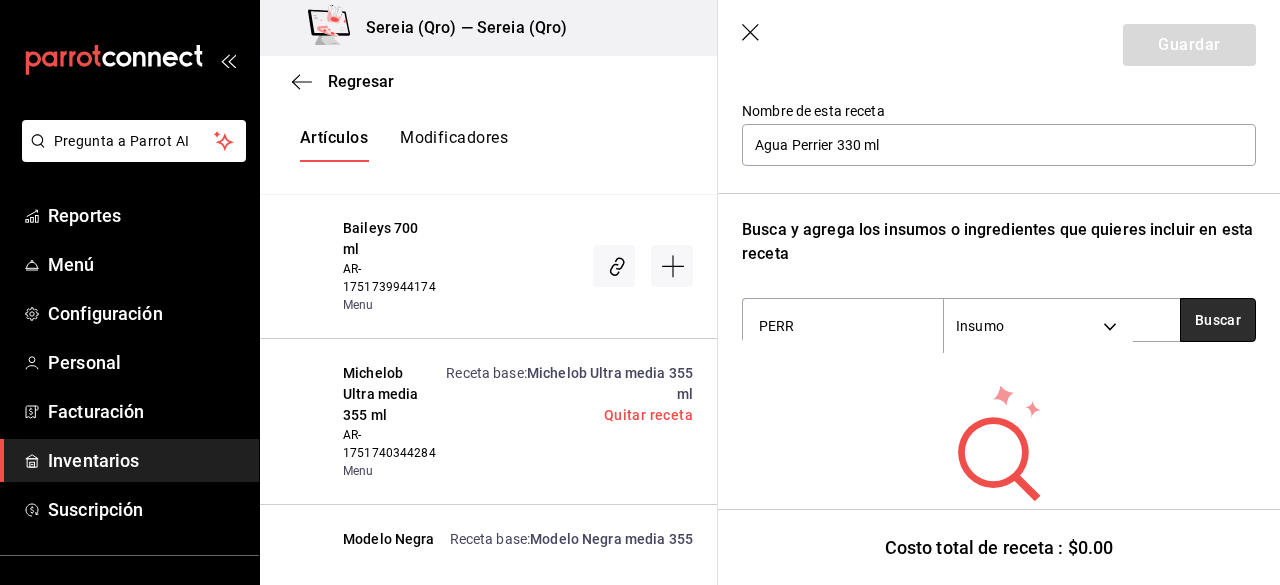 click on "Buscar" at bounding box center [1218, 320] 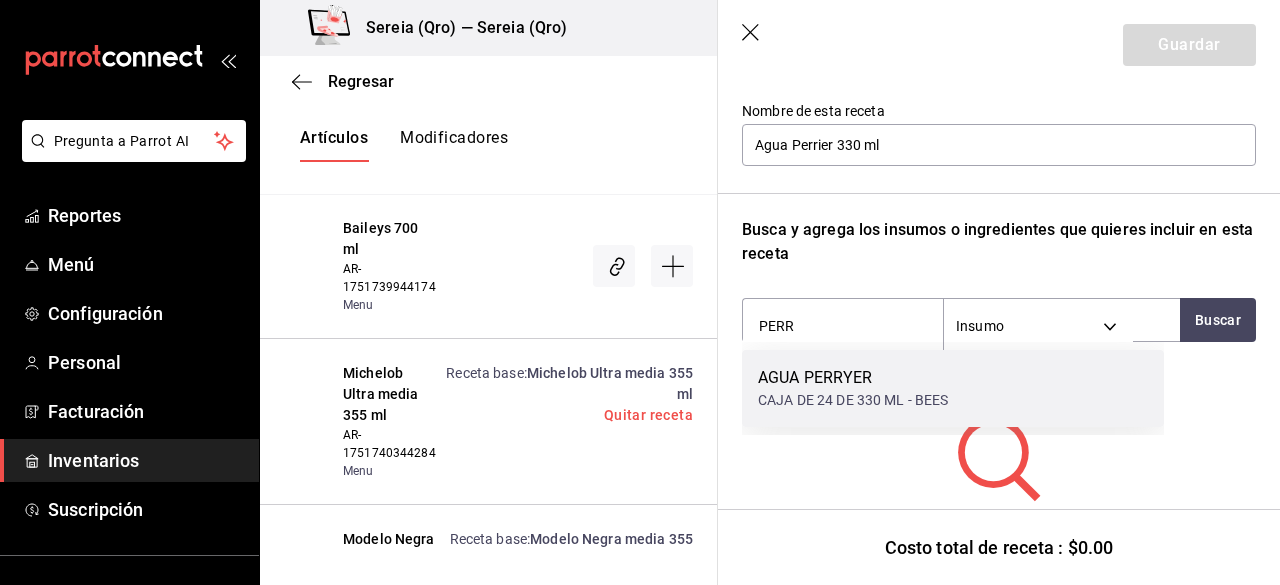 click on "CAJA DE 24 DE 330 ML - BEES" at bounding box center (853, 400) 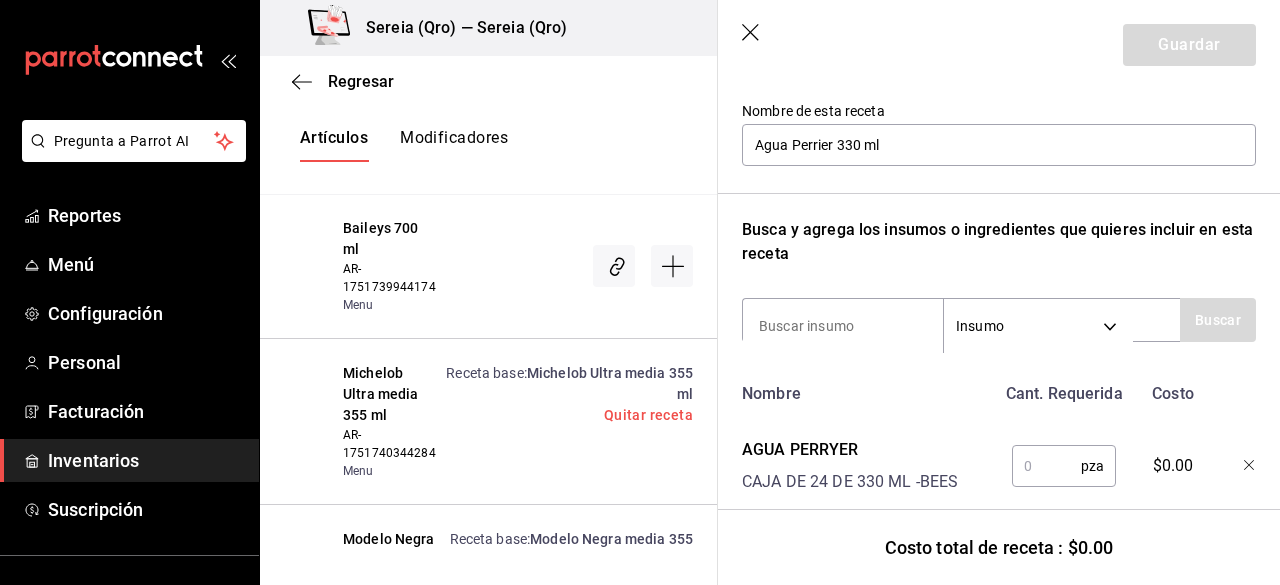 click at bounding box center (1046, 466) 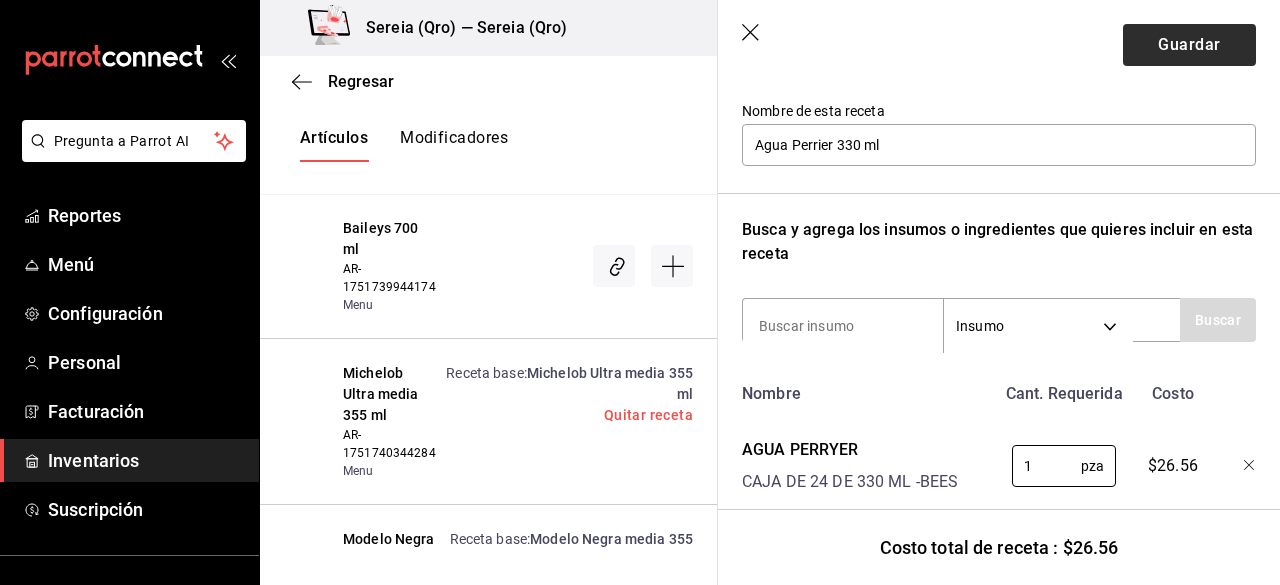 type on "1" 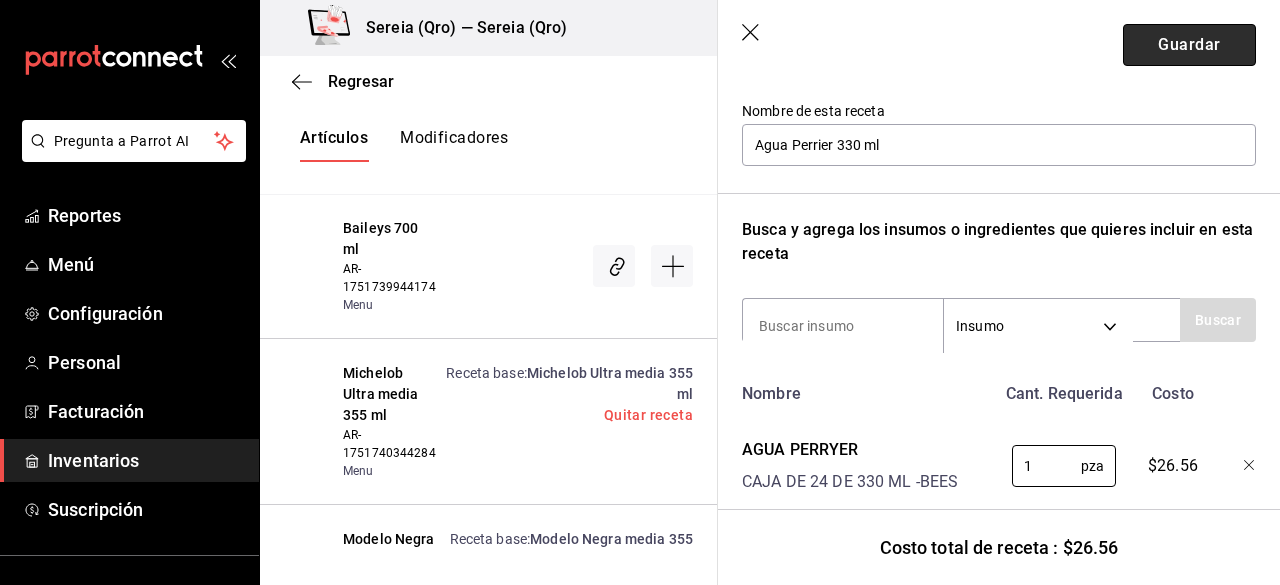 click on "Guardar" at bounding box center [1189, 45] 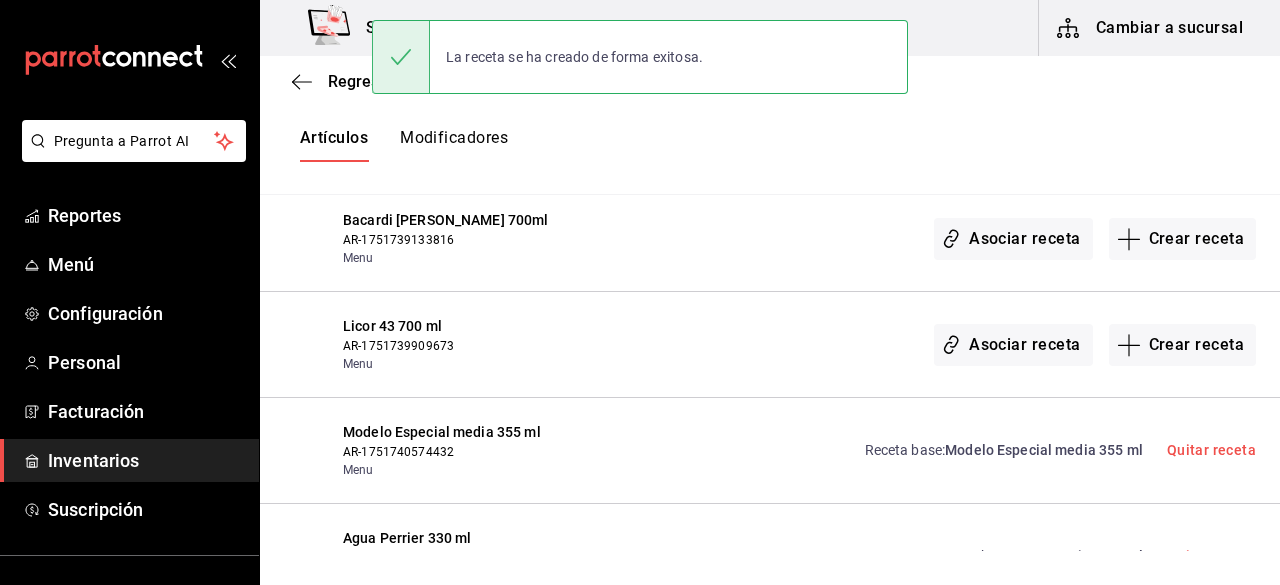 scroll, scrollTop: 0, scrollLeft: 0, axis: both 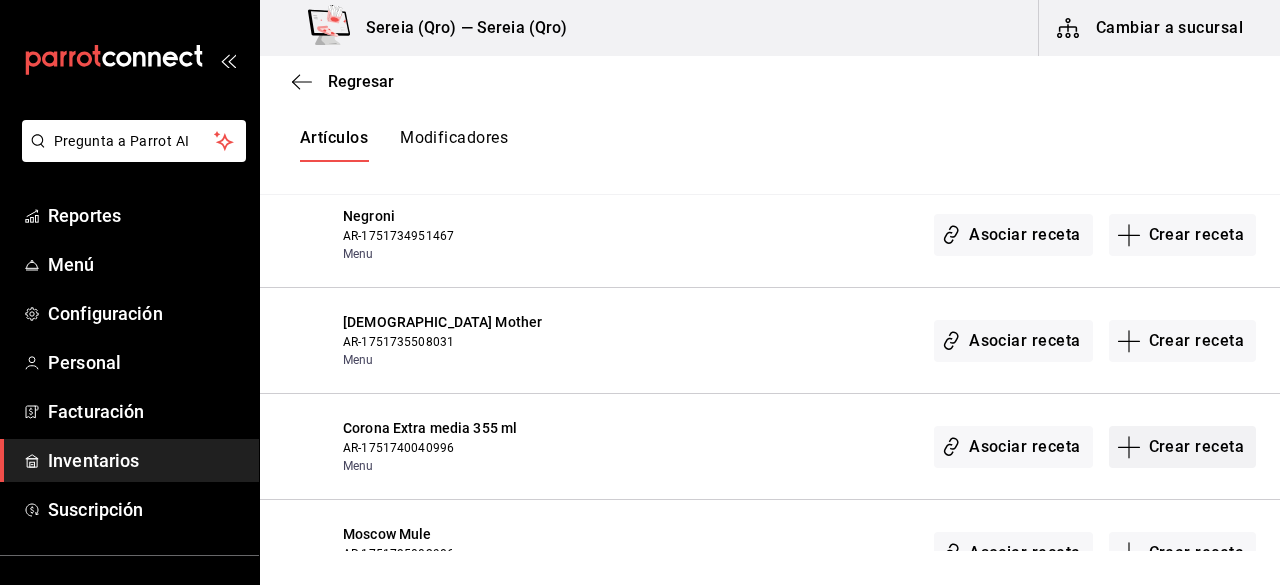 click 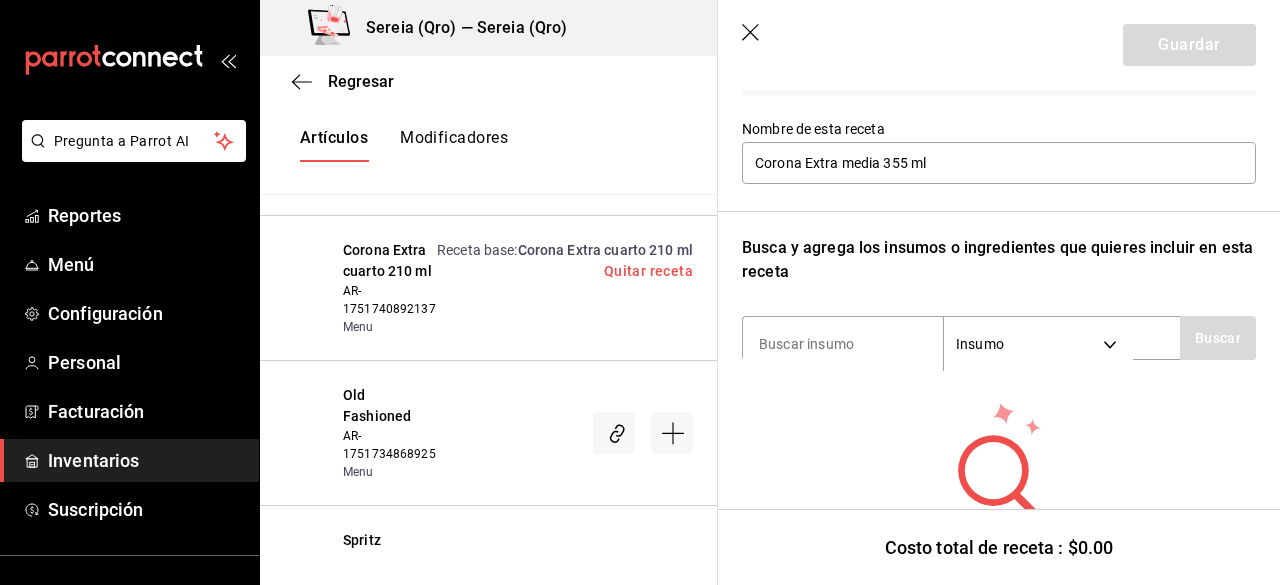 scroll, scrollTop: 200, scrollLeft: 0, axis: vertical 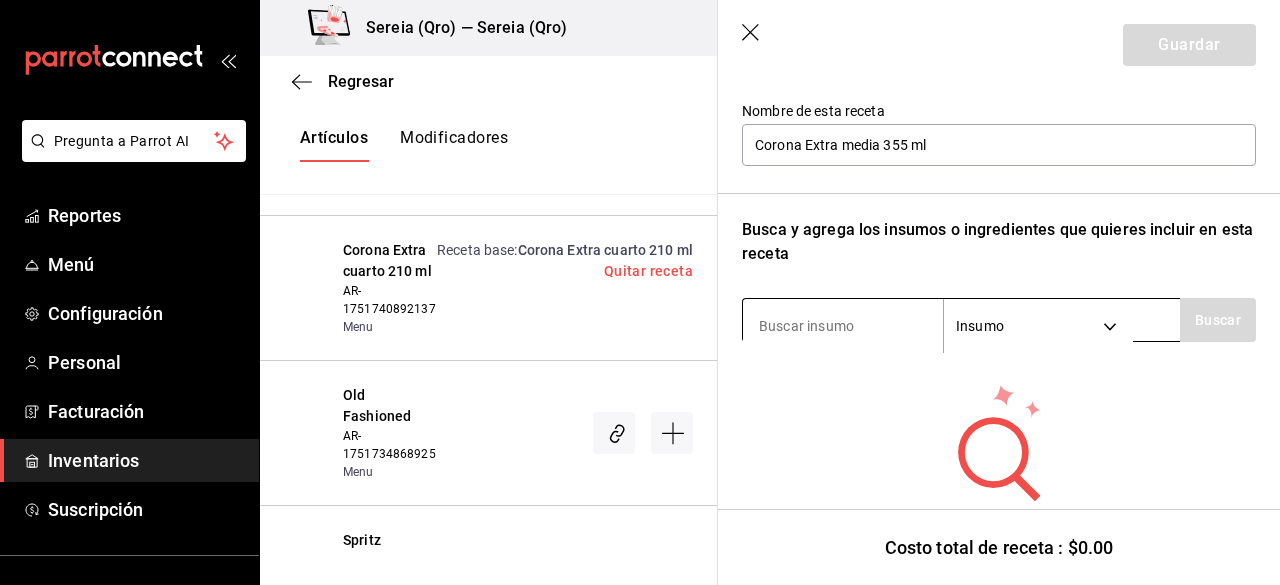 click at bounding box center [843, 326] 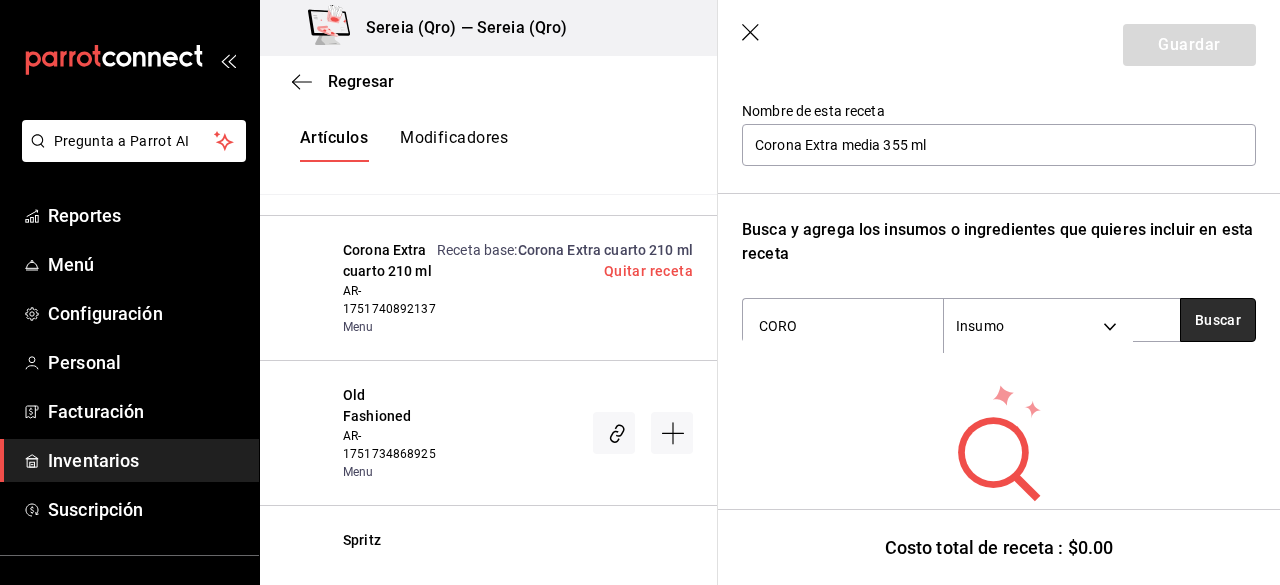 click on "Buscar" at bounding box center (1218, 320) 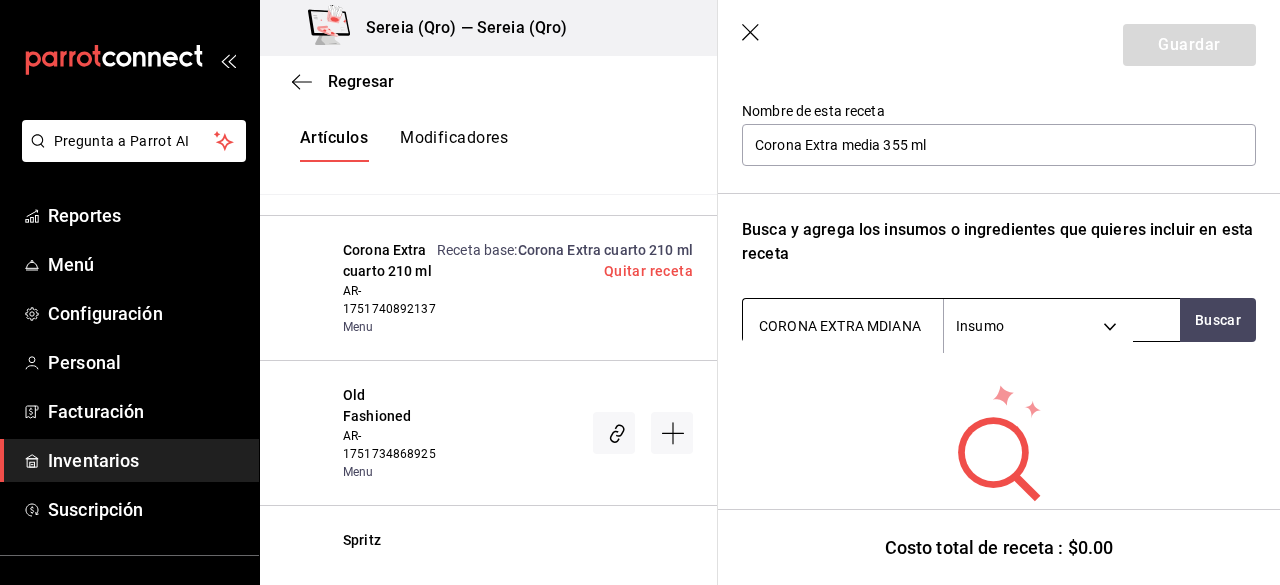 click on "CORONA EXTRA MDIANA" at bounding box center [843, 326] 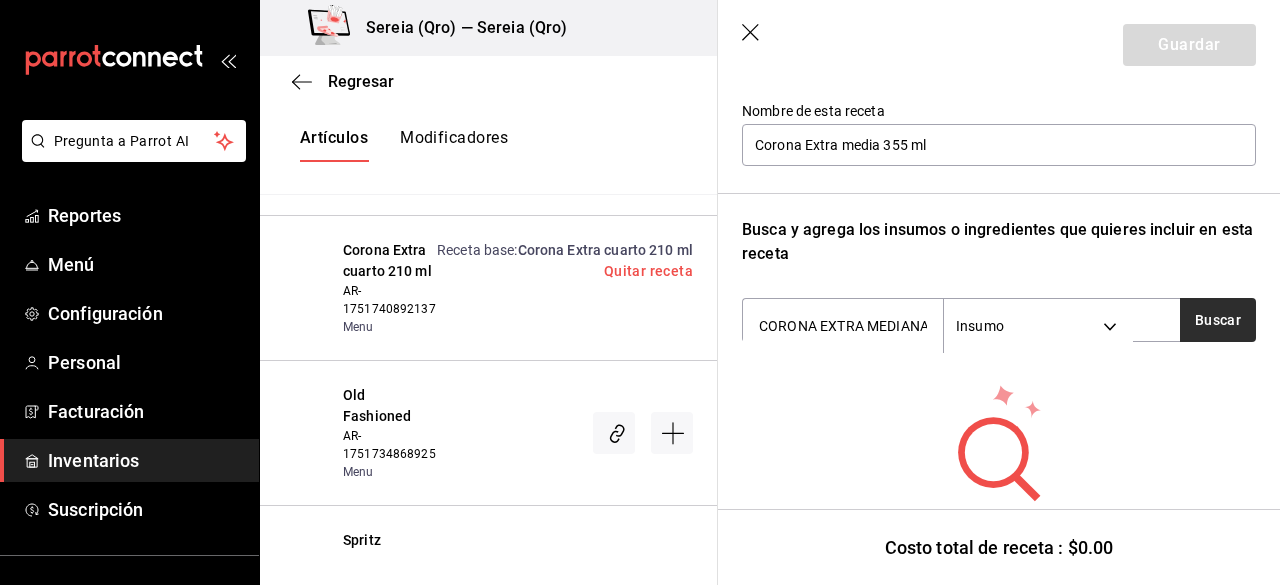 type on "CORONA EXTRA MEDIANA" 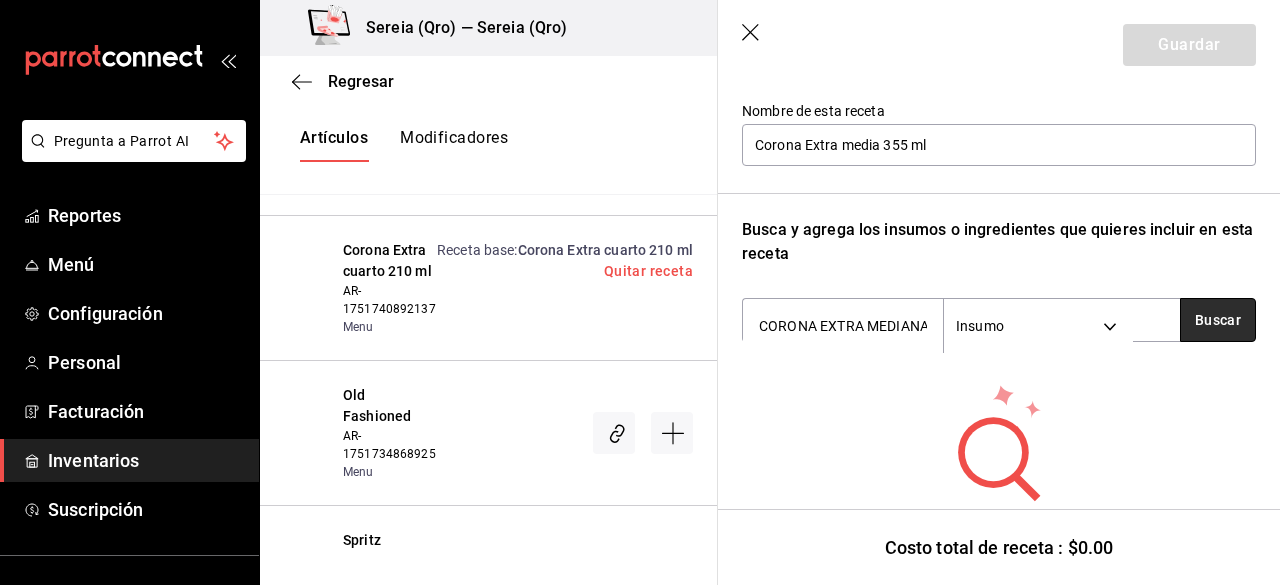 click on "Buscar" at bounding box center (1218, 320) 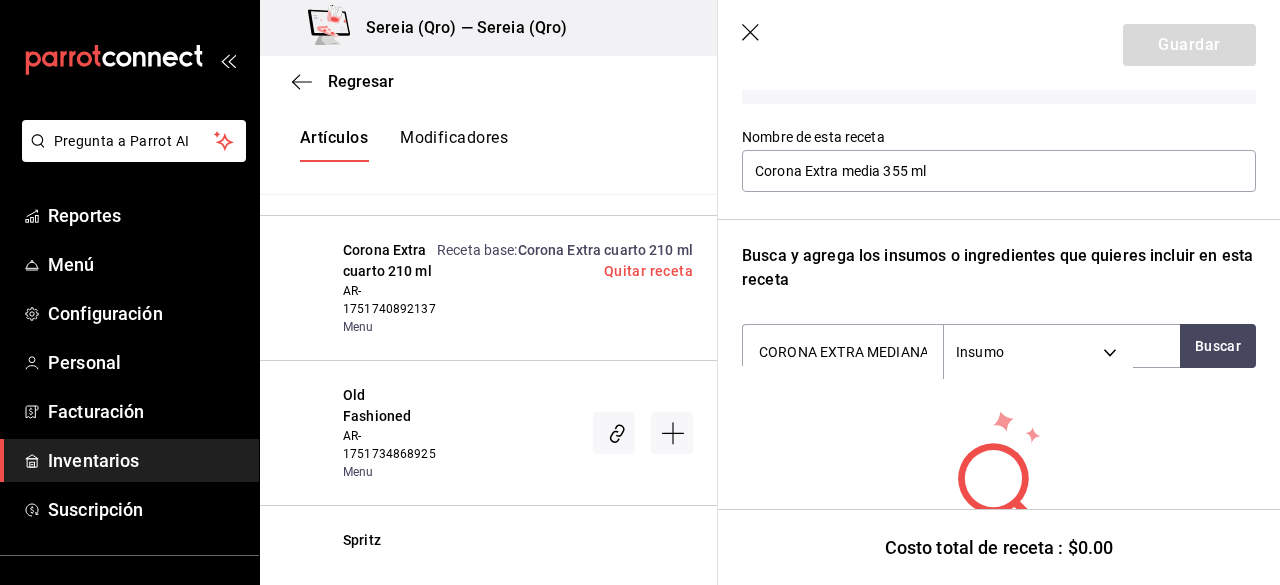 scroll, scrollTop: 68, scrollLeft: 0, axis: vertical 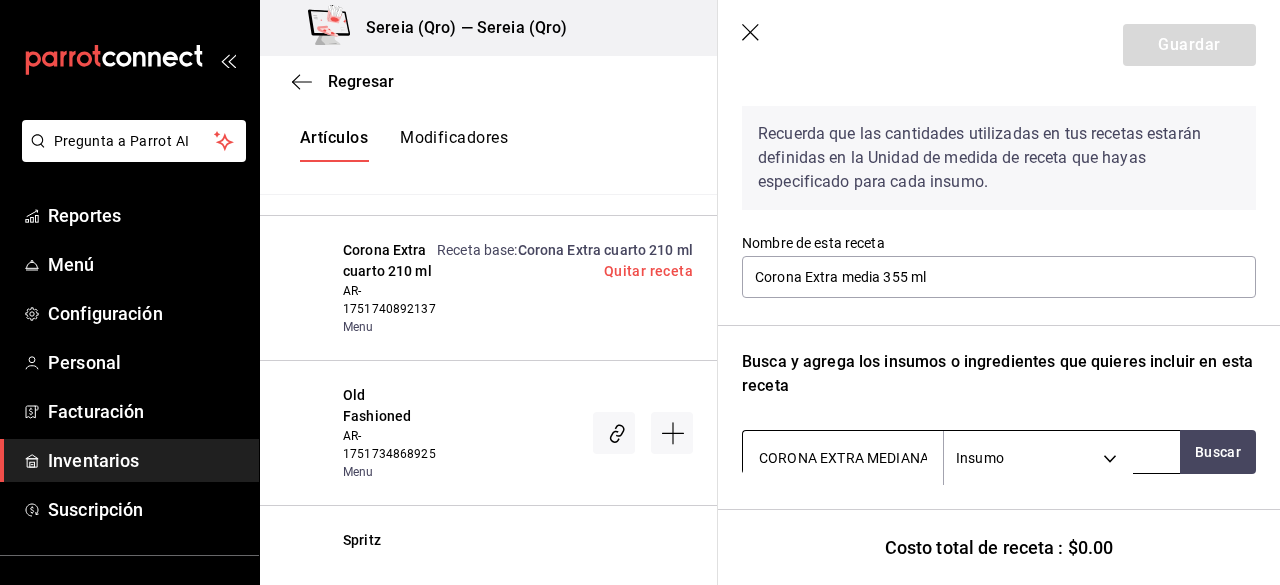 click on "CORONA EXTRA MEDIANA" at bounding box center (843, 458) 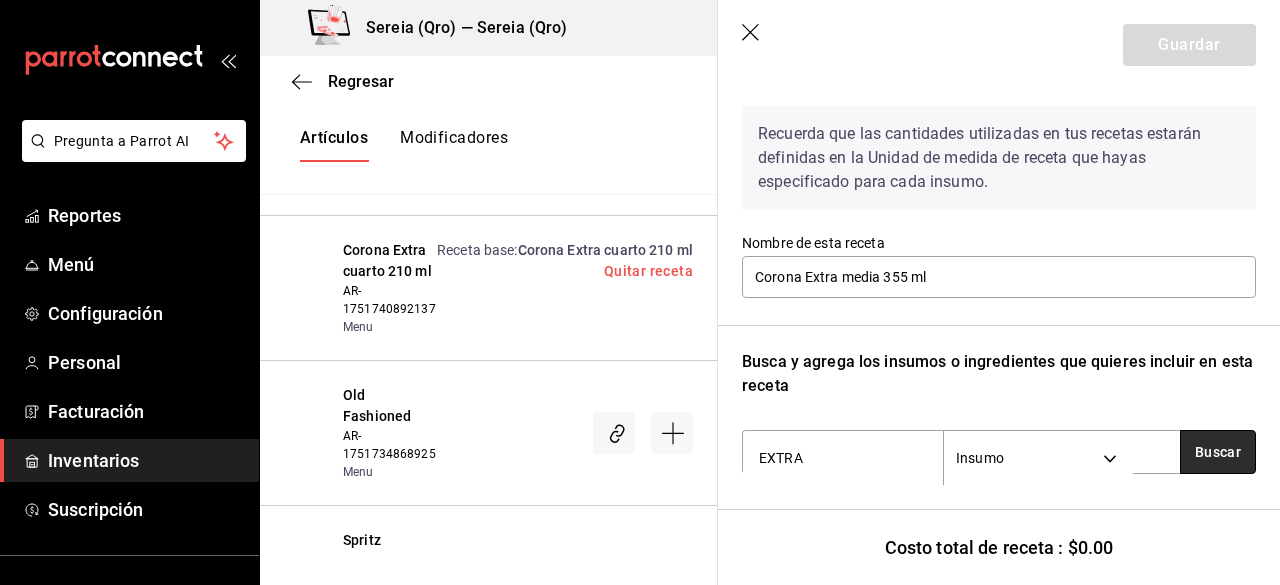 click on "Buscar" at bounding box center [1218, 452] 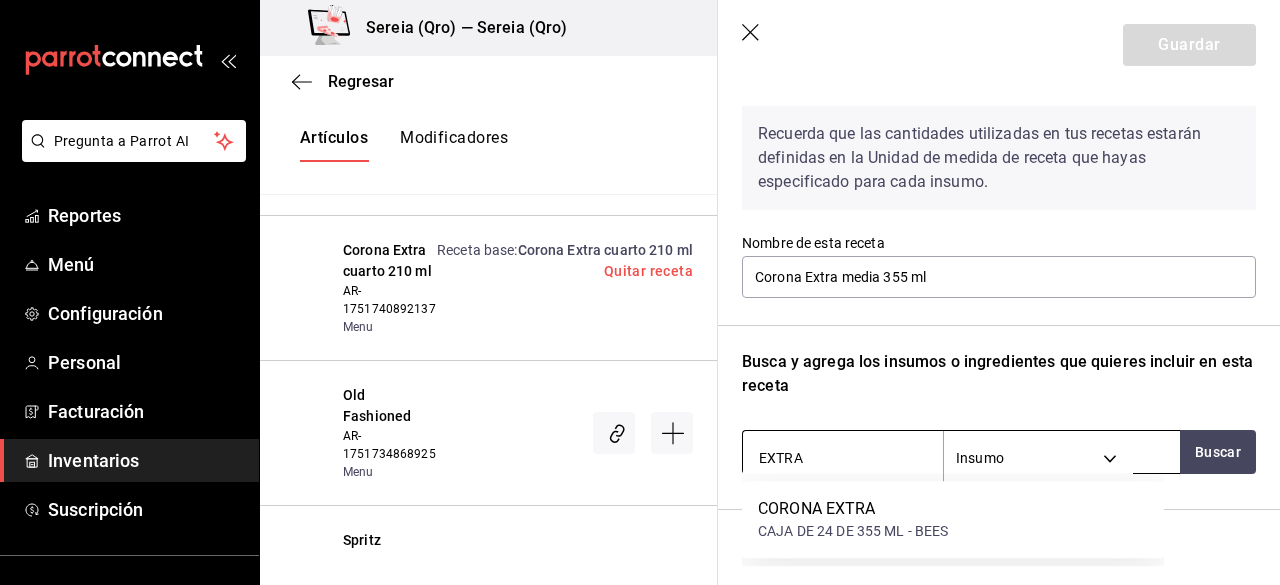 click on "EXTRA" at bounding box center [843, 458] 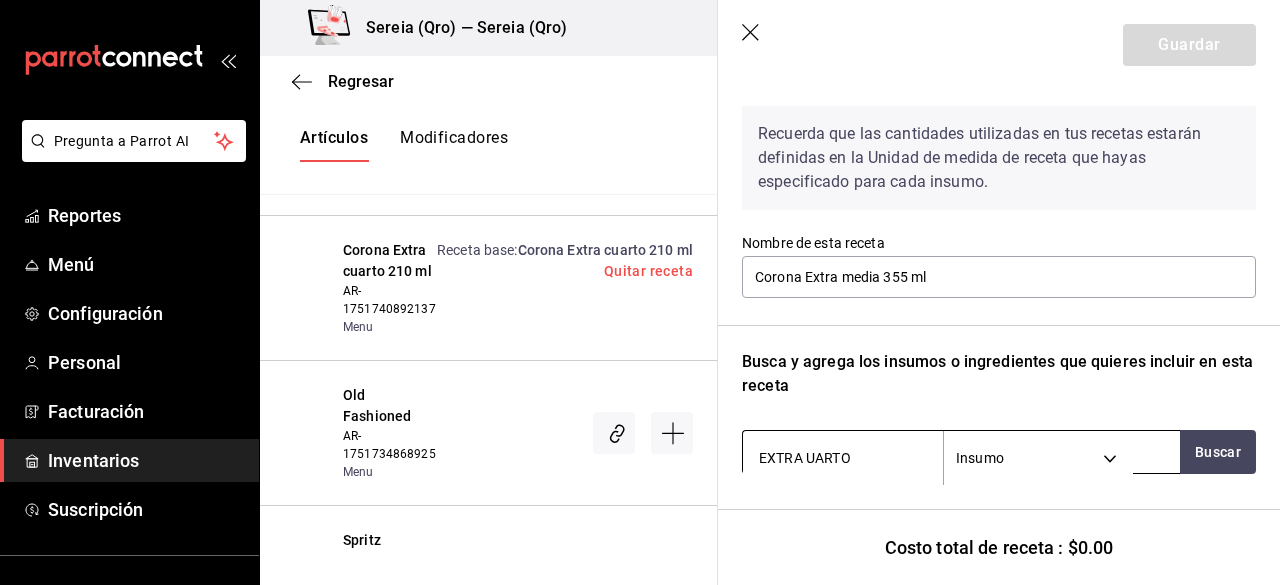 click on "EXTRA UARTO" at bounding box center [843, 458] 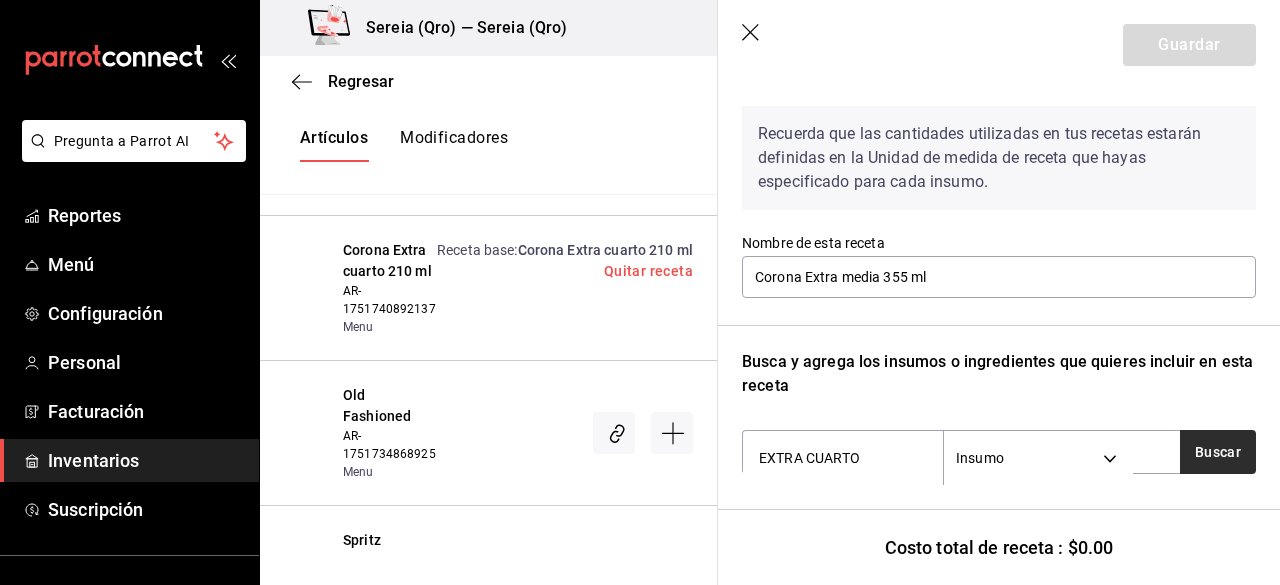type on "EXTRA CUARTO" 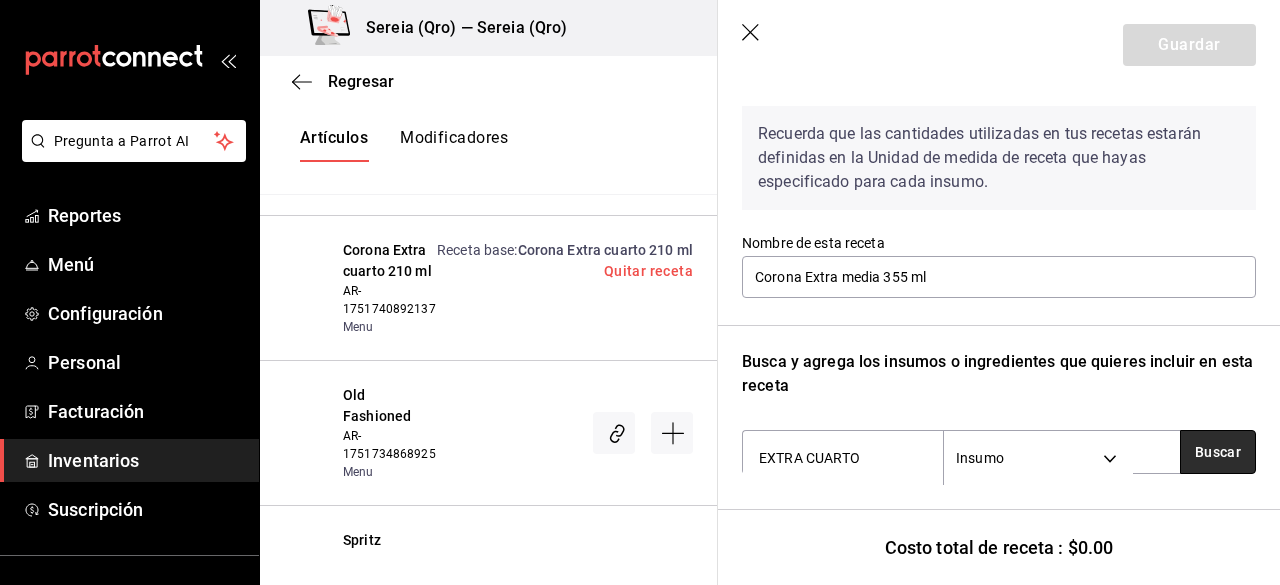 click on "Buscar" at bounding box center [1218, 452] 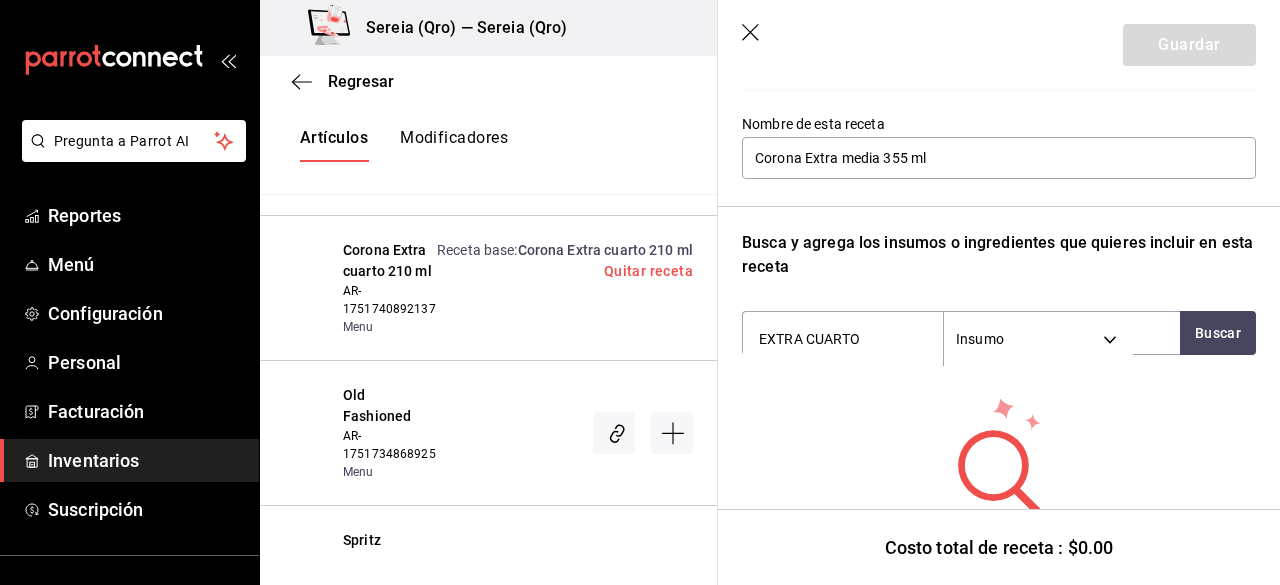 scroll, scrollTop: 168, scrollLeft: 0, axis: vertical 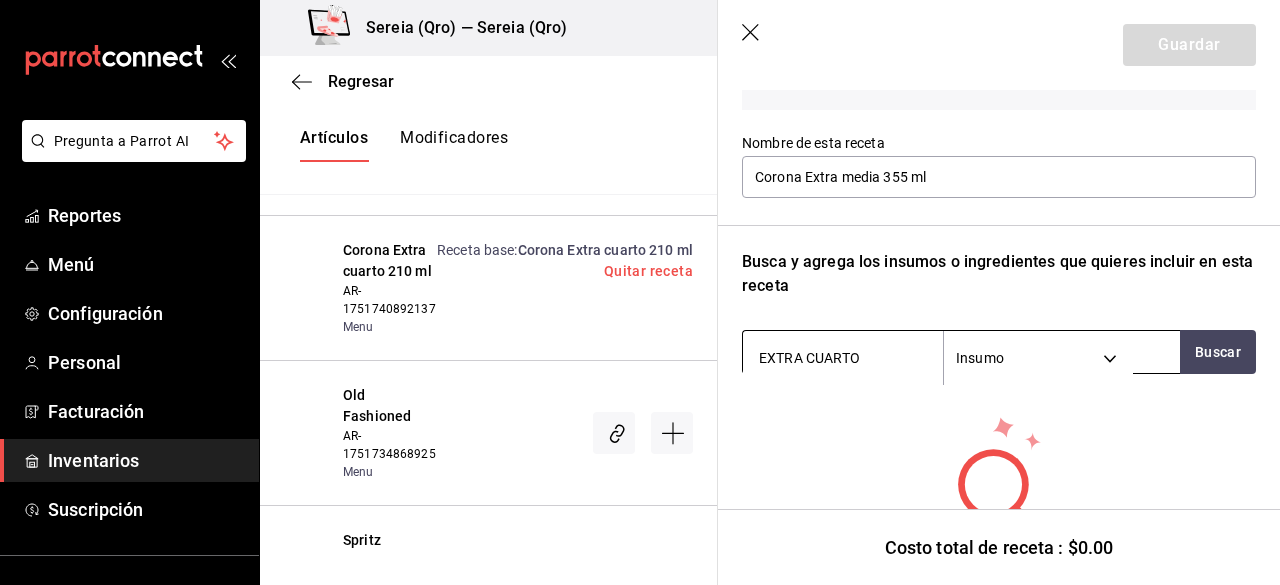 drag, startPoint x: 879, startPoint y: 356, endPoint x: 750, endPoint y: 353, distance: 129.03488 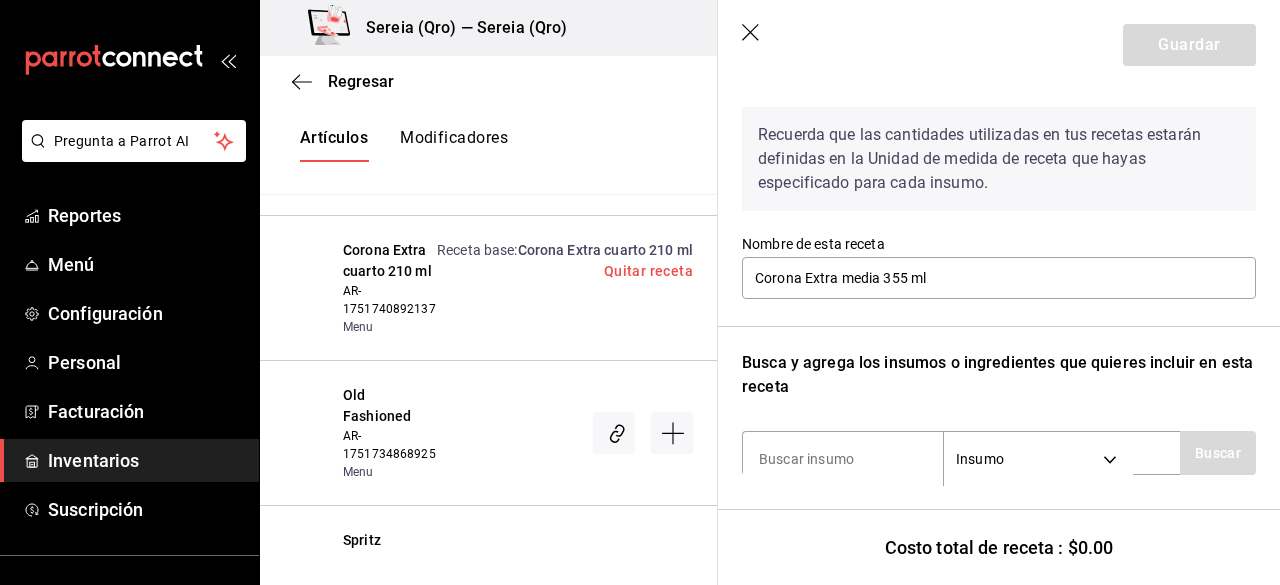 scroll, scrollTop: 0, scrollLeft: 0, axis: both 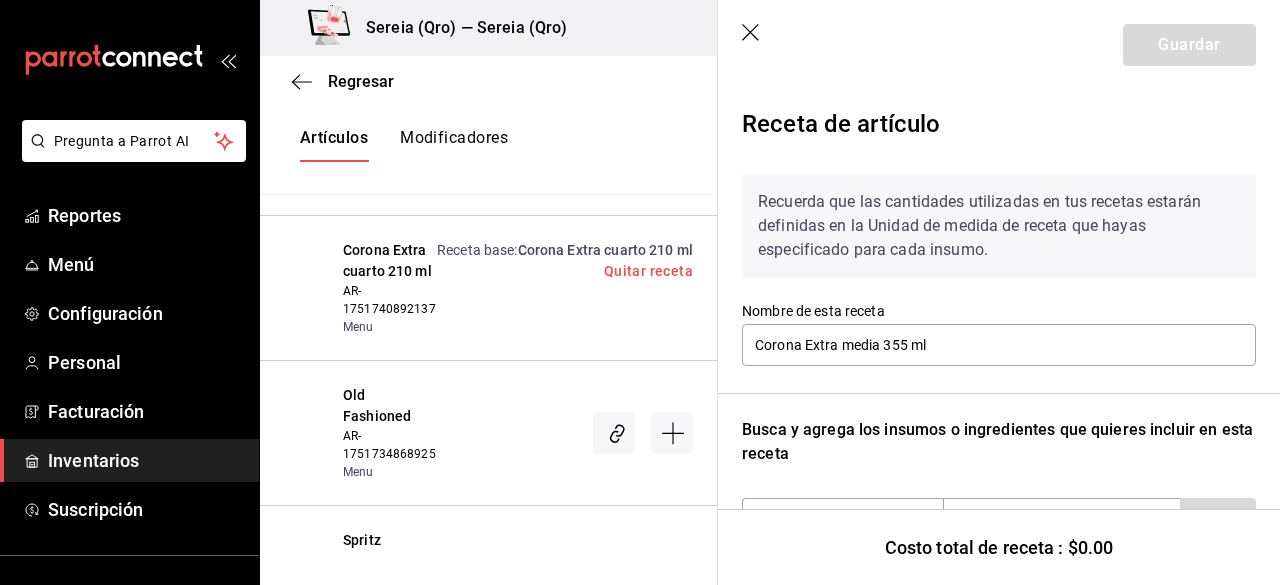 type 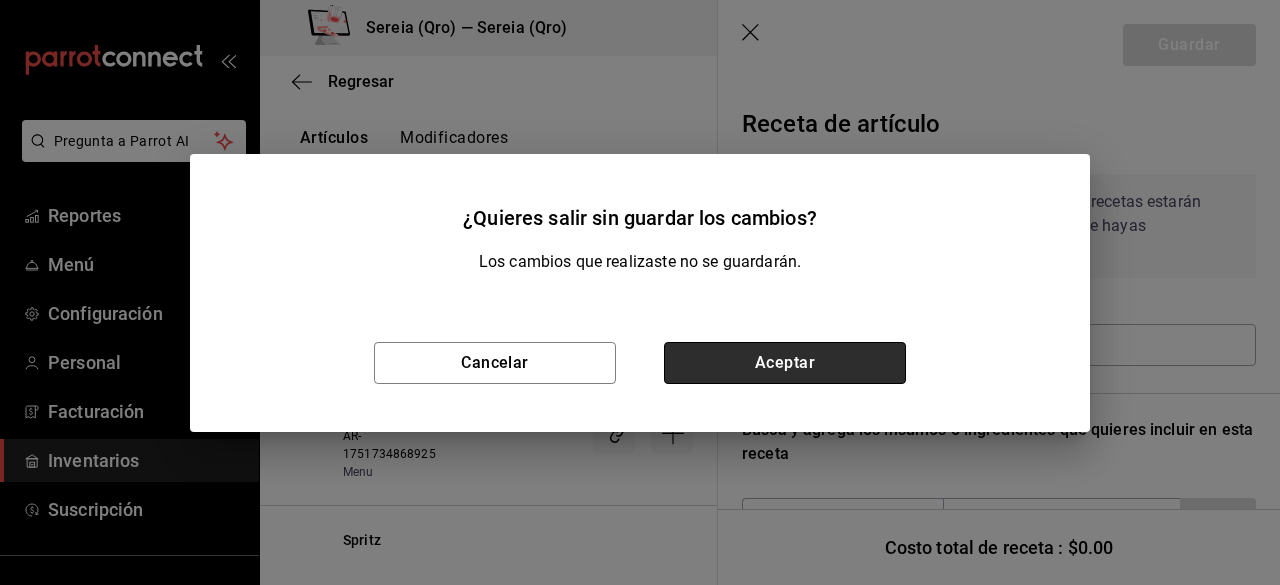 click on "Aceptar" at bounding box center (785, 363) 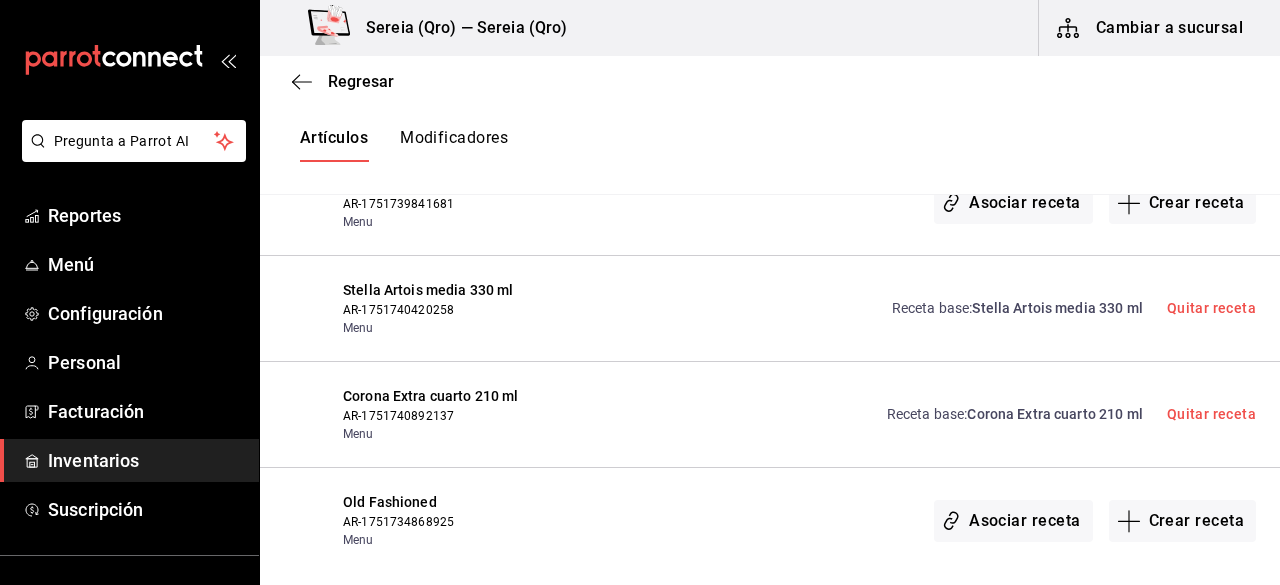 scroll, scrollTop: 6100, scrollLeft: 0, axis: vertical 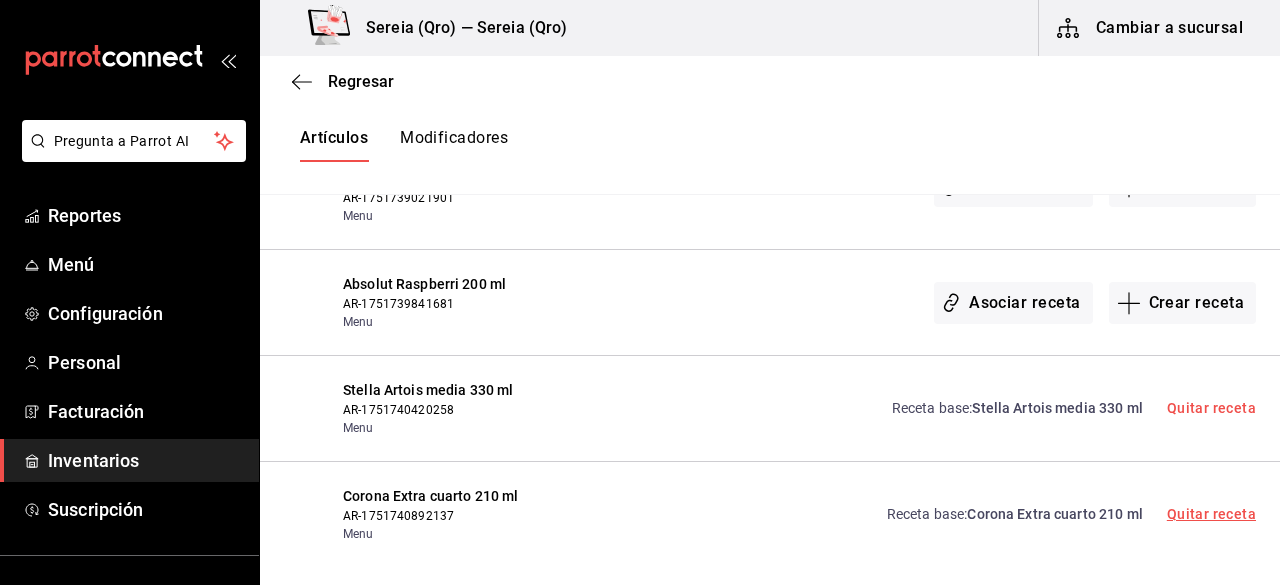 click on "Quitar receta" at bounding box center (1211, 514) 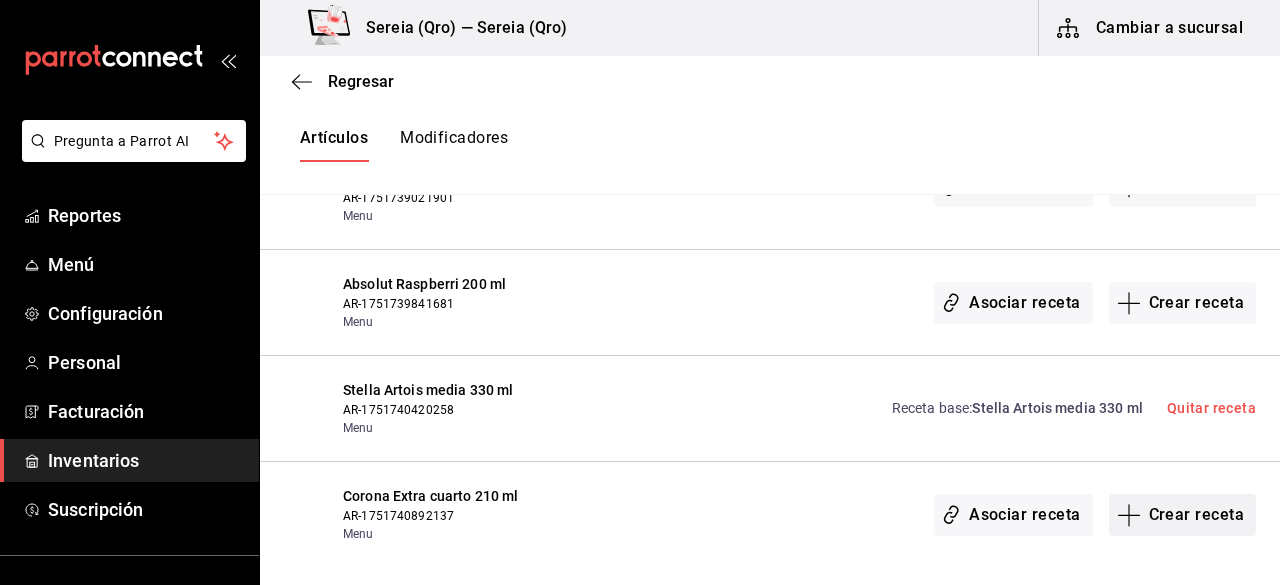 click 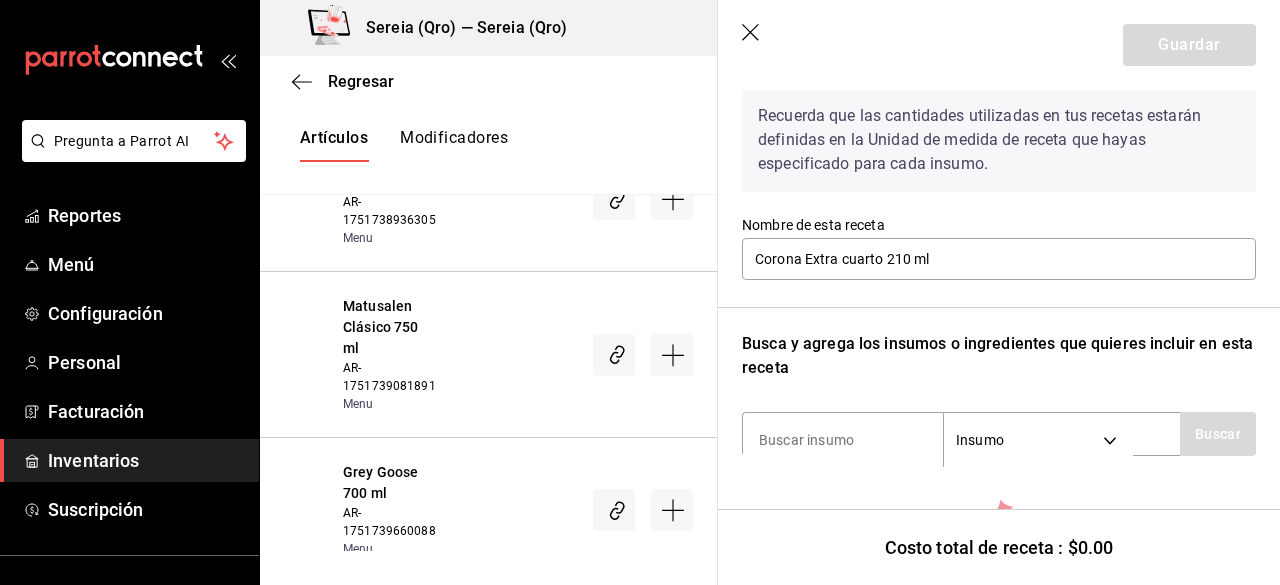 scroll, scrollTop: 200, scrollLeft: 0, axis: vertical 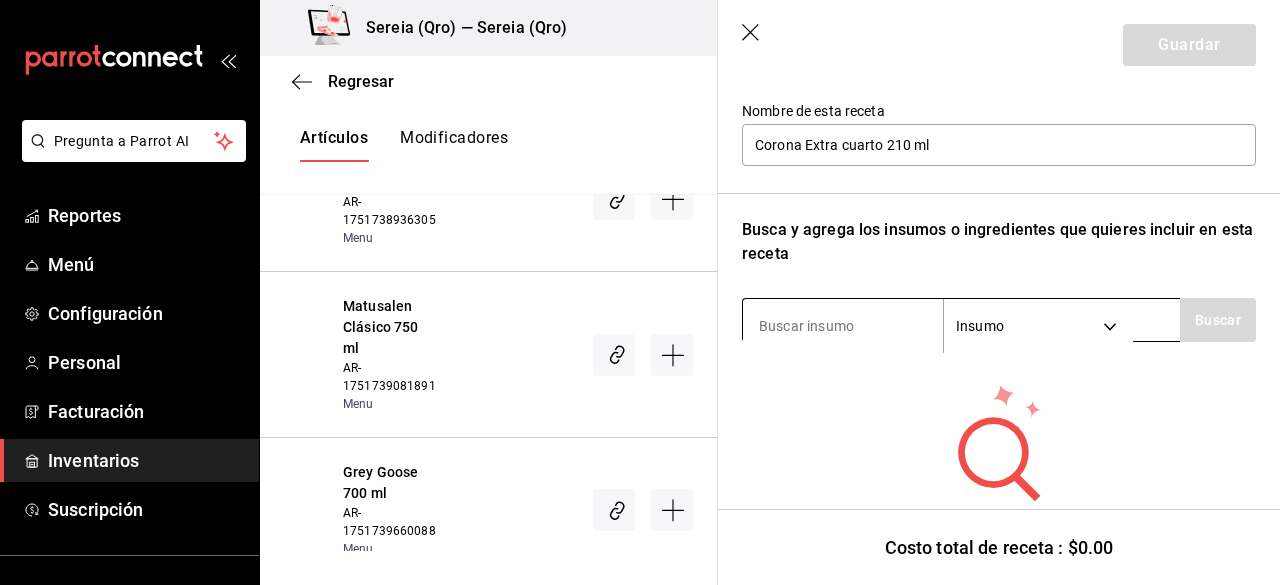 click at bounding box center (843, 326) 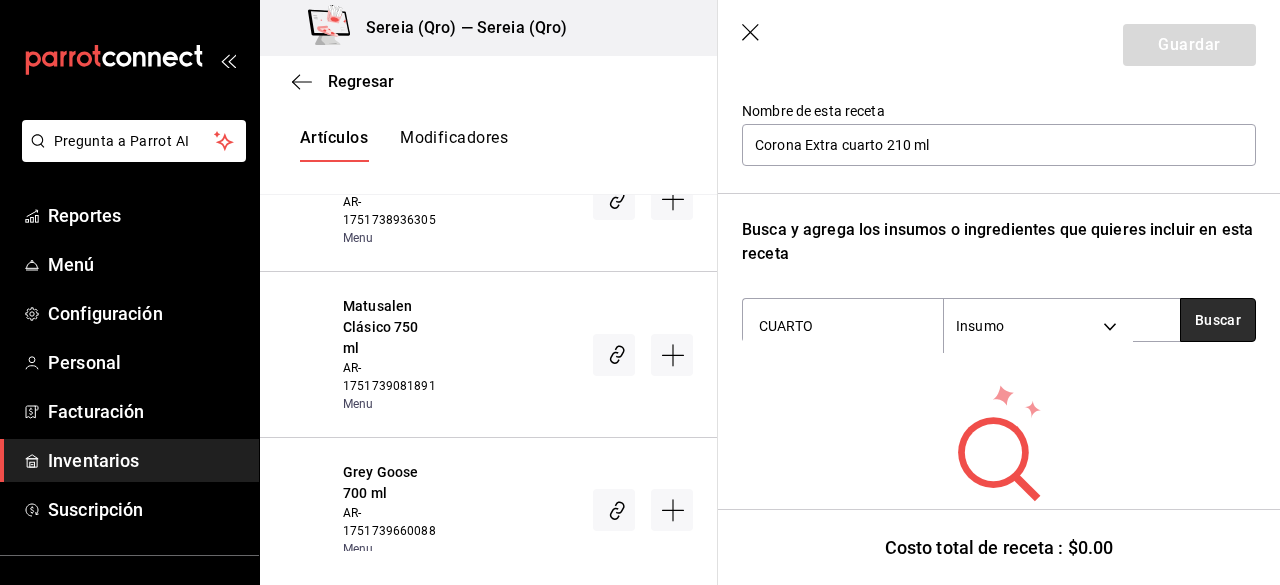 click on "Buscar" at bounding box center [1218, 320] 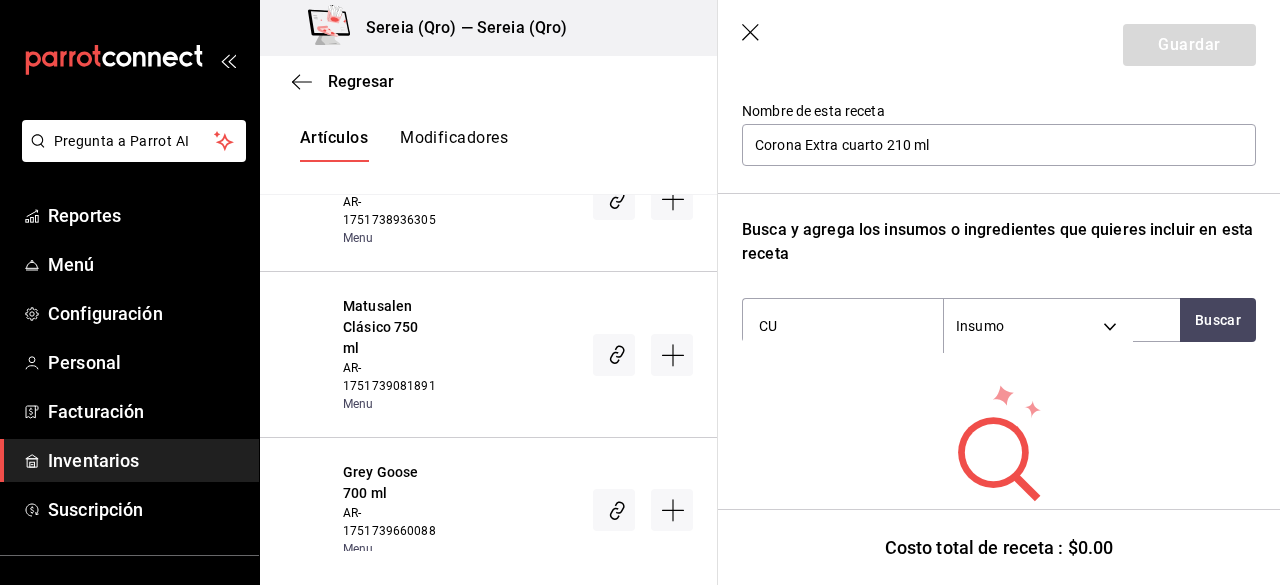 type on "C" 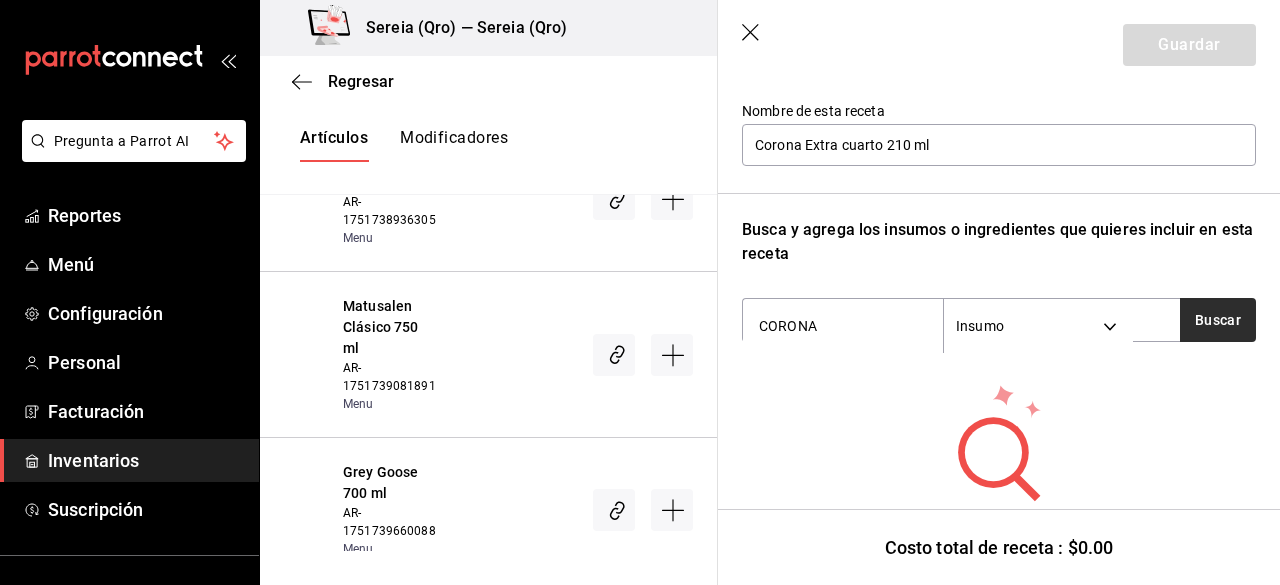 type on "CORONA" 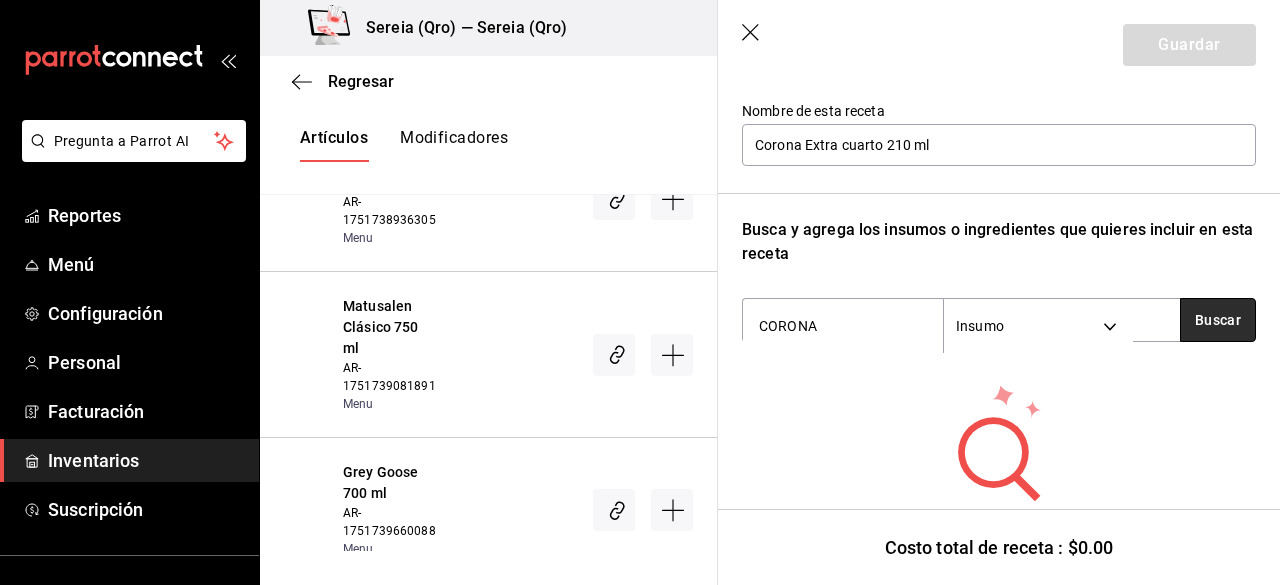 click on "Buscar" at bounding box center (1218, 320) 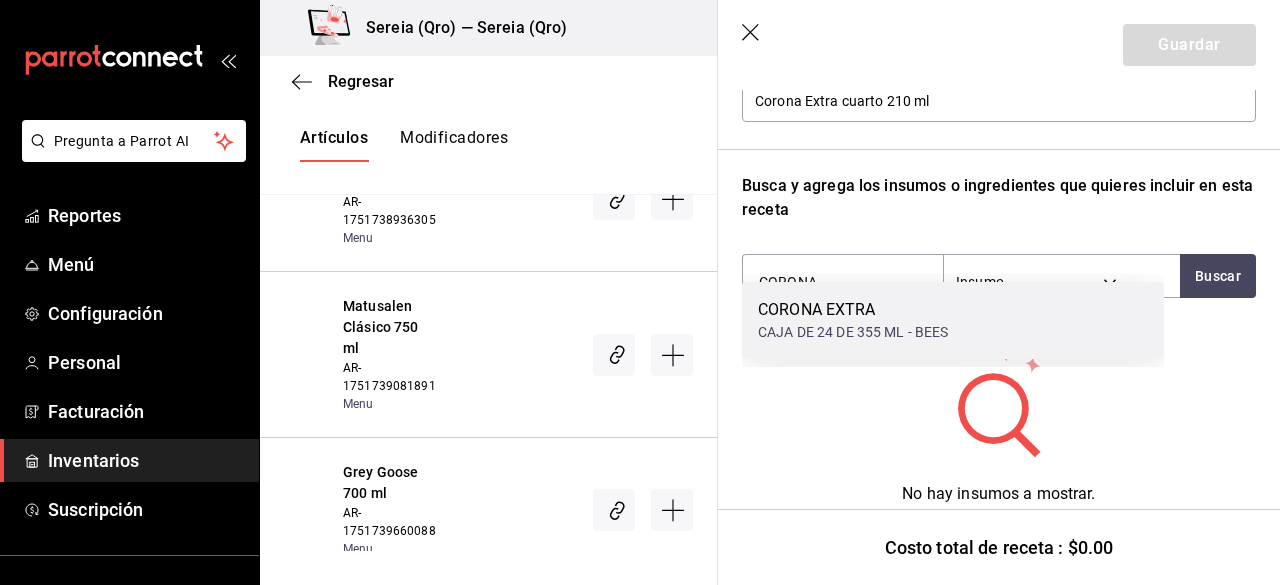 scroll, scrollTop: 268, scrollLeft: 0, axis: vertical 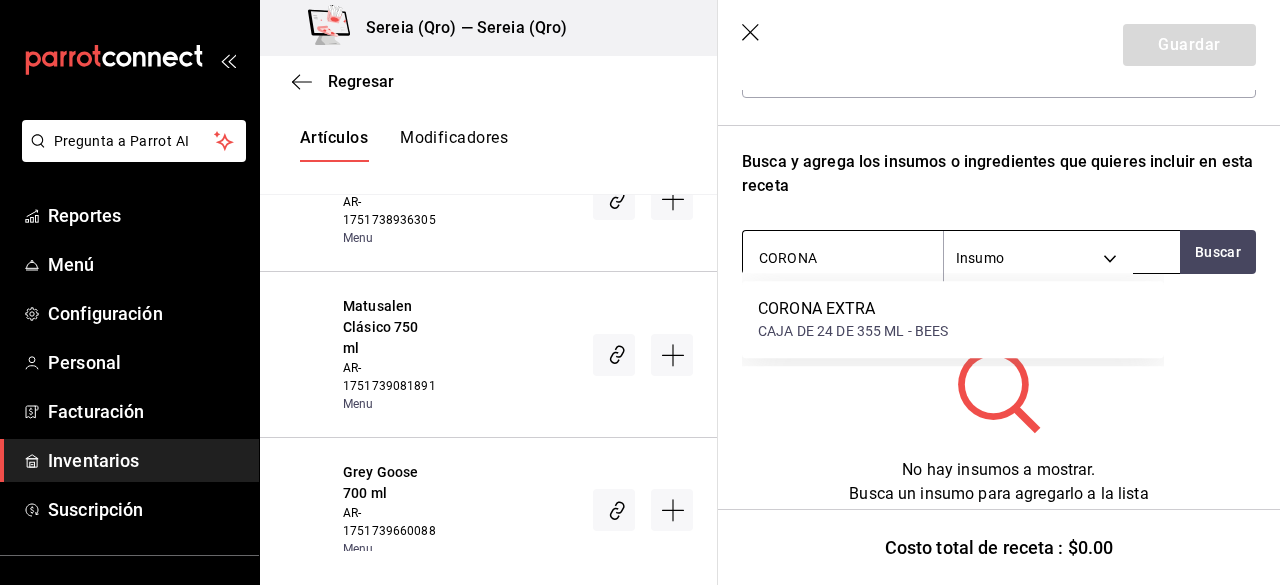 click on "CORONA" at bounding box center (843, 258) 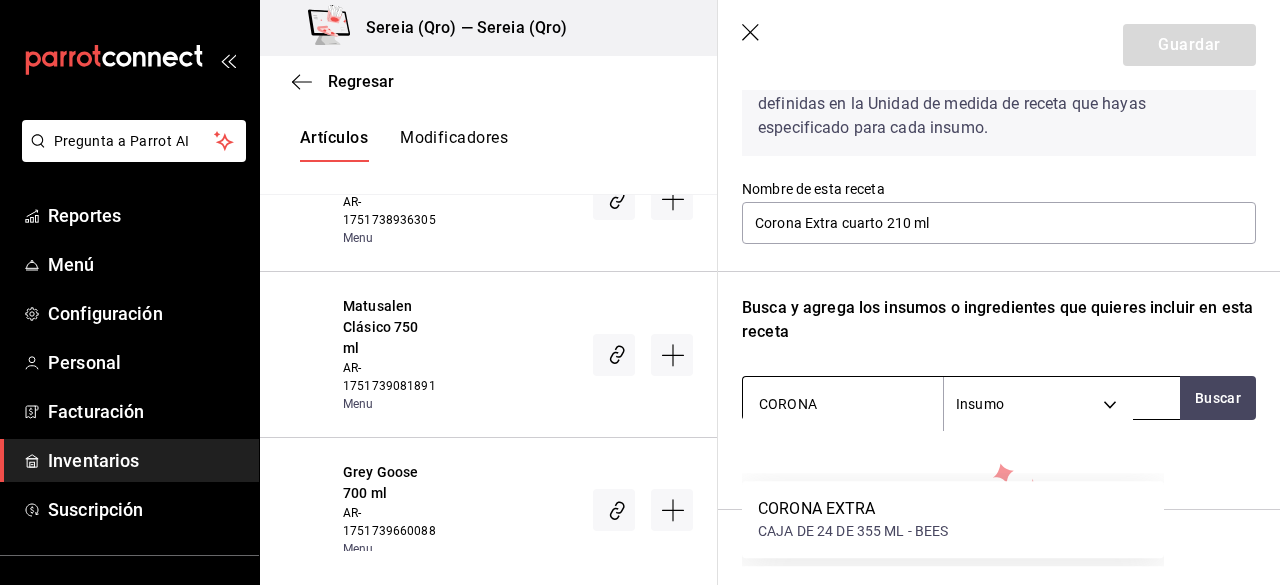 scroll, scrollTop: 68, scrollLeft: 0, axis: vertical 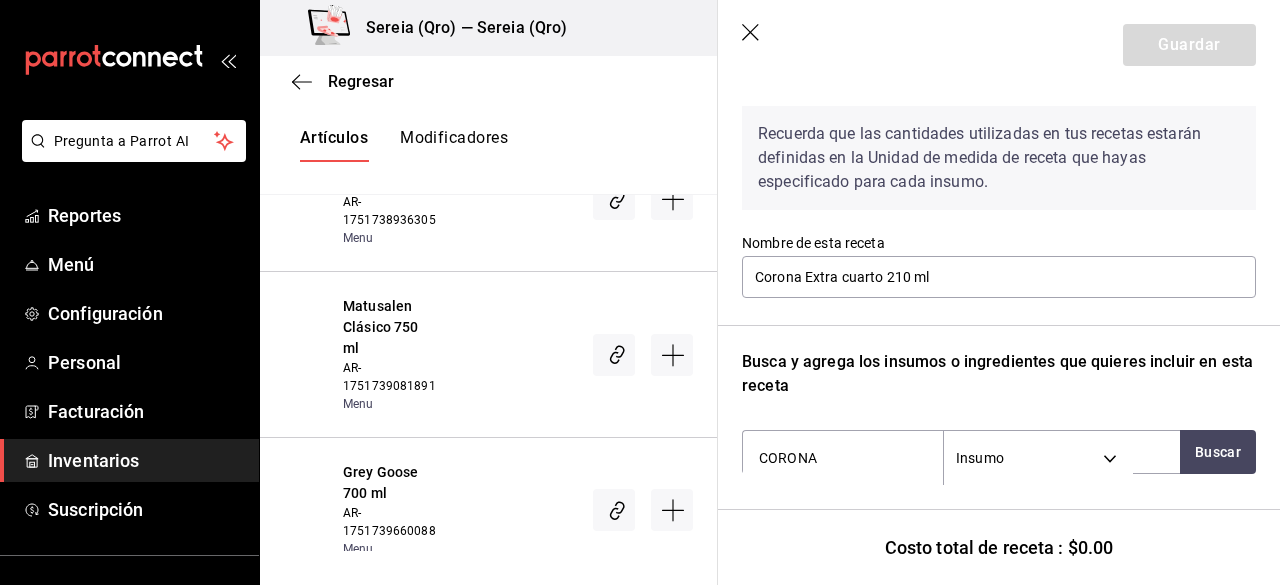 click 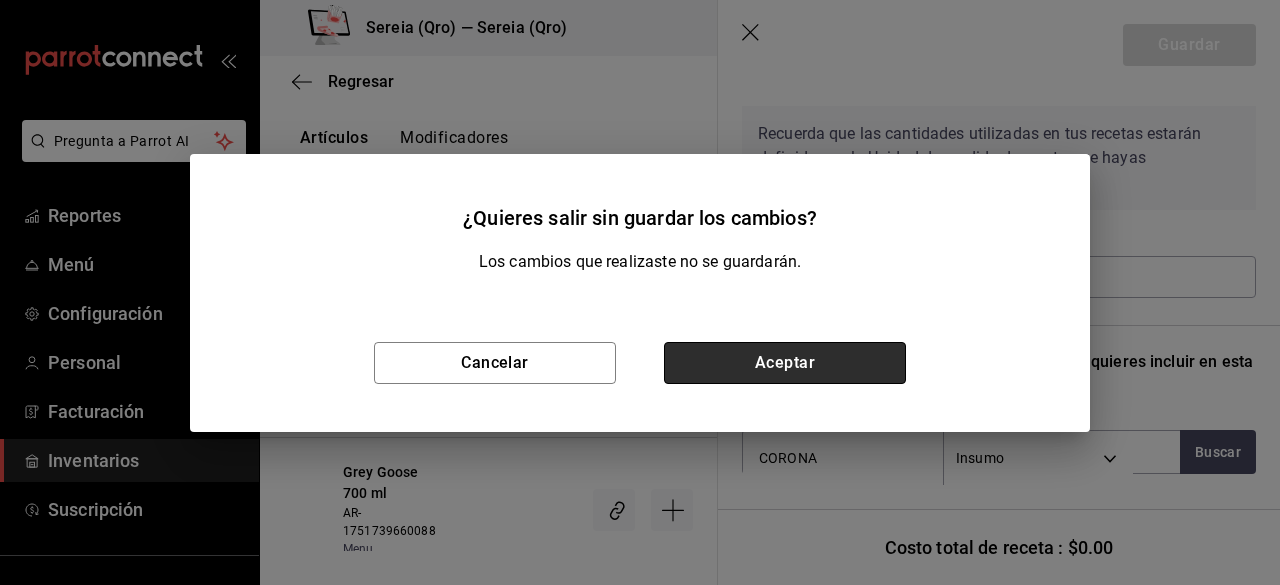 click on "Aceptar" at bounding box center (785, 363) 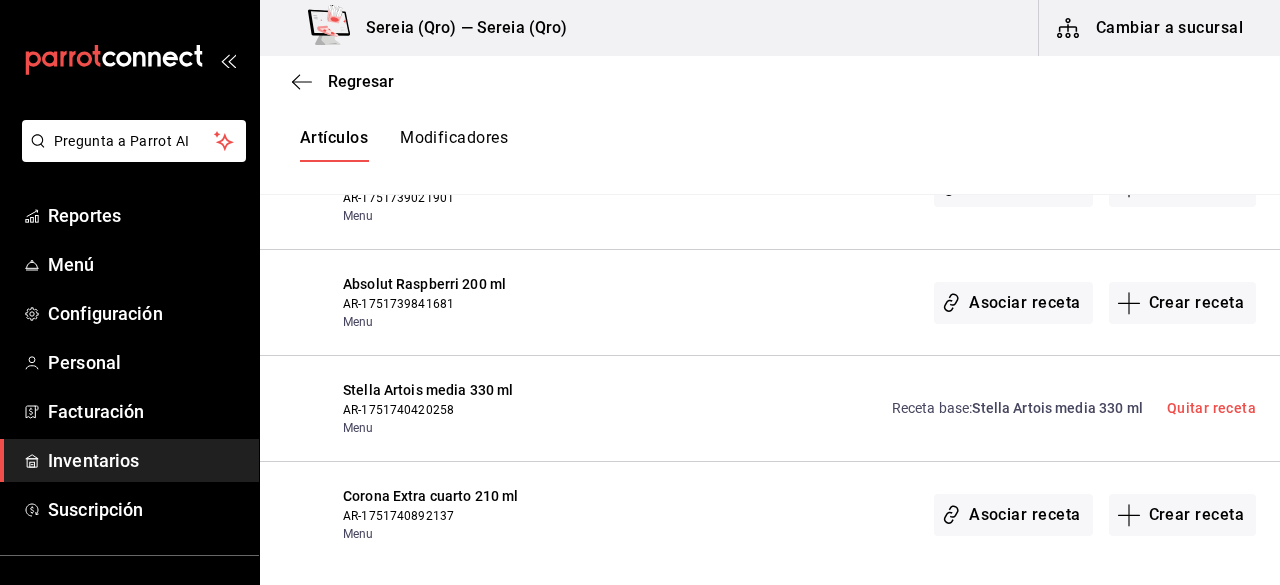 scroll, scrollTop: 0, scrollLeft: 0, axis: both 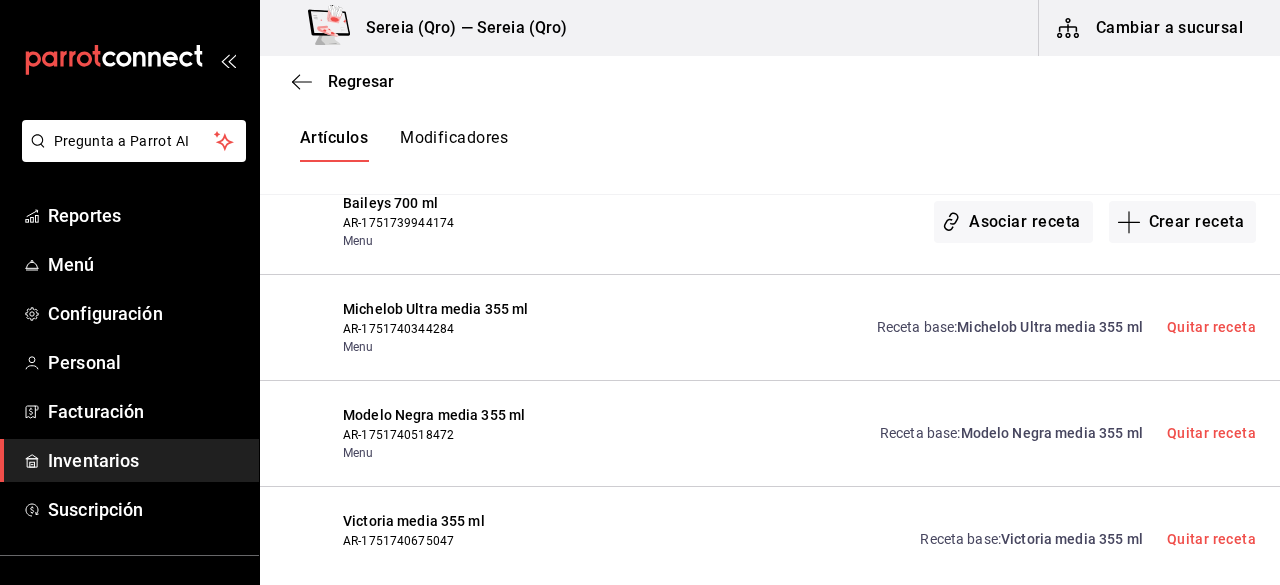 click on "Regresar" at bounding box center [770, 81] 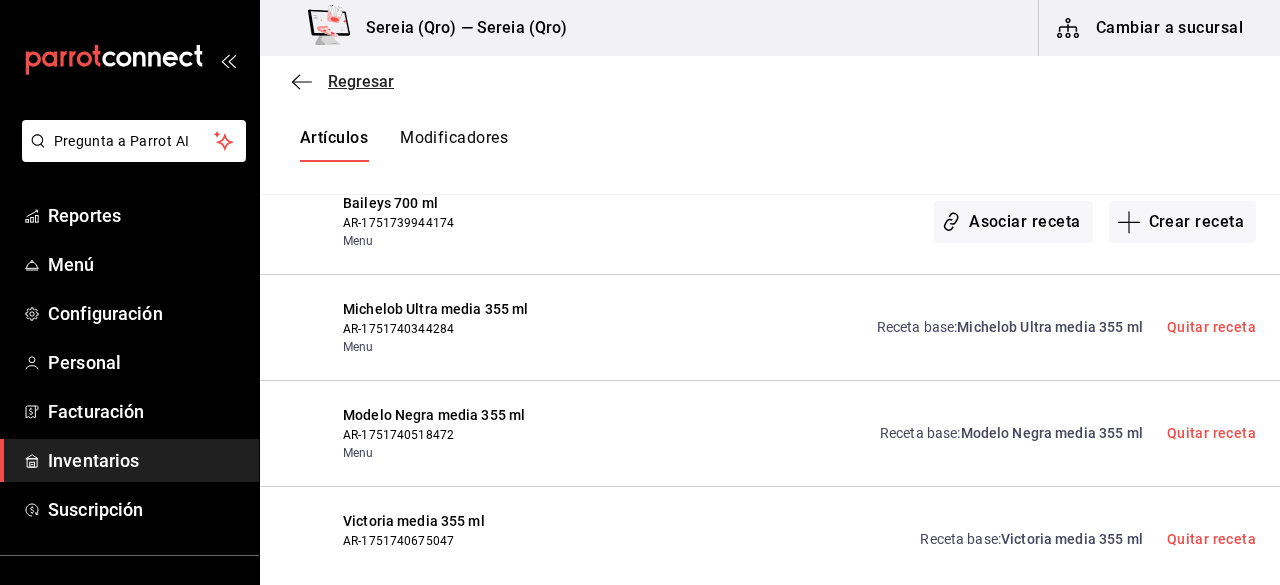 click 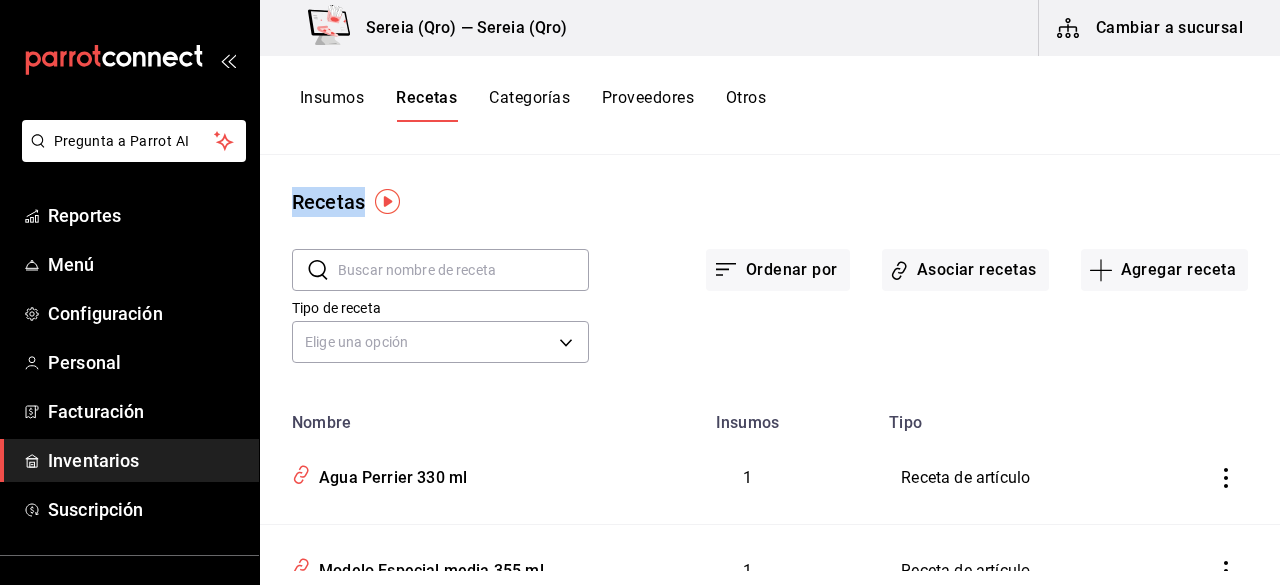 click on "Categorías" at bounding box center (529, 105) 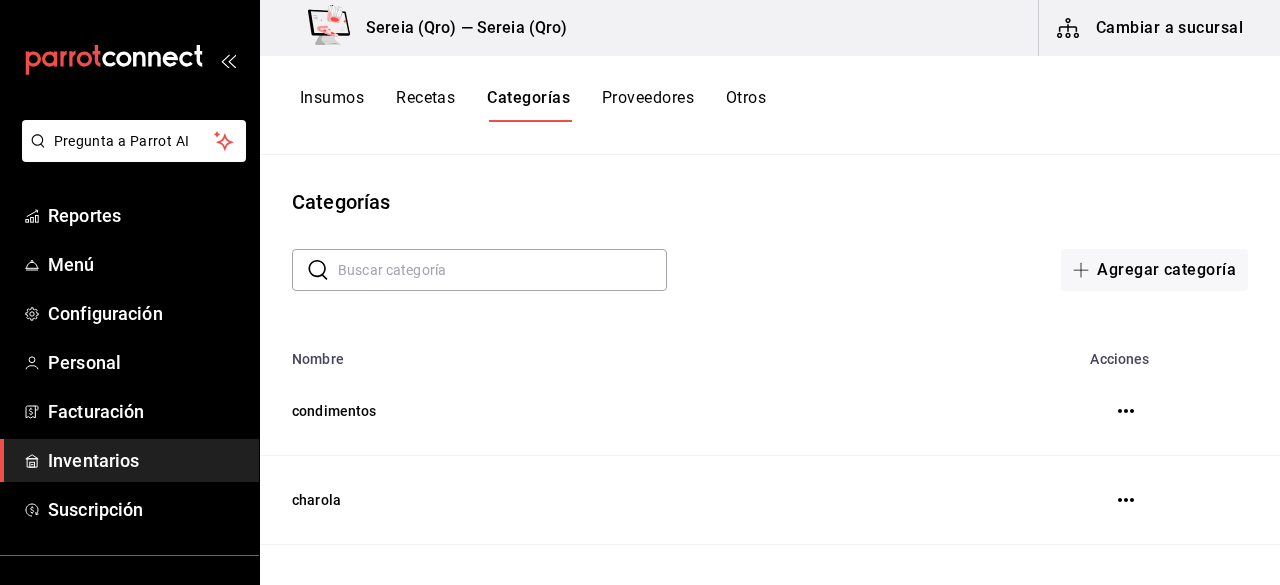 click on "Insumos" at bounding box center [332, 105] 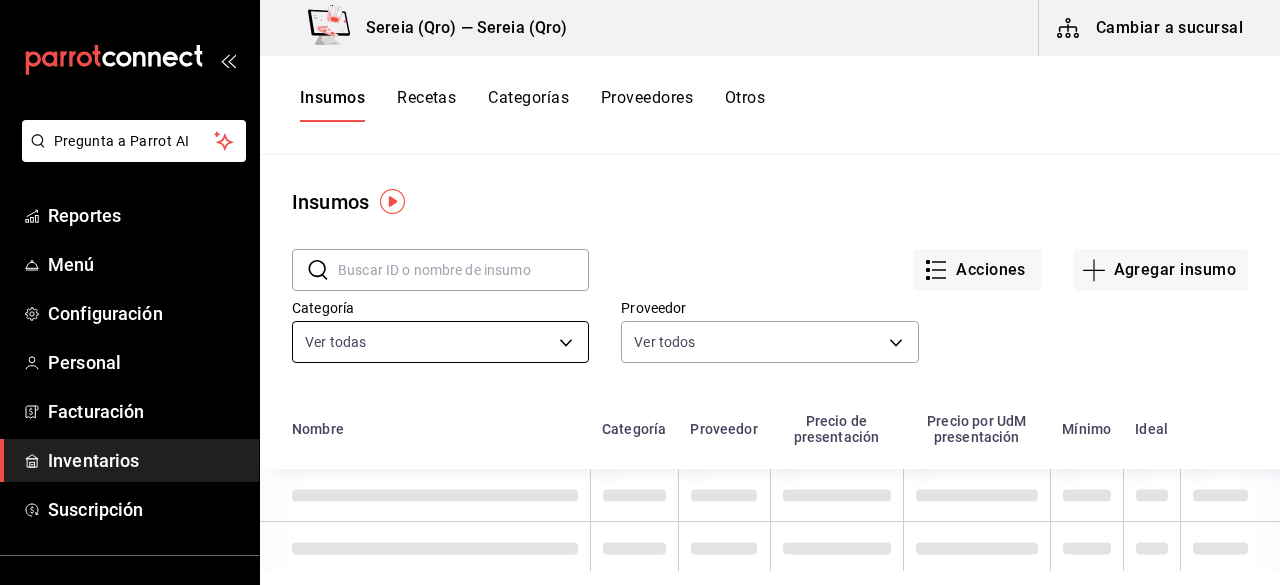 click on "Pregunta a Parrot AI Reportes   Menú   Configuración   Personal   Facturación   Inventarios   Suscripción   Ayuda Recomienda Parrot   Gerardo García   Sugerir nueva función   Sereia (Qro) — Sereia (Qro) Cambiar a sucursal Insumos Recetas Categorías Proveedores Otros Insumos ​ ​ Acciones Agregar insumo Categoría Ver todas Proveedor Ver todos c3a017dc-01a1-4c68-bc7e-73c97a737b78,42c0e5d7-cbac-4ce5-8759-bbb2e672448a,6cf7e02b-3ec1-4ac7-bb6f-a6bbc38cb59c,13dfcd3f-62f9-4498-9d44-17d86f3572bc,e1c1a7eb-c5e7-48f2-b6eb-56a3bd00d800,c5eb7771-cfc0-458c-8109-03230aa96d61,5b8adff6-d7e1-478f-8ddc-e1a8116430de,00b9093f-8013-4294-8149-6968470faffc,2c4ba6d0-dc78-425c-a413-eee4281f6e73,8286c01b-2e40-4c55-9a5e-c08abe363624,6c8df7db-c510-4382-8493-9b4d7e2b9d38,2c15a6d4-4d15-4340-a7b1-a4822a0bcad1,1c960016-e686-4abd-9451-875d6dfbe43c Nombre Categoría Proveedor Precio de presentación Precio por UdM presentación Mínimo Ideal GANA 1 MES GRATIS EN TU SUSCRIPCIÓN AQUÍ Ver video tutorial Ir a video Ver video tutorial" at bounding box center (640, 285) 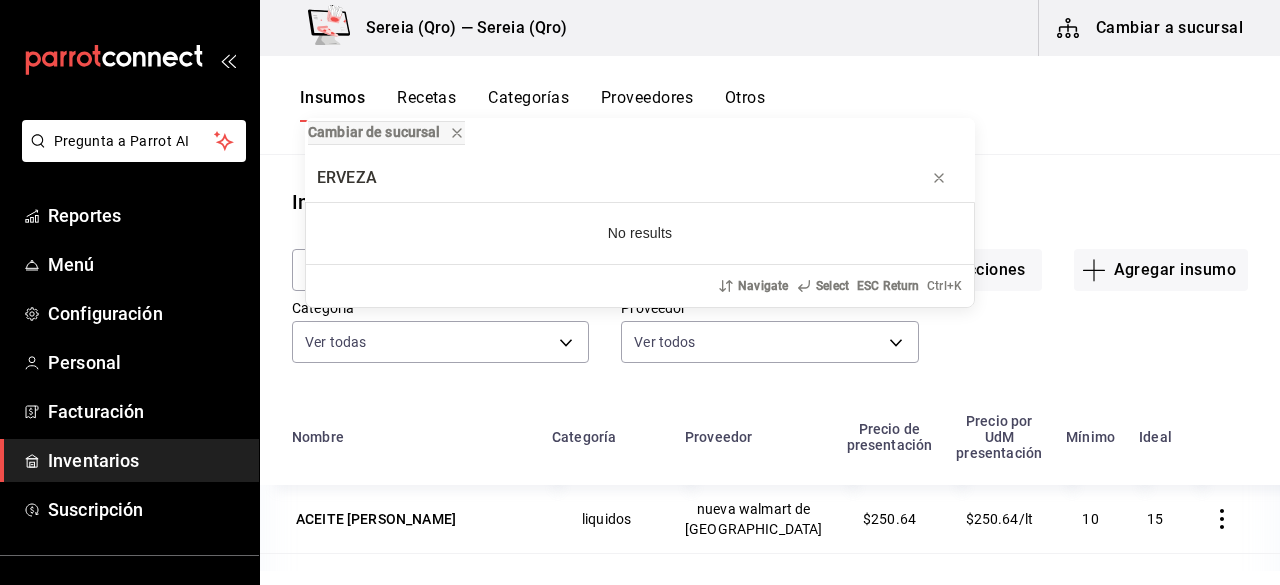 click on "ERVEZA" at bounding box center [640, 178] 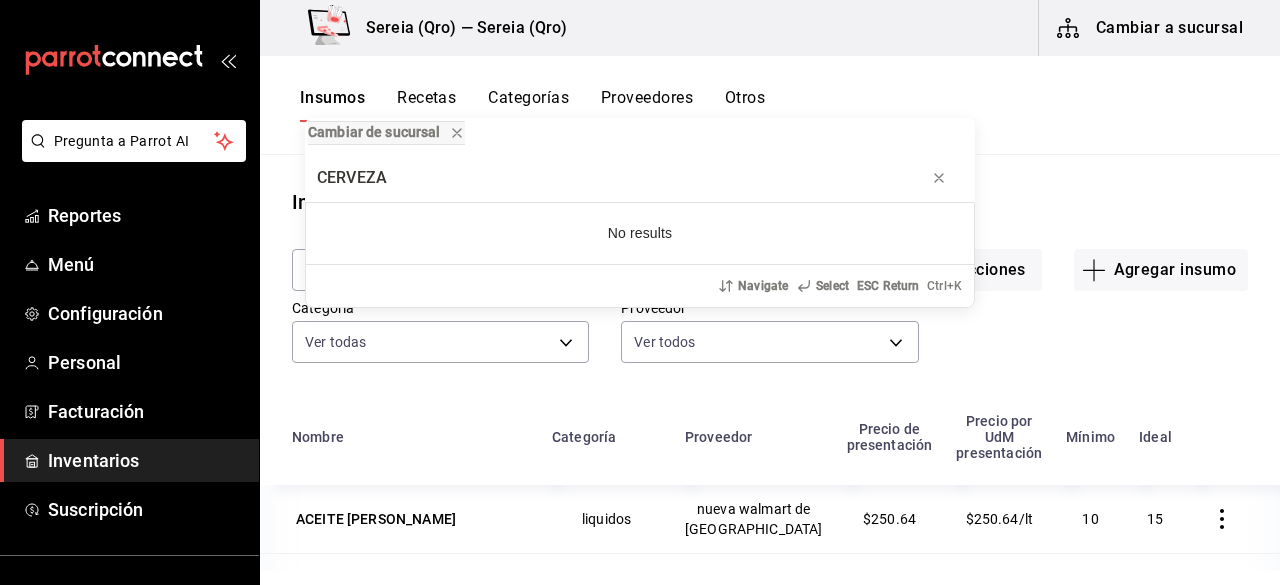 type on "CERVEZA" 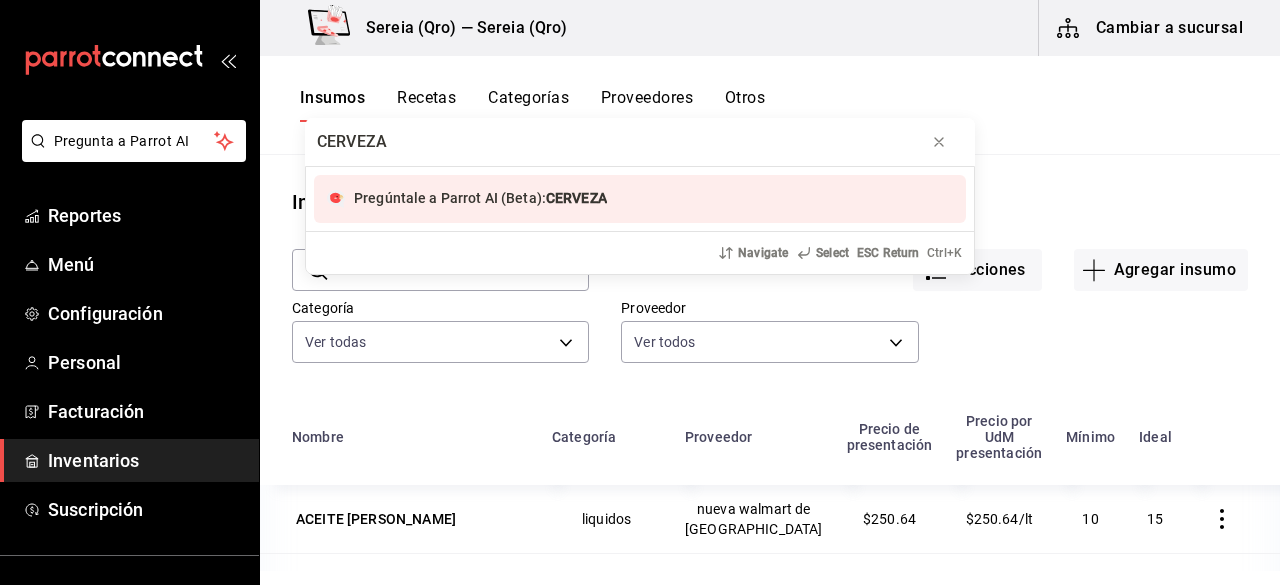 type 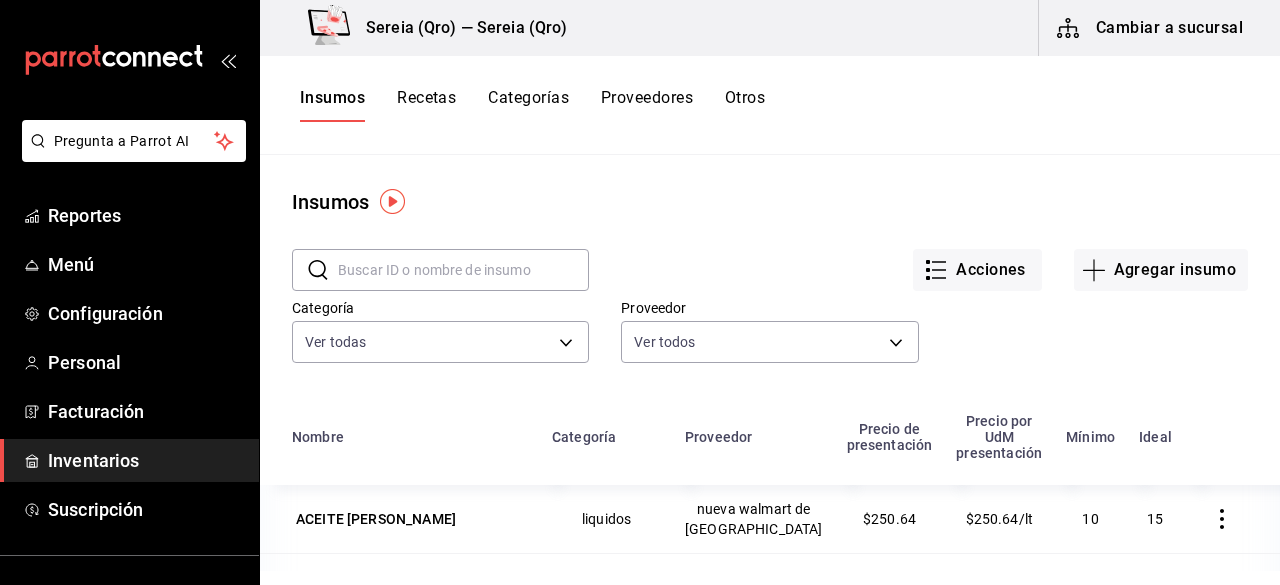 scroll, scrollTop: 100, scrollLeft: 0, axis: vertical 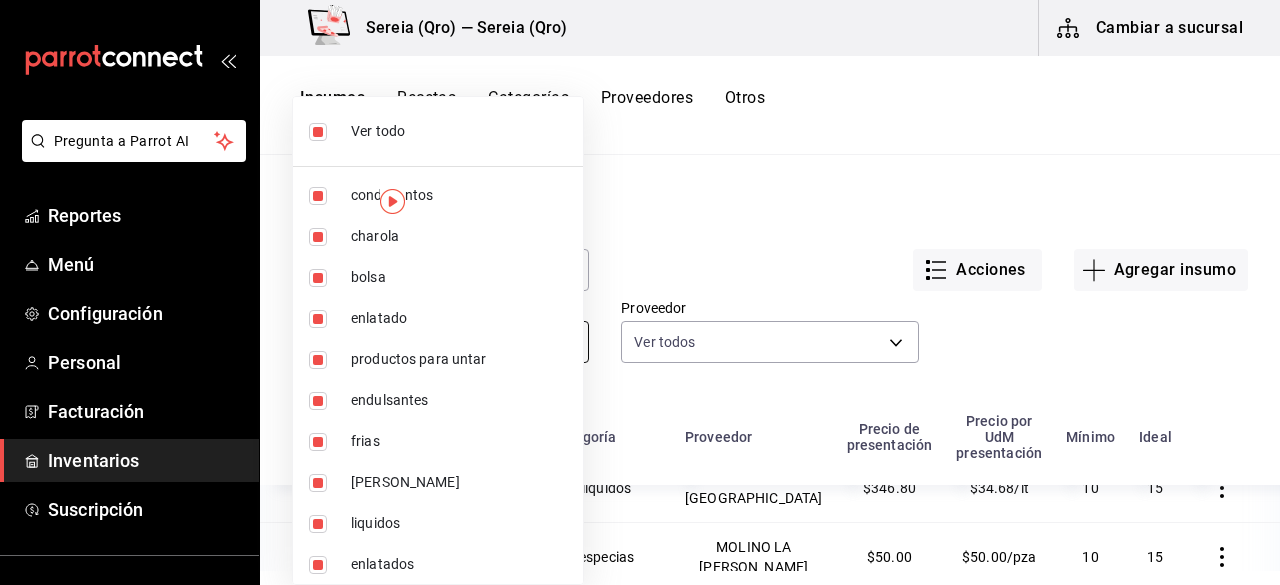 click on "Pregunta a Parrot AI Reportes   Menú   Configuración   Personal   Facturación   Inventarios   Suscripción   Ayuda Recomienda Parrot   Gerardo García   Sugerir nueva función   Sereia (Qro) — Sereia (Qro) Cambiar a sucursal Insumos Recetas Categorías Proveedores Otros Insumos ​ ​ Acciones Agregar insumo Categoría Ver todas Proveedor Ver todos c3a017dc-01a1-4c68-bc7e-73c97a737b78,42c0e5d7-cbac-4ce5-8759-bbb2e672448a,6cf7e02b-3ec1-4ac7-bb6f-a6bbc38cb59c,13dfcd3f-62f9-4498-9d44-17d86f3572bc,e1c1a7eb-c5e7-48f2-b6eb-56a3bd00d800,c5eb7771-cfc0-458c-8109-03230aa96d61,5b8adff6-d7e1-478f-8ddc-e1a8116430de,00b9093f-8013-4294-8149-6968470faffc,2c4ba6d0-dc78-425c-a413-eee4281f6e73,8286c01b-2e40-4c55-9a5e-c08abe363624,6c8df7db-c510-4382-8493-9b4d7e2b9d38,2c15a6d4-4d15-4340-a7b1-a4822a0bcad1,1c960016-e686-4abd-9451-875d6dfbe43c Nombre Categoría Proveedor Precio de presentación Precio por UdM presentación Mínimo Ideal ACEITE DE OLIVA liquidos nueva walmart de mexico $250.64 $250.64/lt 10 15 ACEITE VEGETAL 10" at bounding box center (640, 285) 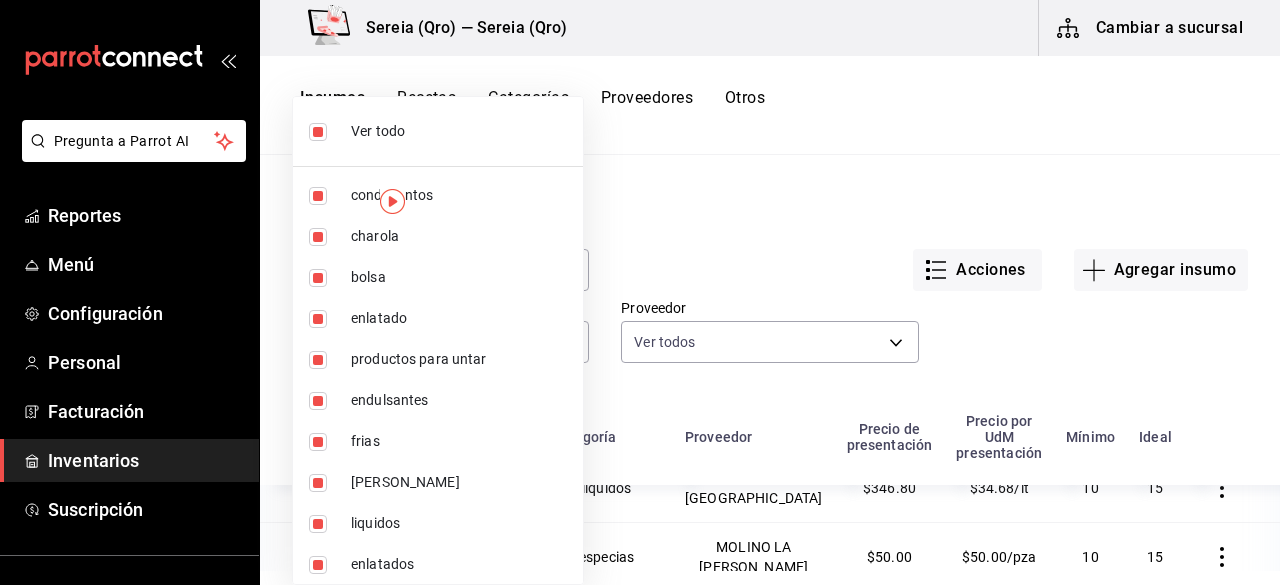 click at bounding box center [318, 132] 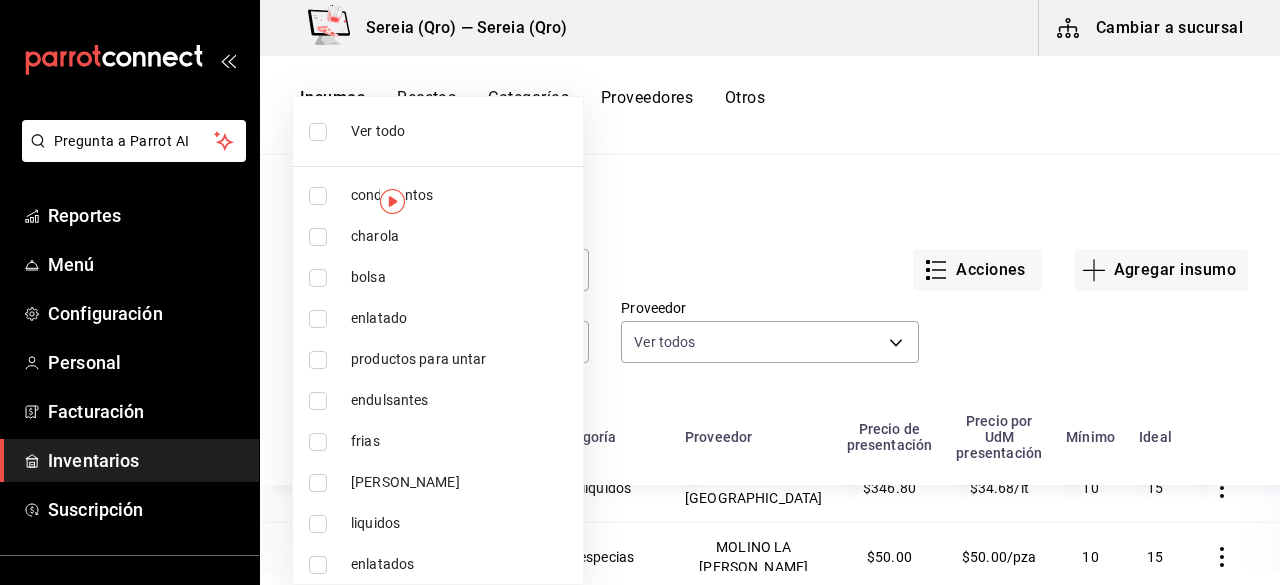 scroll, scrollTop: 400, scrollLeft: 0, axis: vertical 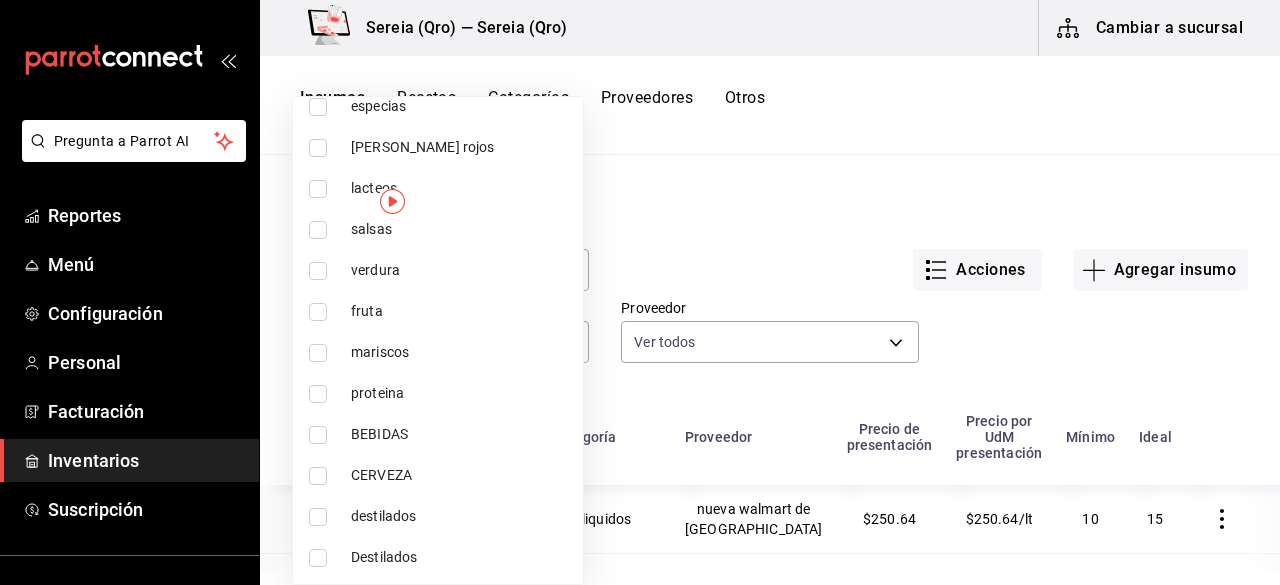 click at bounding box center (318, 476) 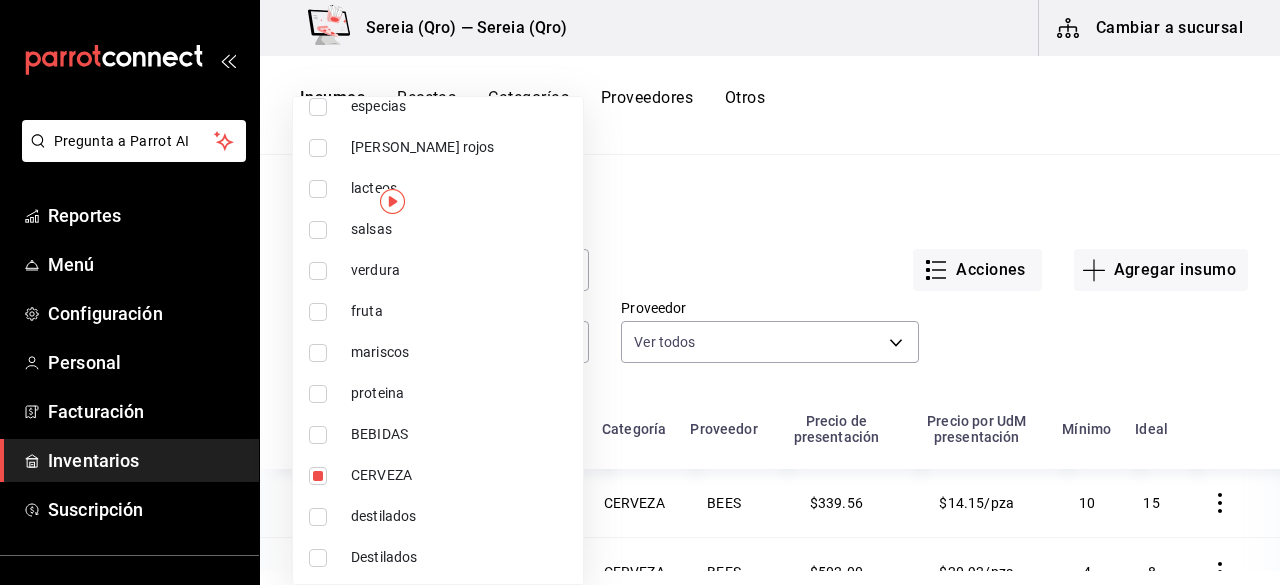 click at bounding box center (640, 292) 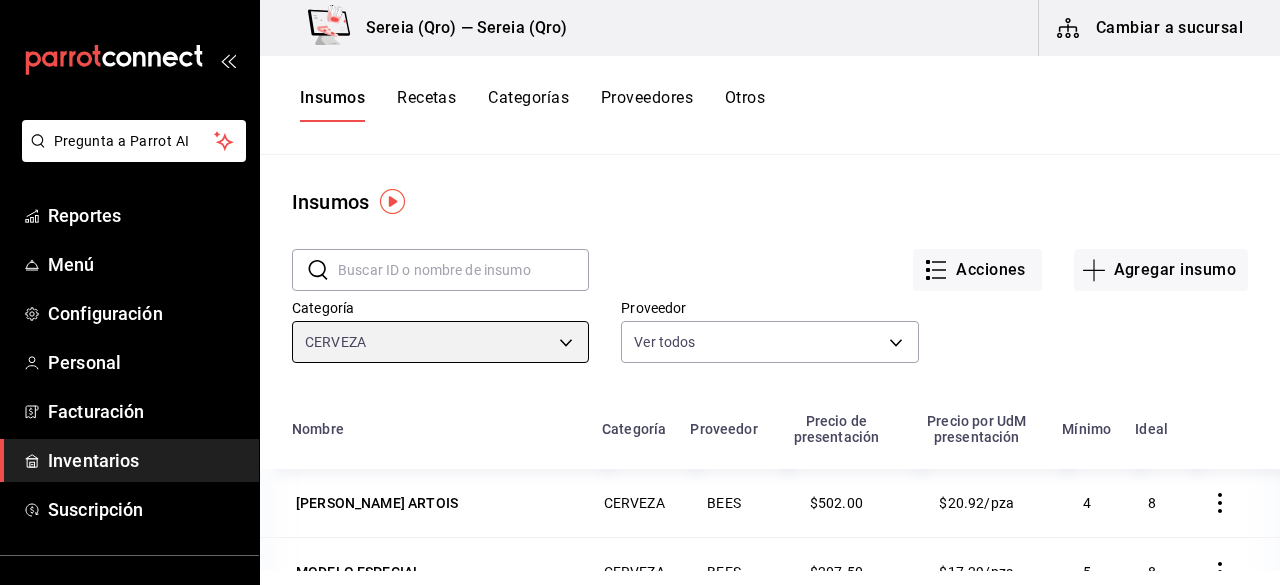 scroll, scrollTop: 100, scrollLeft: 0, axis: vertical 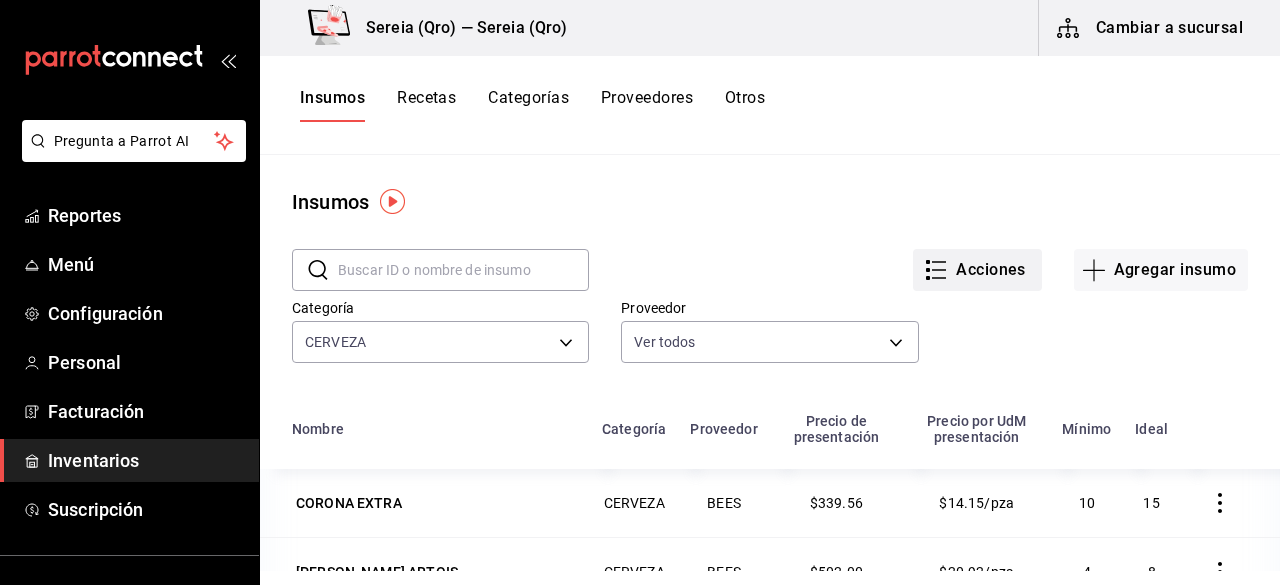 click on "Acciones" at bounding box center [977, 270] 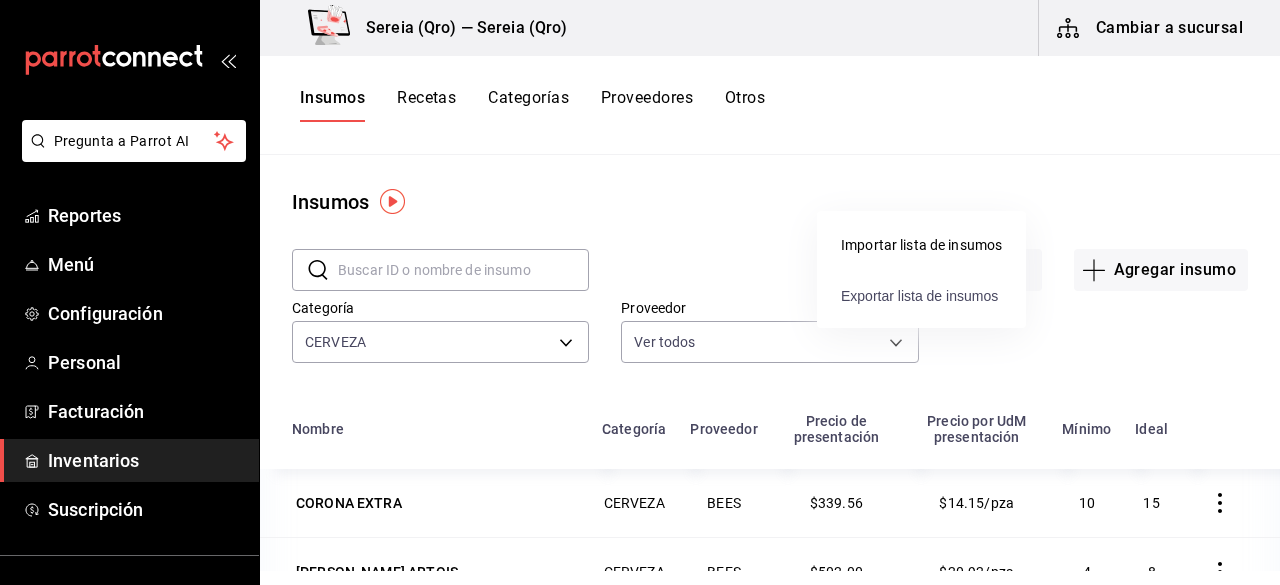 click on "Exportar lista de insumos" at bounding box center (919, 296) 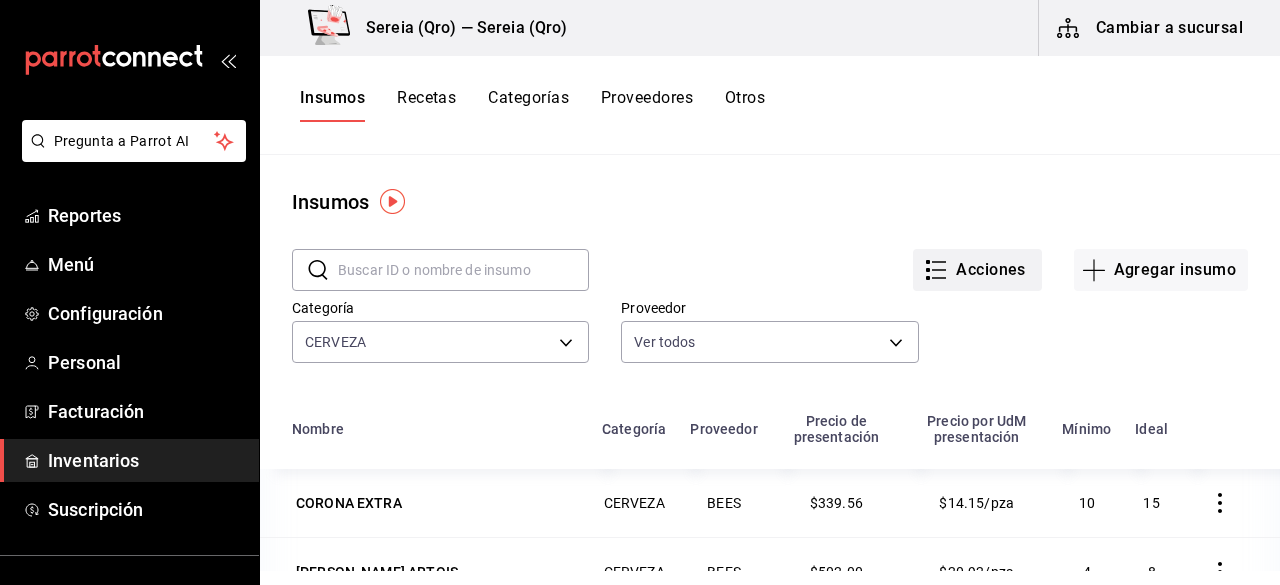 click on "Acciones" at bounding box center [977, 270] 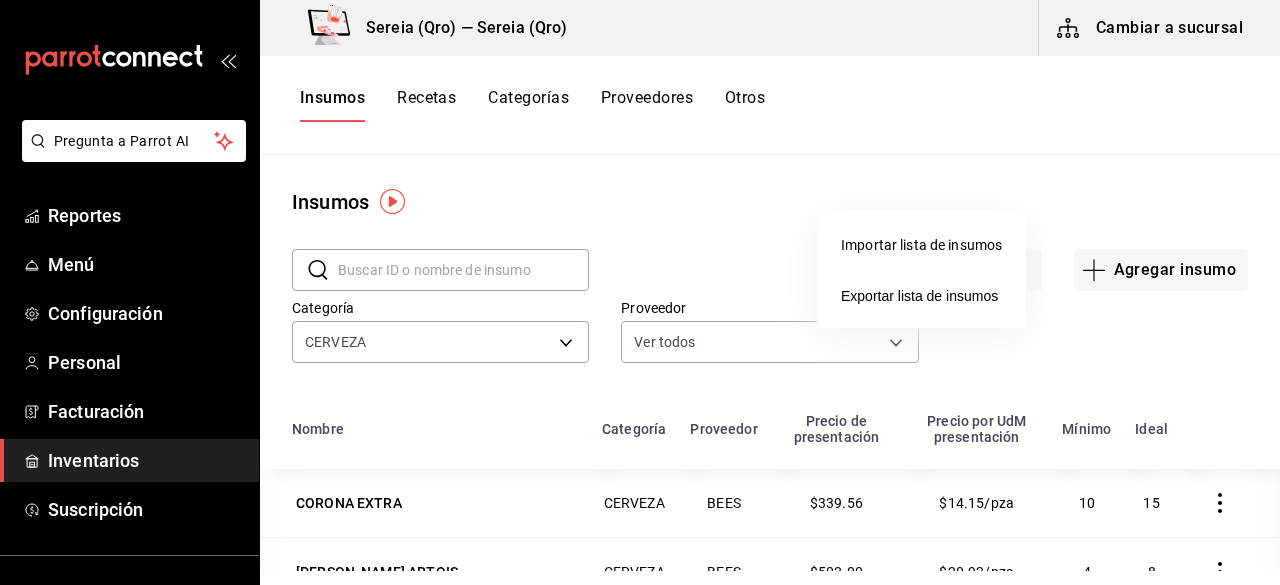 click on "Importar lista de insumos" at bounding box center (921, 245) 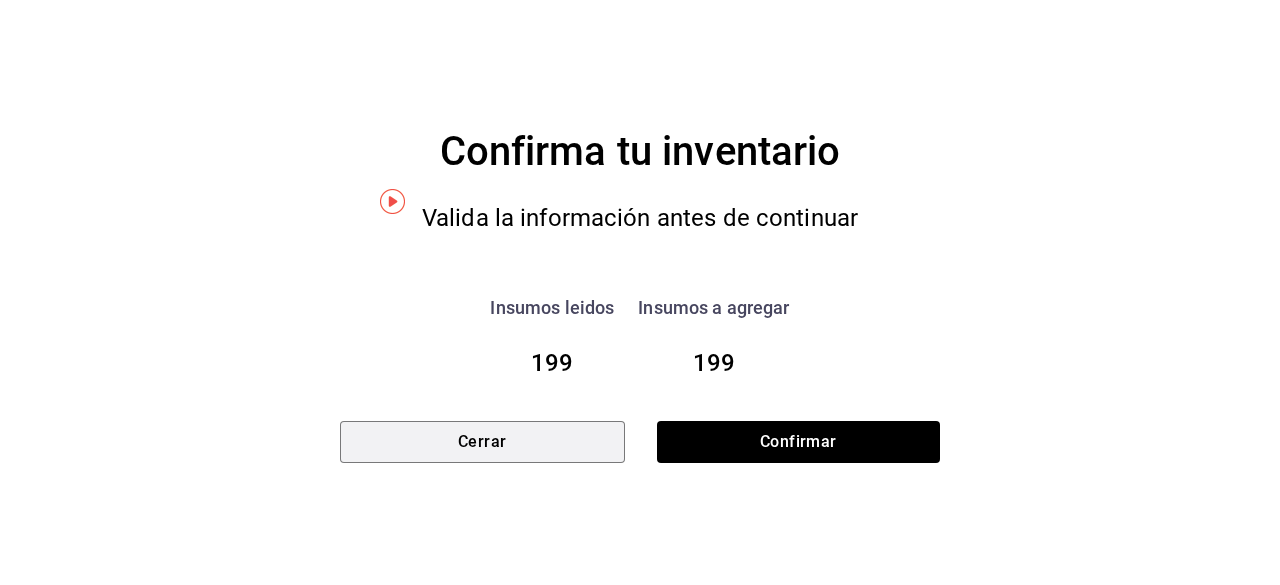 click on "Cerrar" at bounding box center (482, 442) 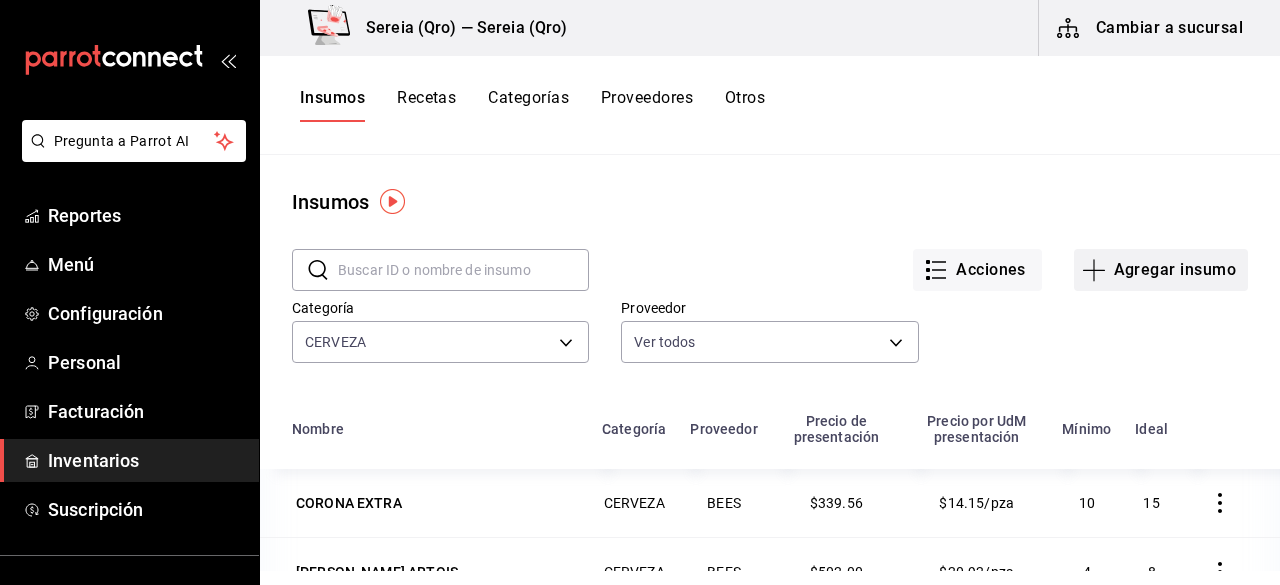 click 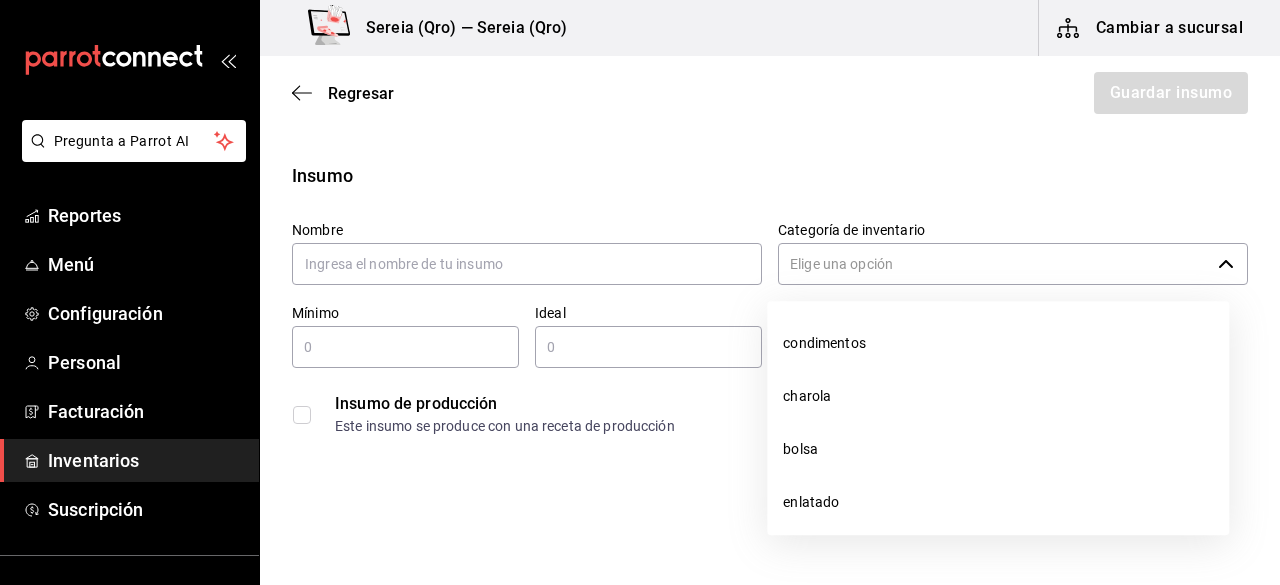 click 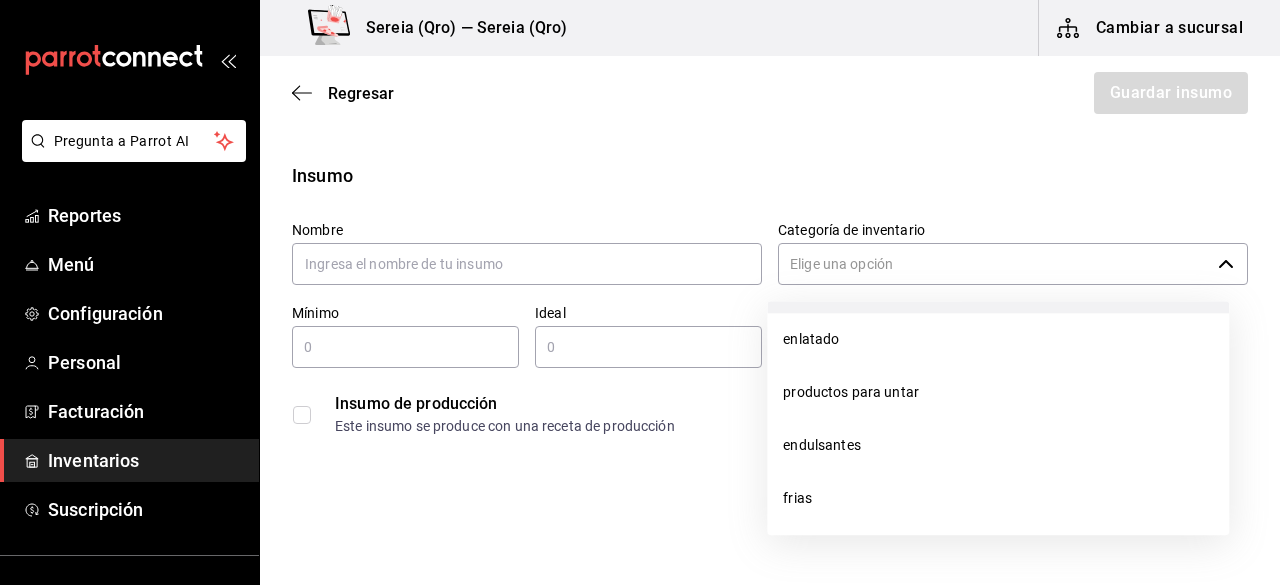 scroll, scrollTop: 0, scrollLeft: 0, axis: both 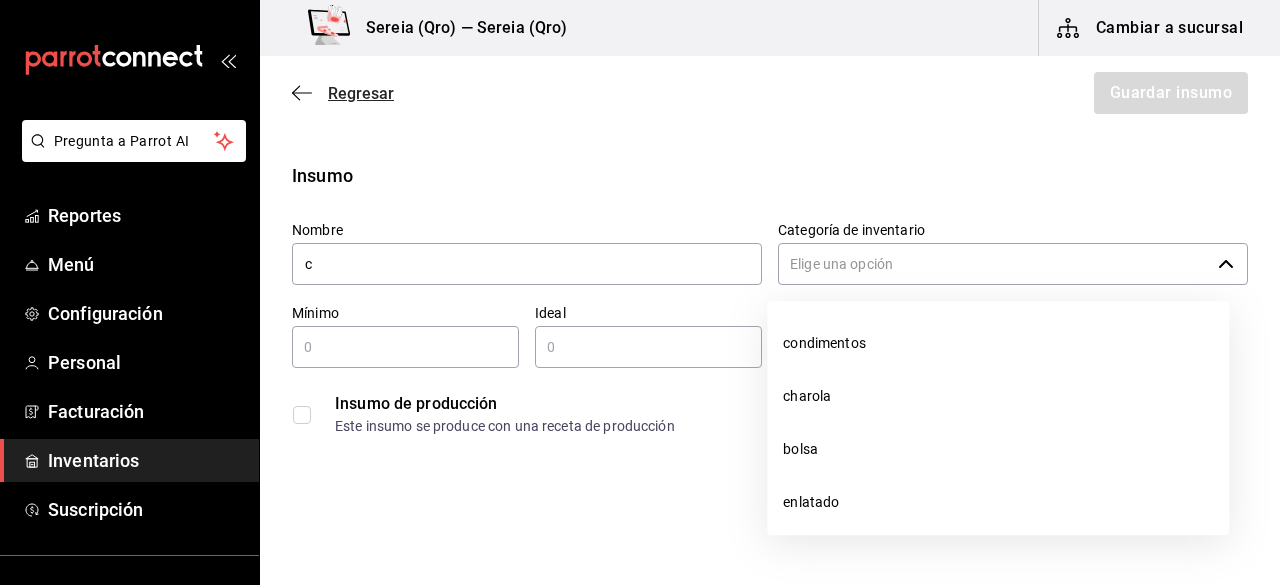 type on "c" 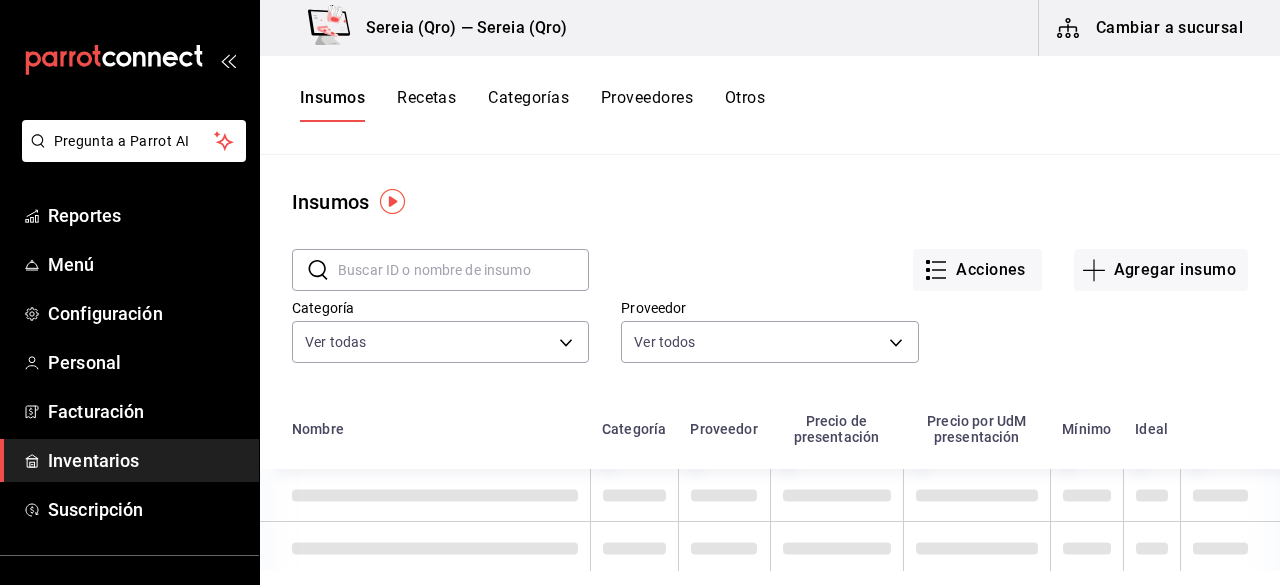 click on "Recetas" at bounding box center [426, 105] 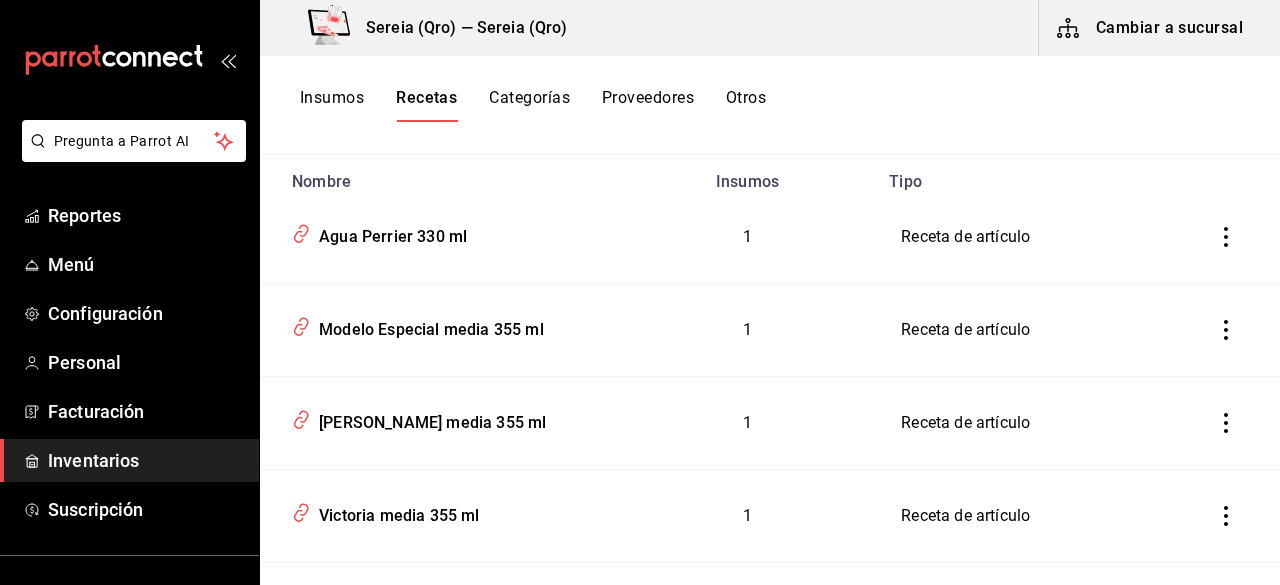 scroll, scrollTop: 0, scrollLeft: 0, axis: both 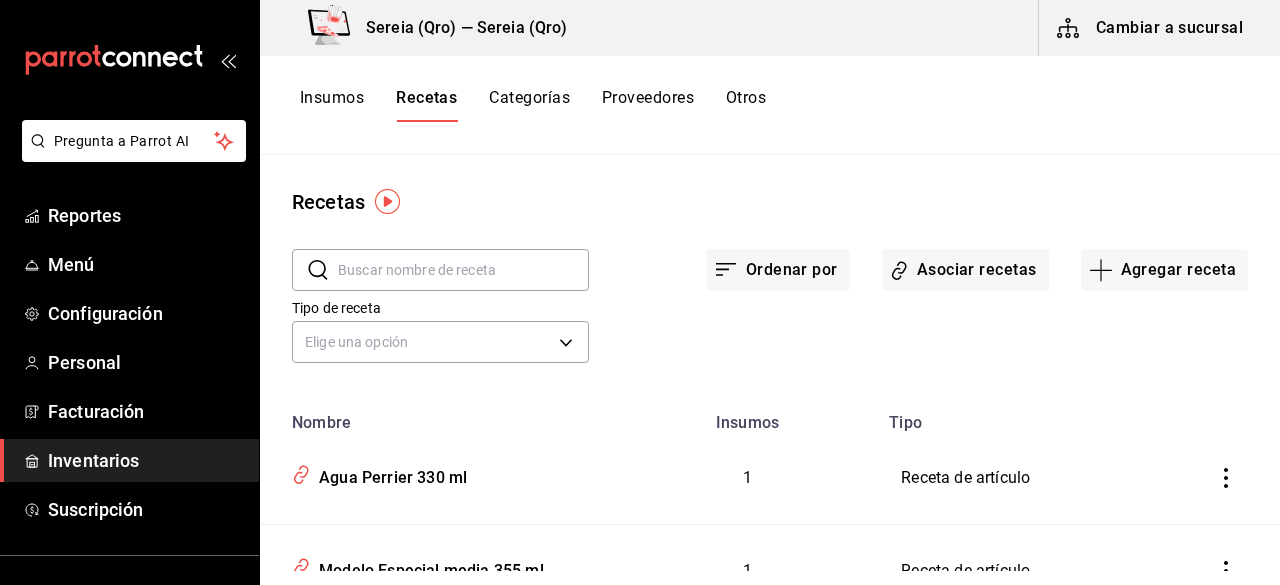 click on "Insumos" at bounding box center [332, 105] 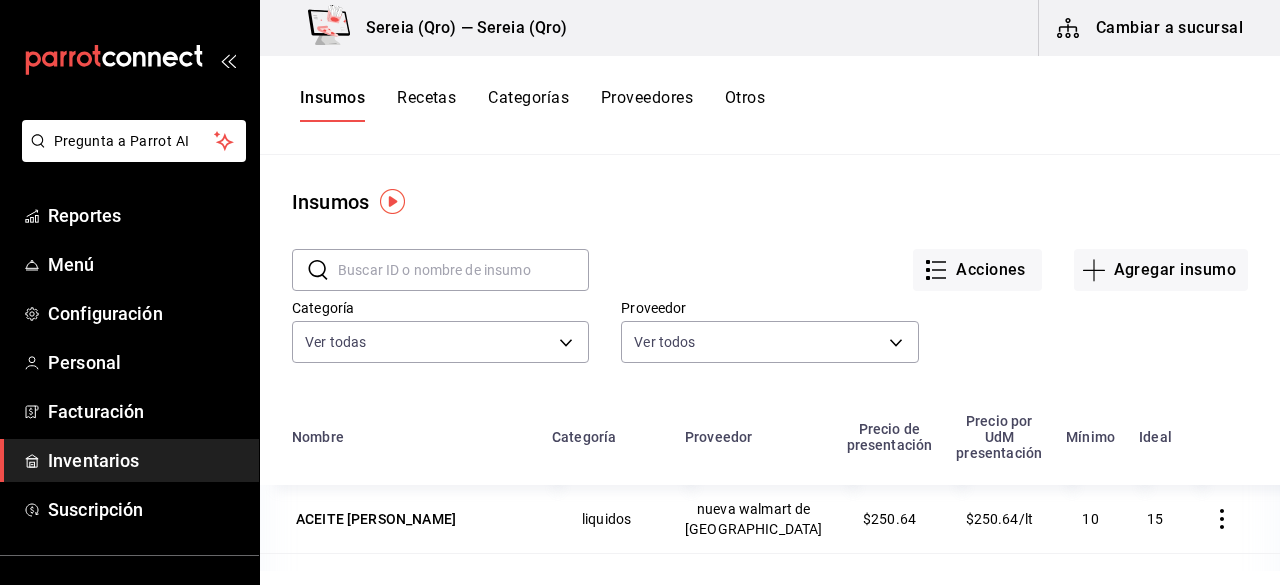 click on "Inventarios" at bounding box center [145, 460] 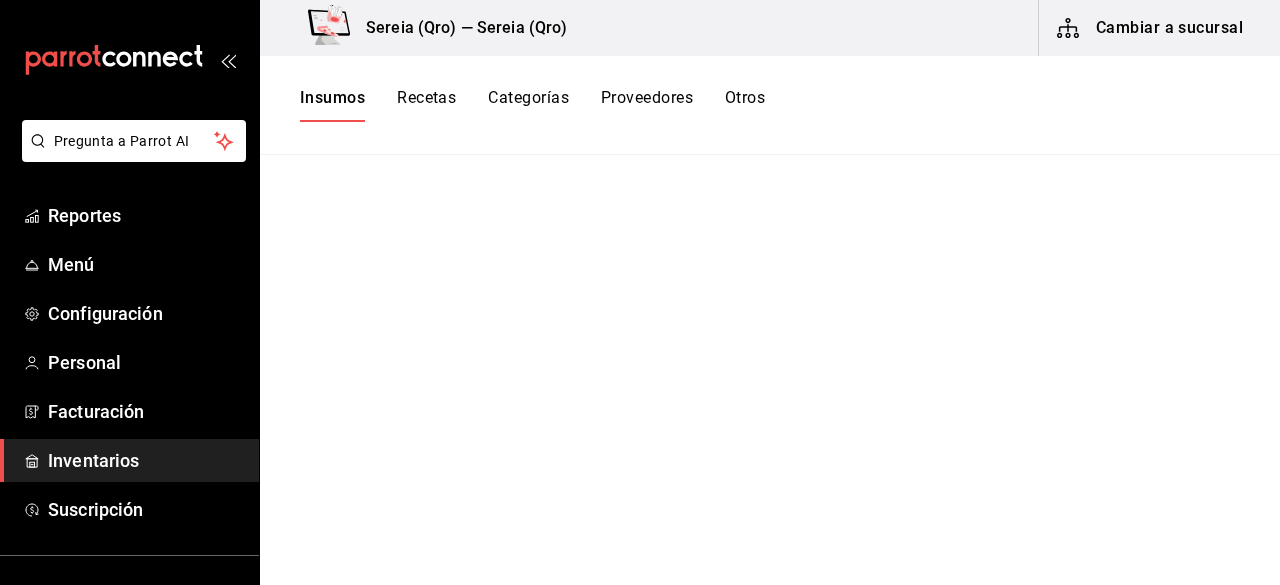 drag, startPoint x: 88, startPoint y: 459, endPoint x: 100, endPoint y: 453, distance: 13.416408 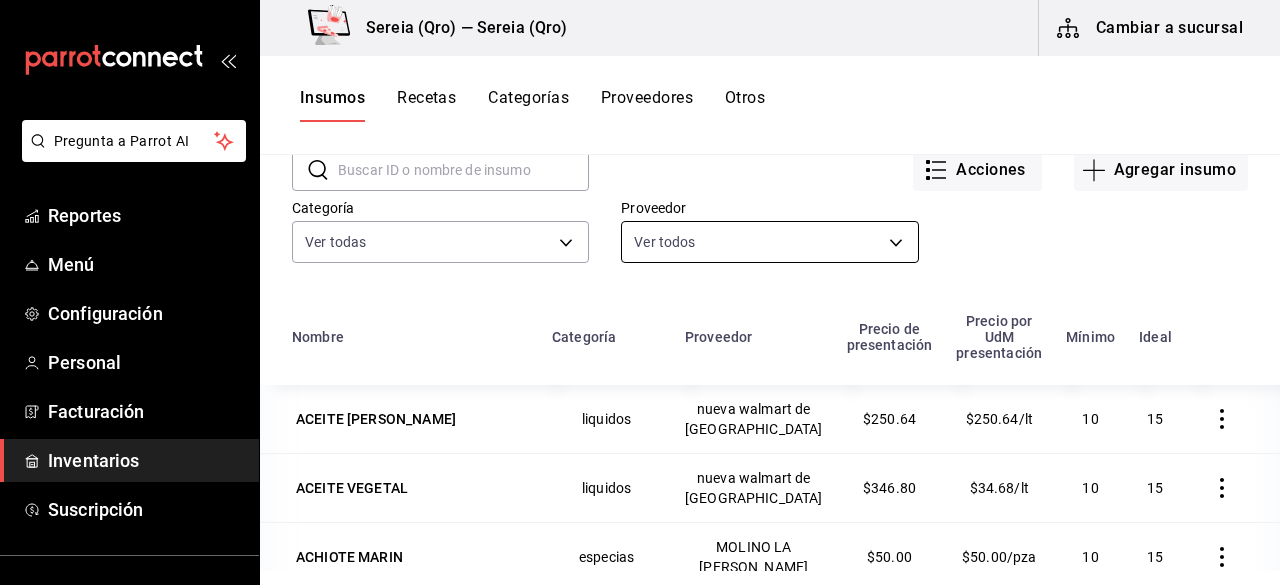 scroll, scrollTop: 0, scrollLeft: 0, axis: both 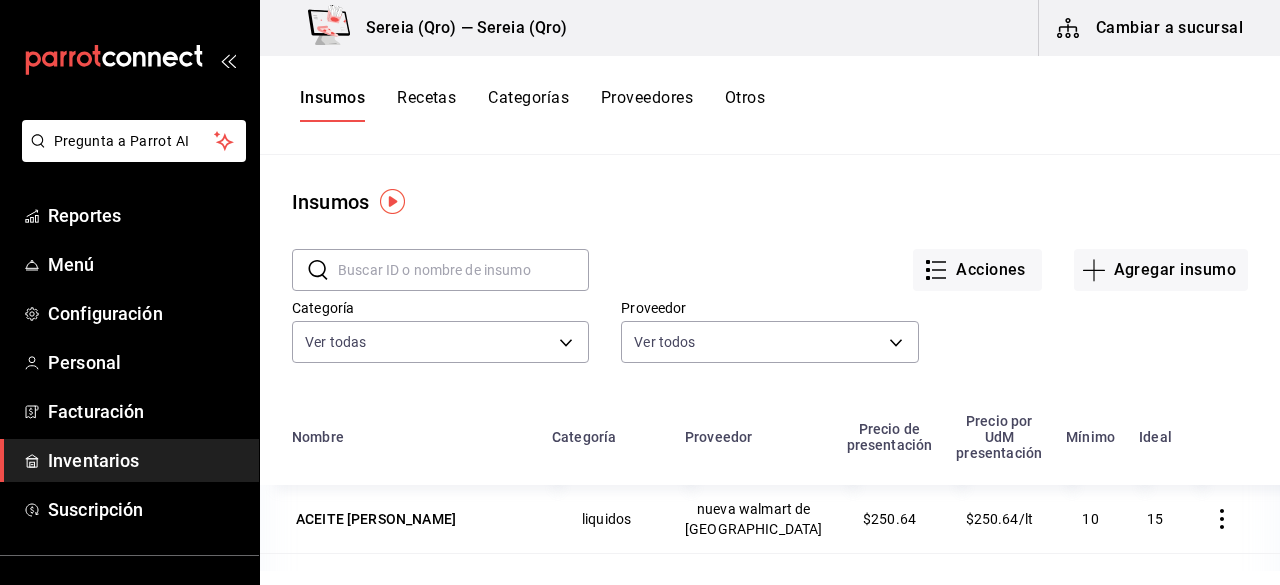 click on "Recetas" at bounding box center (426, 105) 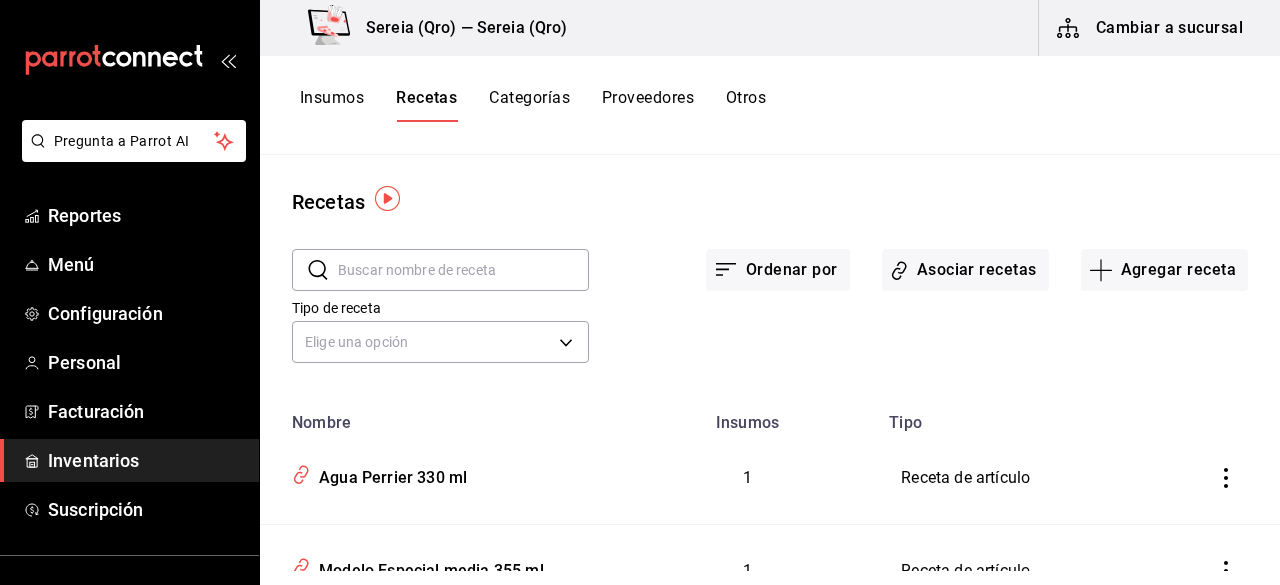 scroll, scrollTop: 0, scrollLeft: 0, axis: both 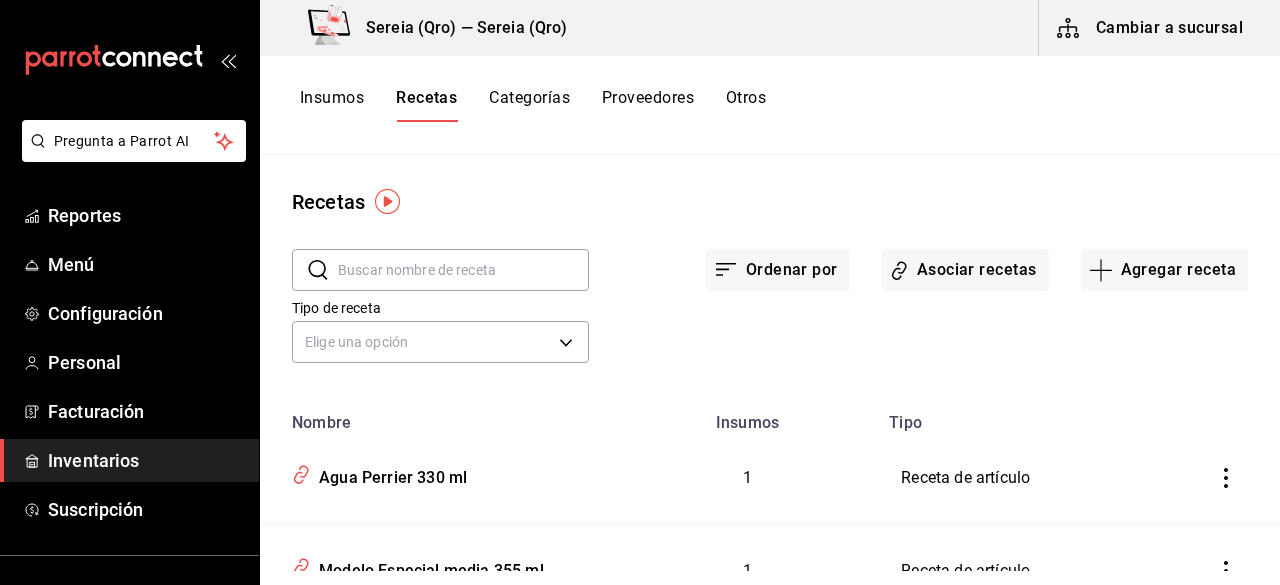 click at bounding box center (463, 270) 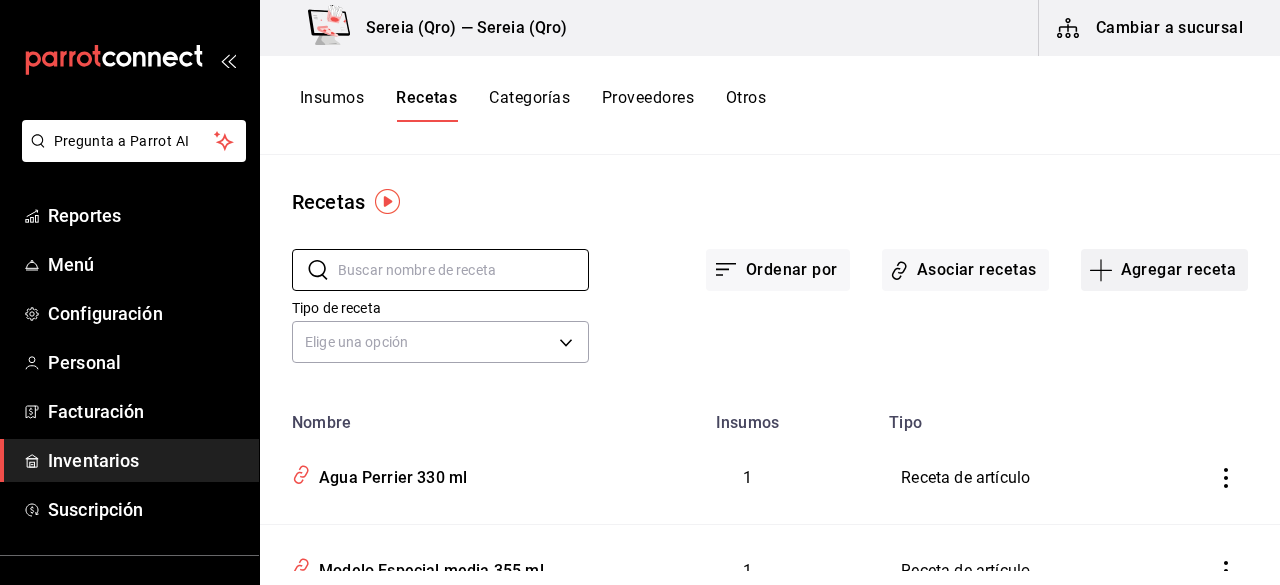 click on "Agregar receta" at bounding box center (1164, 270) 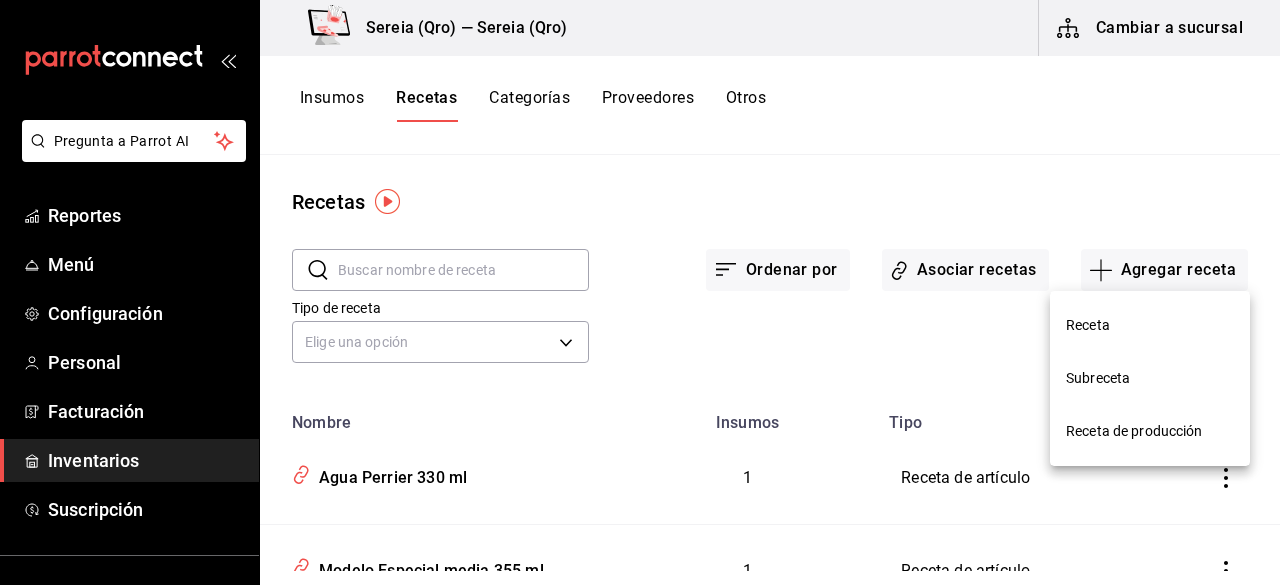 click on "Receta" at bounding box center [1150, 325] 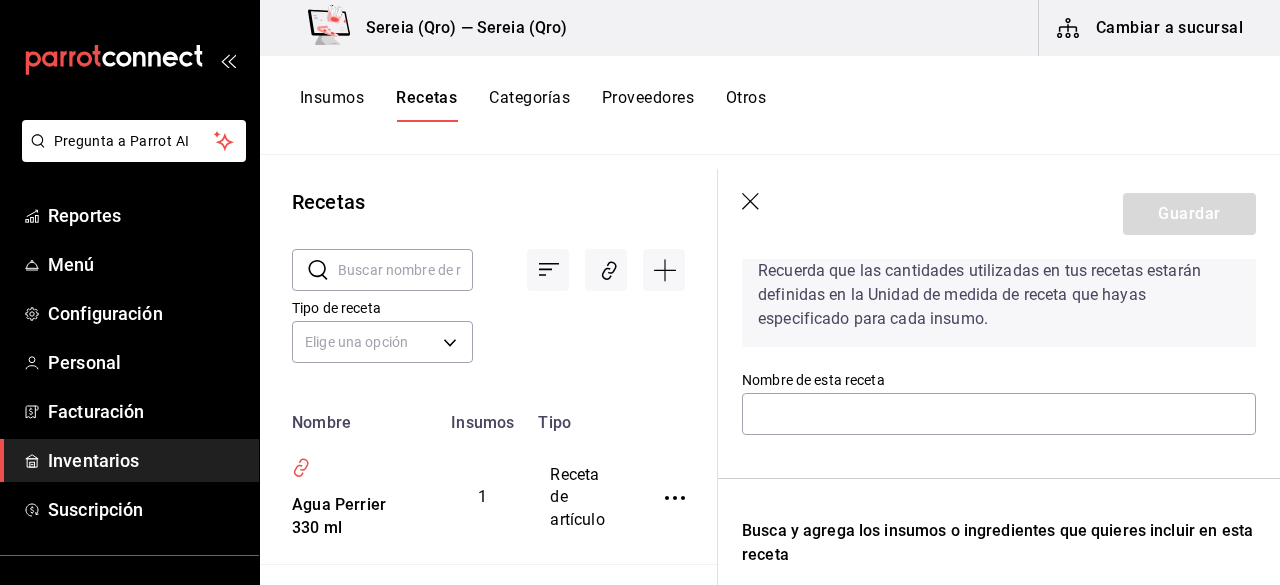 scroll, scrollTop: 200, scrollLeft: 0, axis: vertical 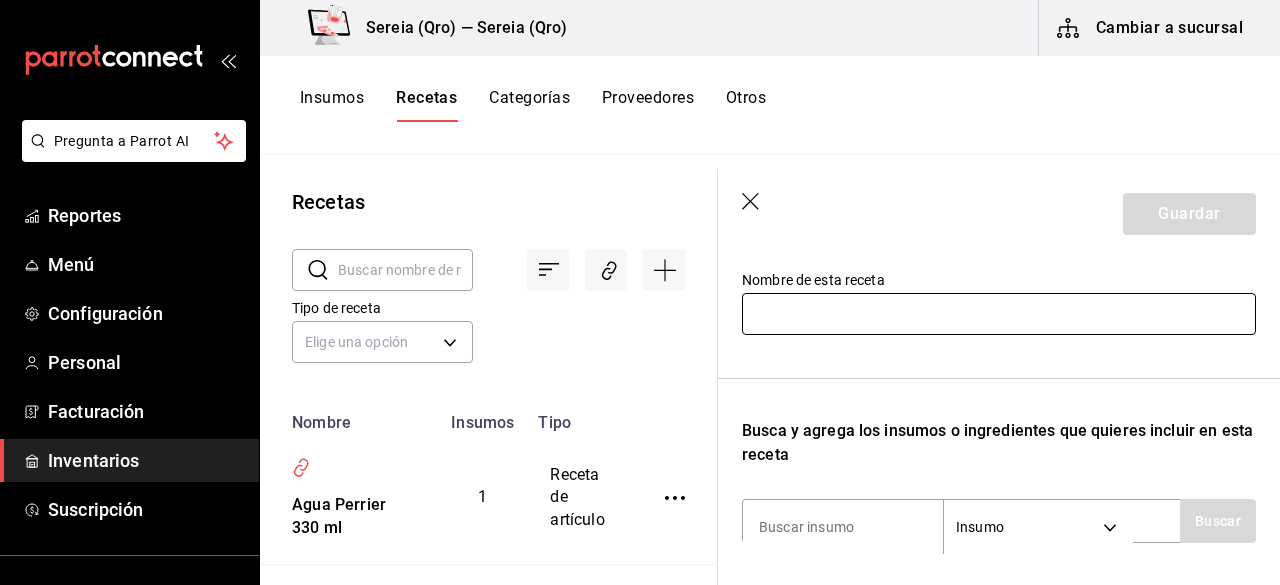 click at bounding box center [999, 314] 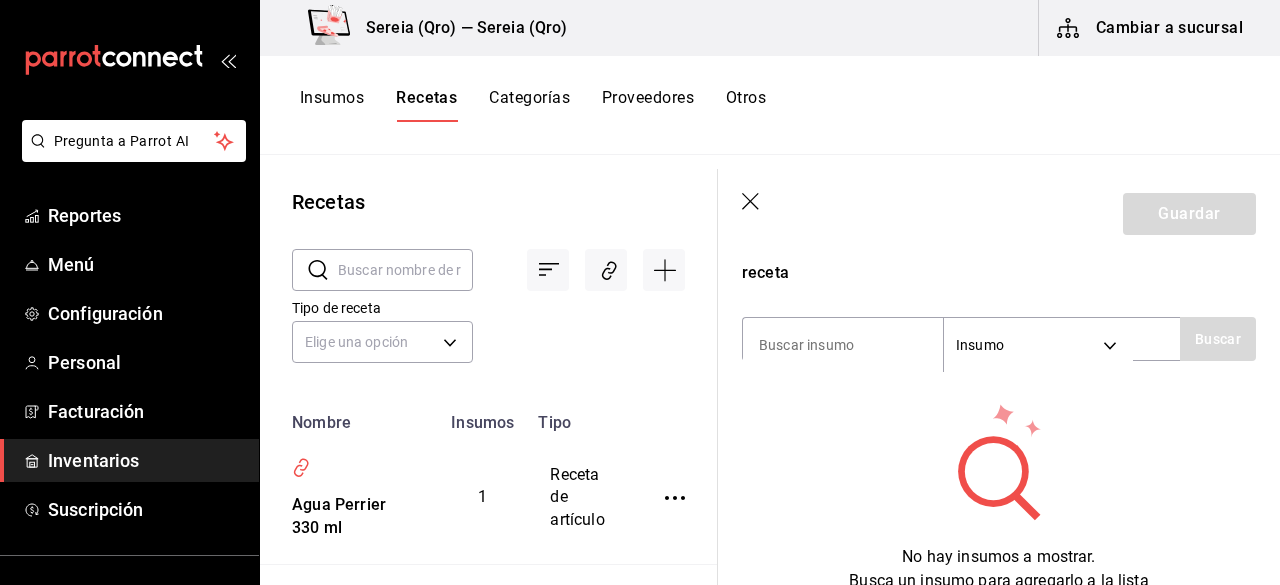 scroll, scrollTop: 400, scrollLeft: 0, axis: vertical 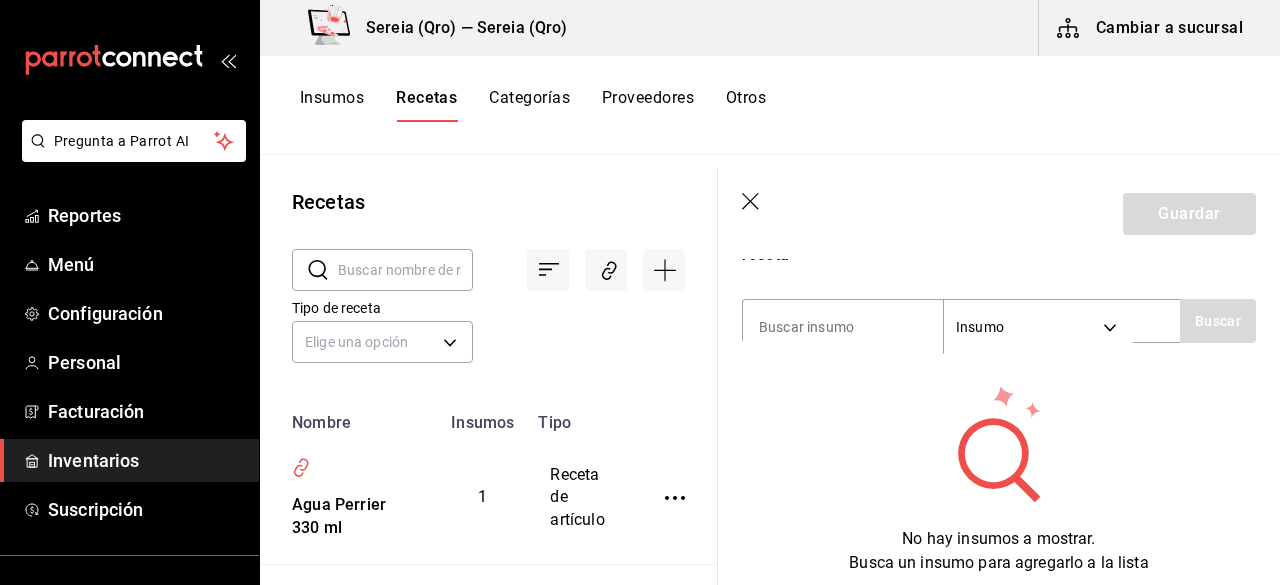 click on "Insumo SUPPLY Buscar" at bounding box center (999, 321) 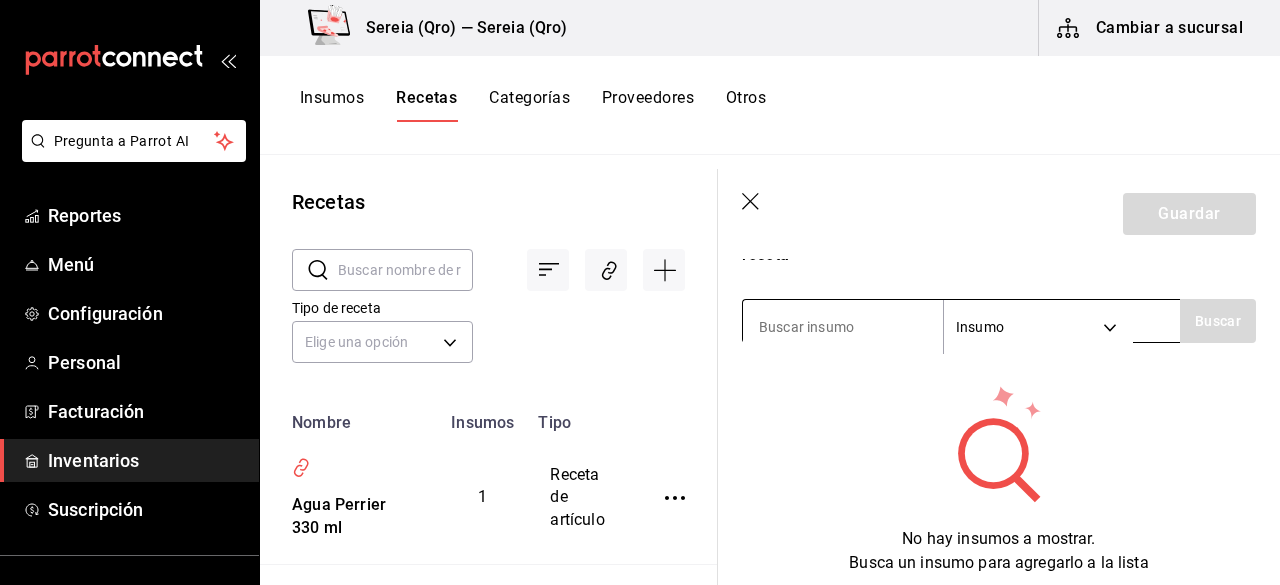 click at bounding box center [843, 327] 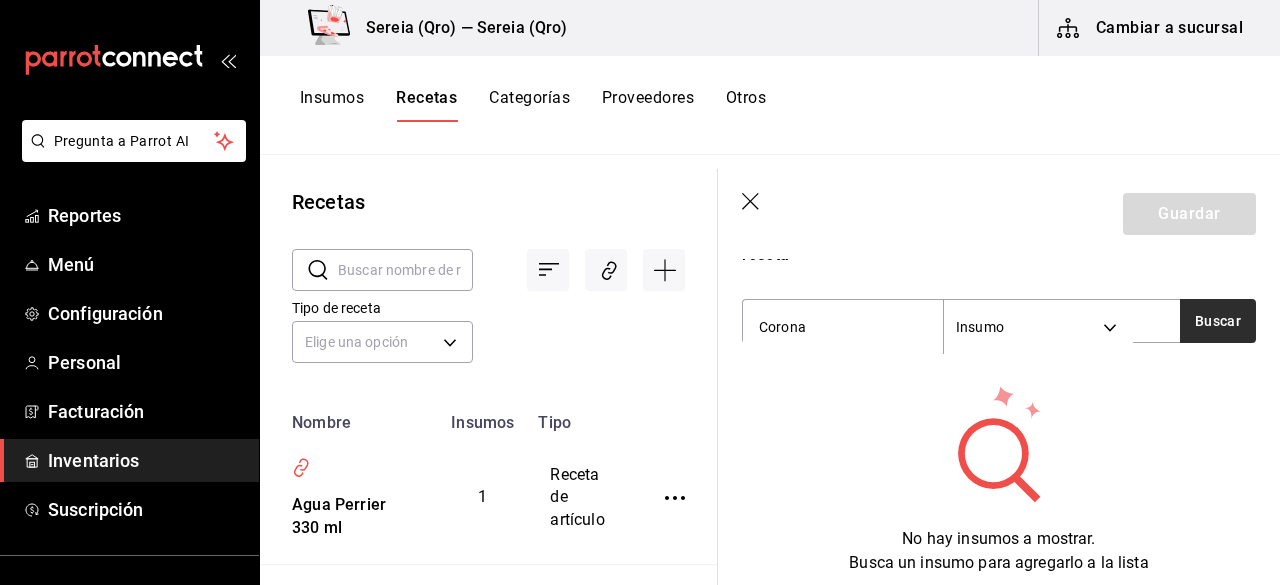 type on "Corona" 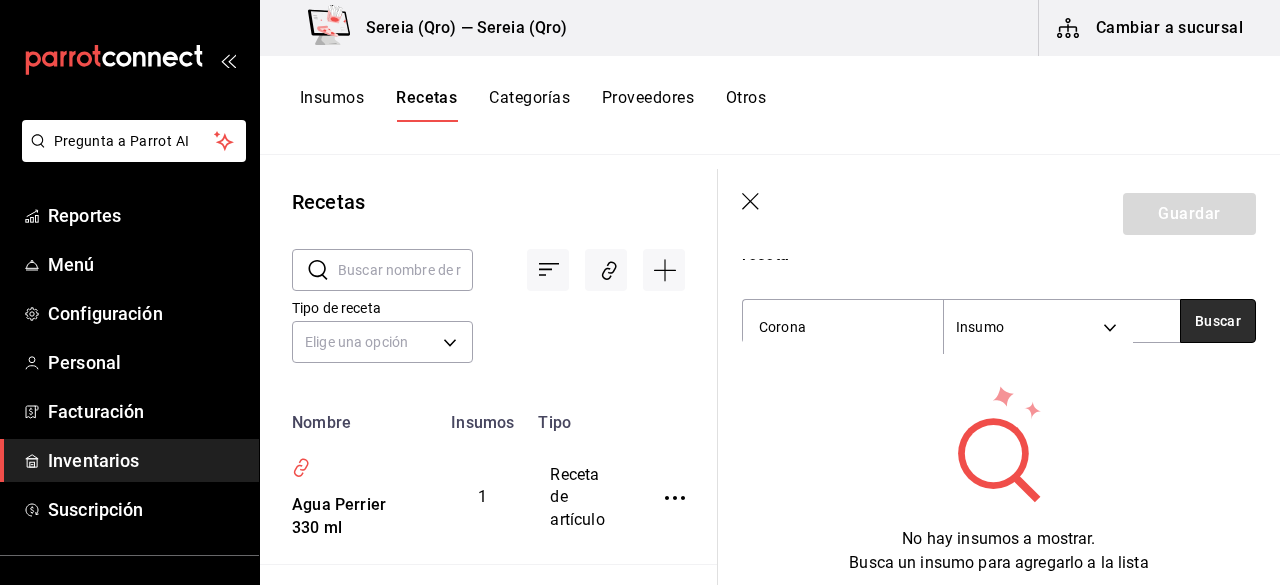 click on "Buscar" at bounding box center (1218, 321) 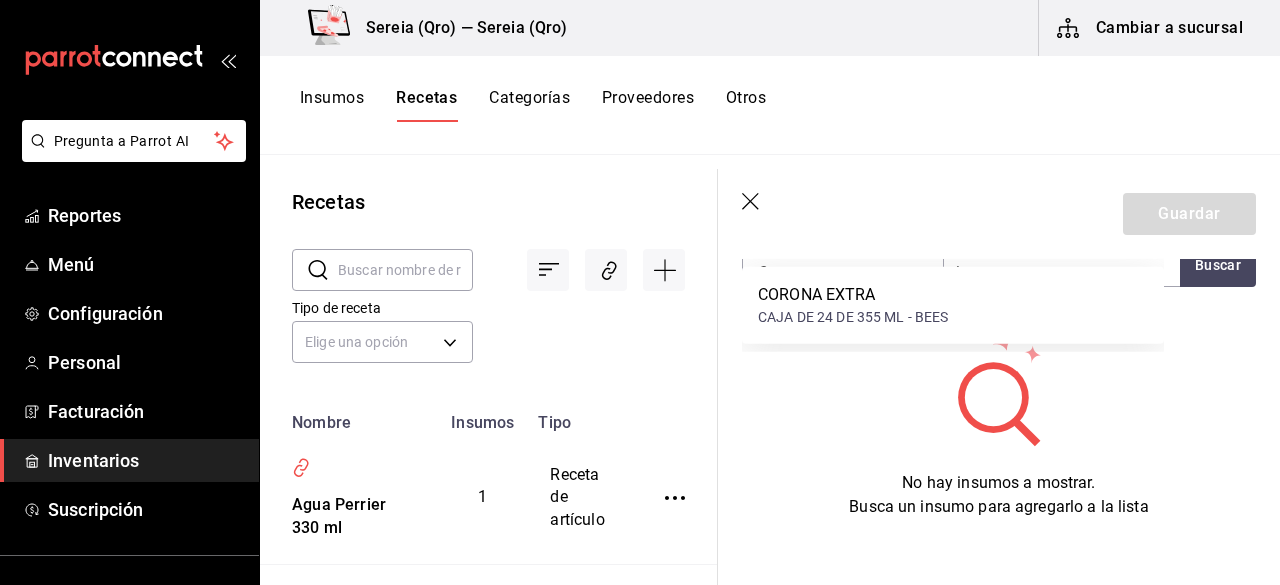 scroll, scrollTop: 484, scrollLeft: 0, axis: vertical 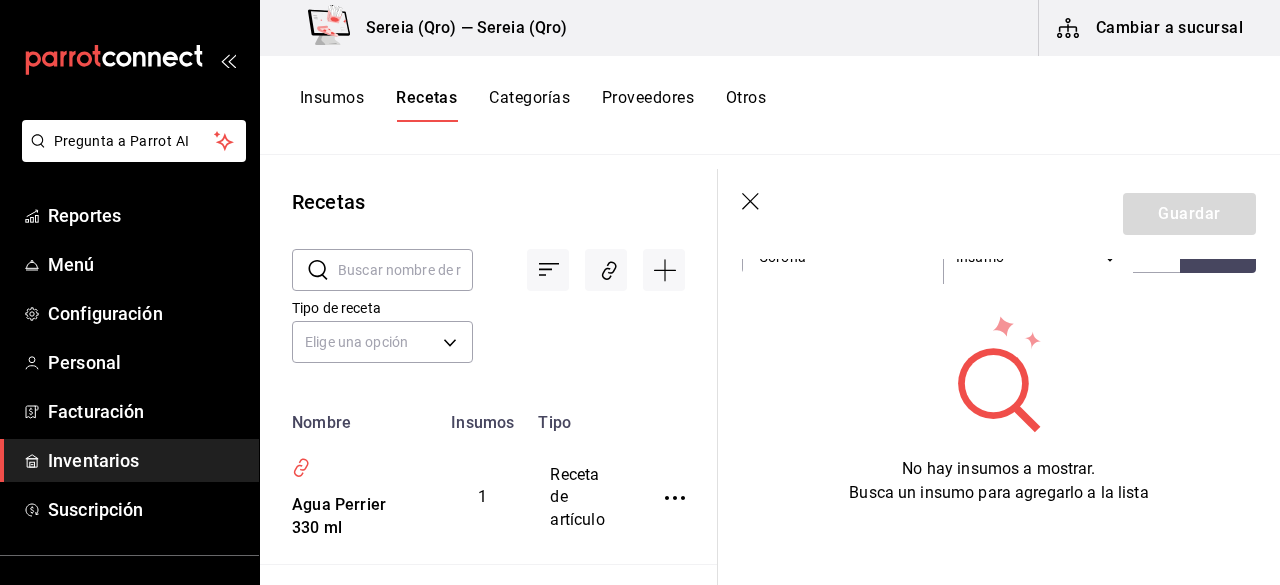 click on "Insumos" at bounding box center [332, 105] 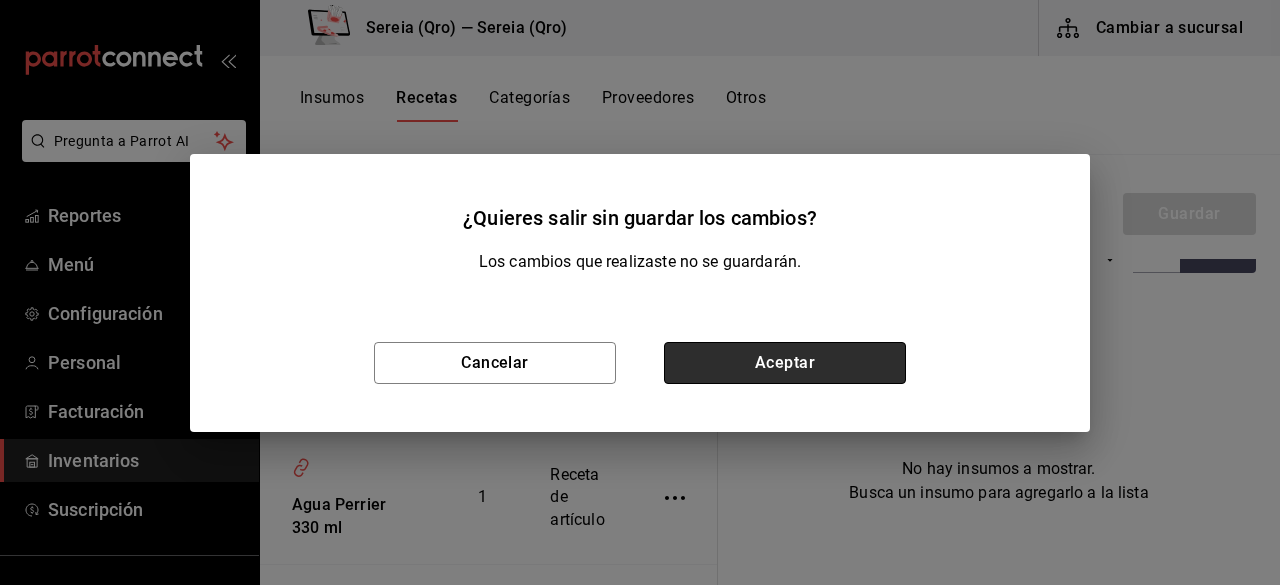 drag, startPoint x: 809, startPoint y: 353, endPoint x: 865, endPoint y: 380, distance: 62.169125 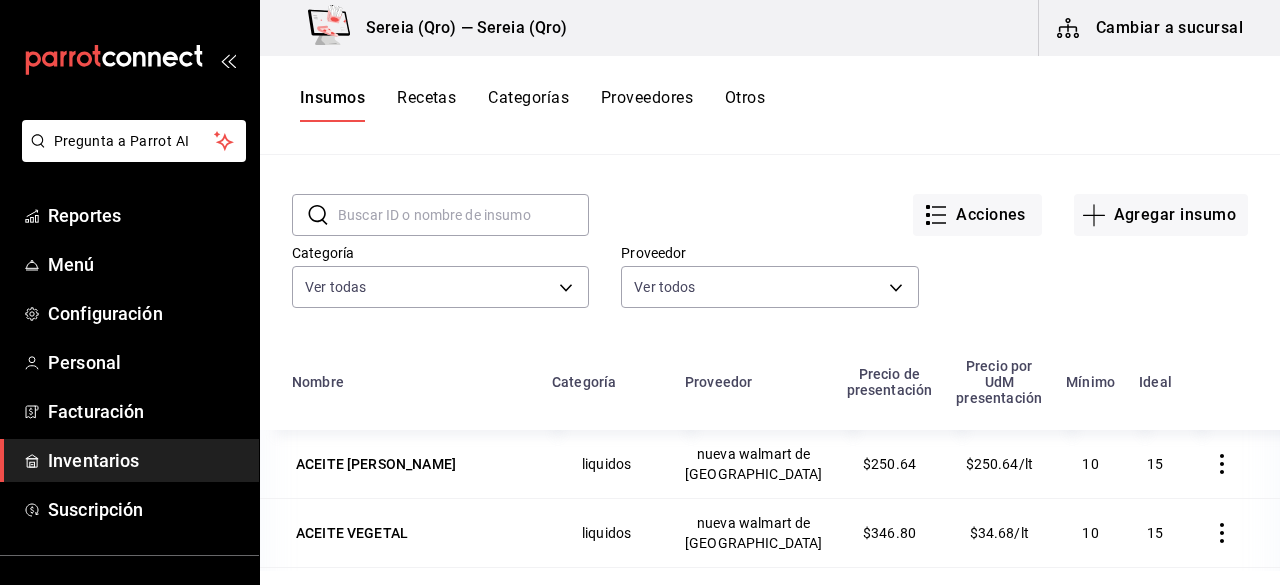 scroll, scrollTop: 246, scrollLeft: 0, axis: vertical 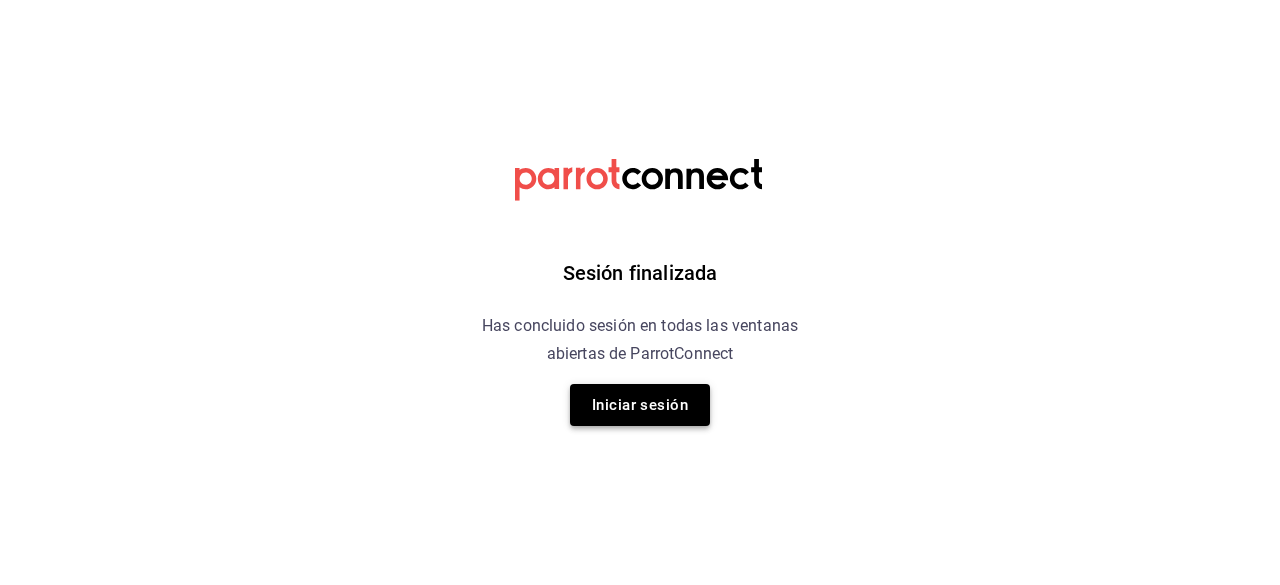 click on "Iniciar sesión" at bounding box center [640, 405] 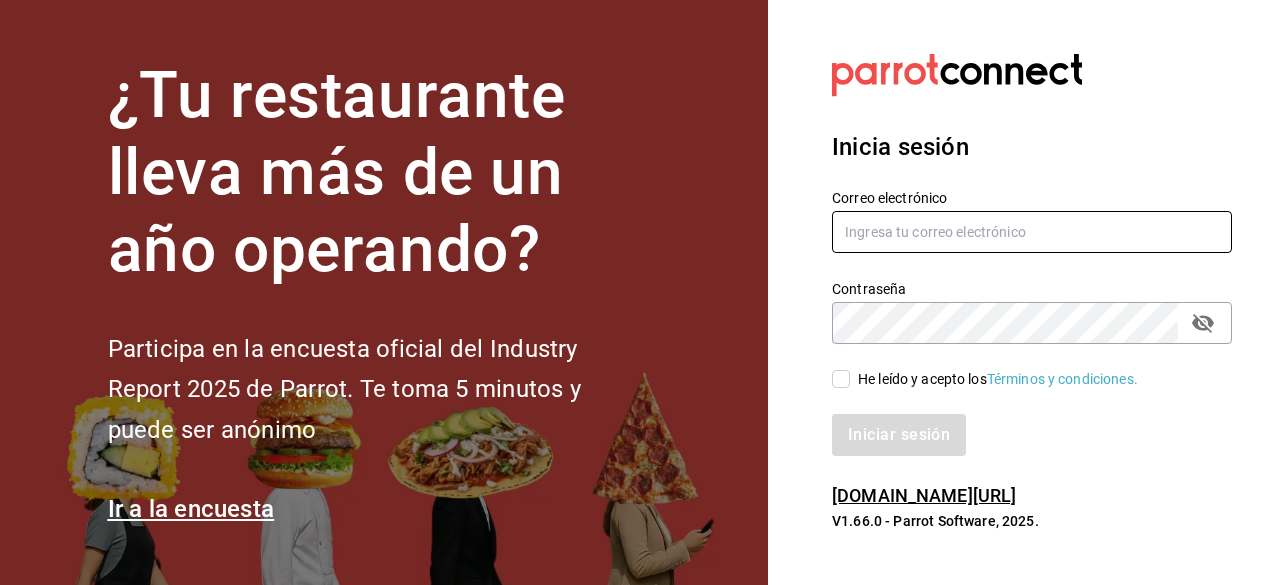 click at bounding box center (1032, 232) 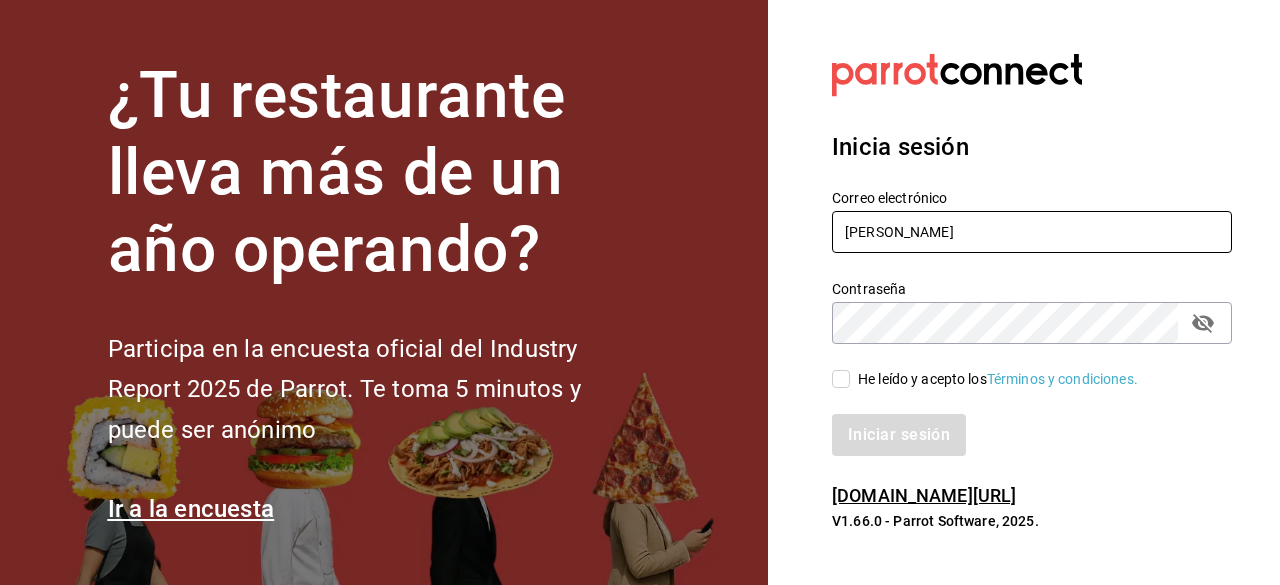 click on "g.grico" at bounding box center (1032, 232) 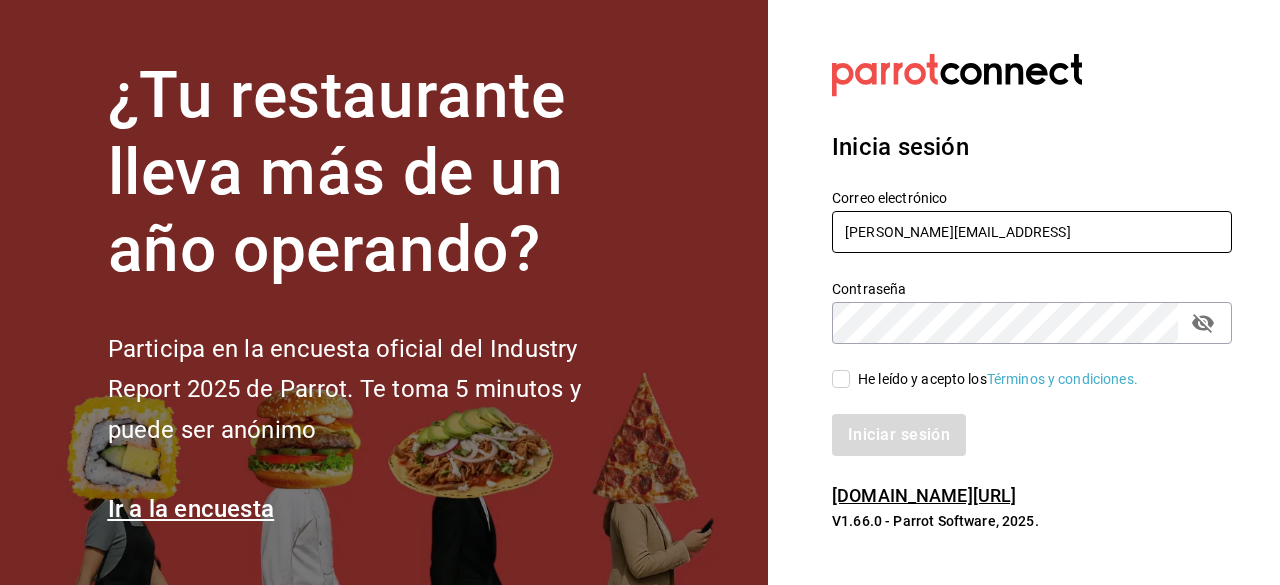 type on "g.grico@hotmail" 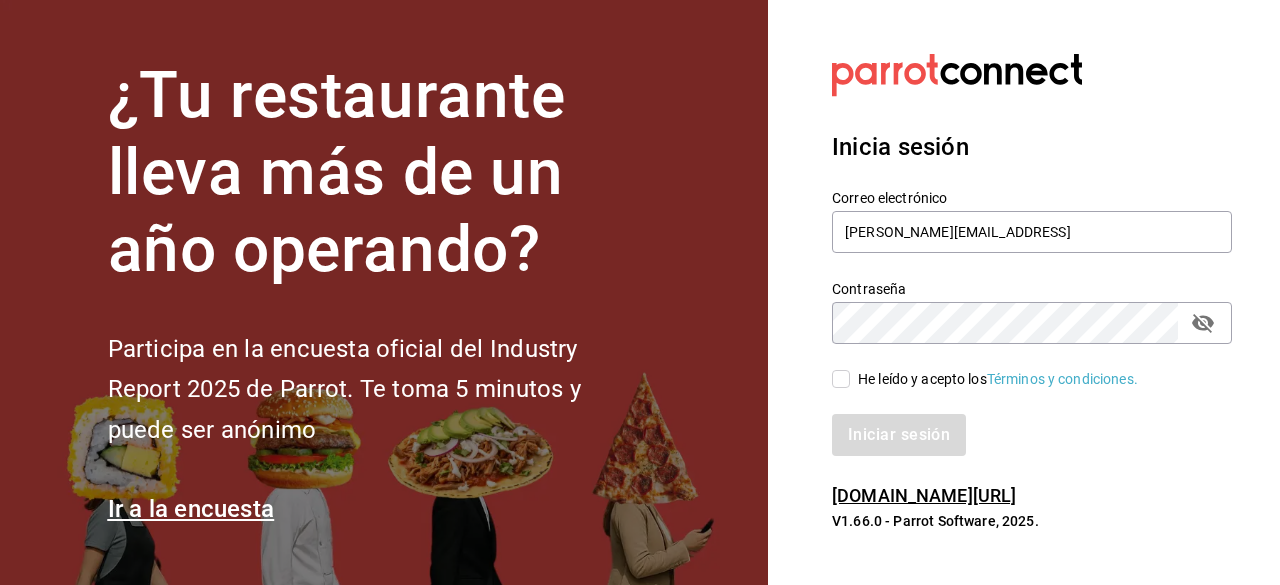 click on "He leído y acepto los  Términos y condiciones." at bounding box center [841, 379] 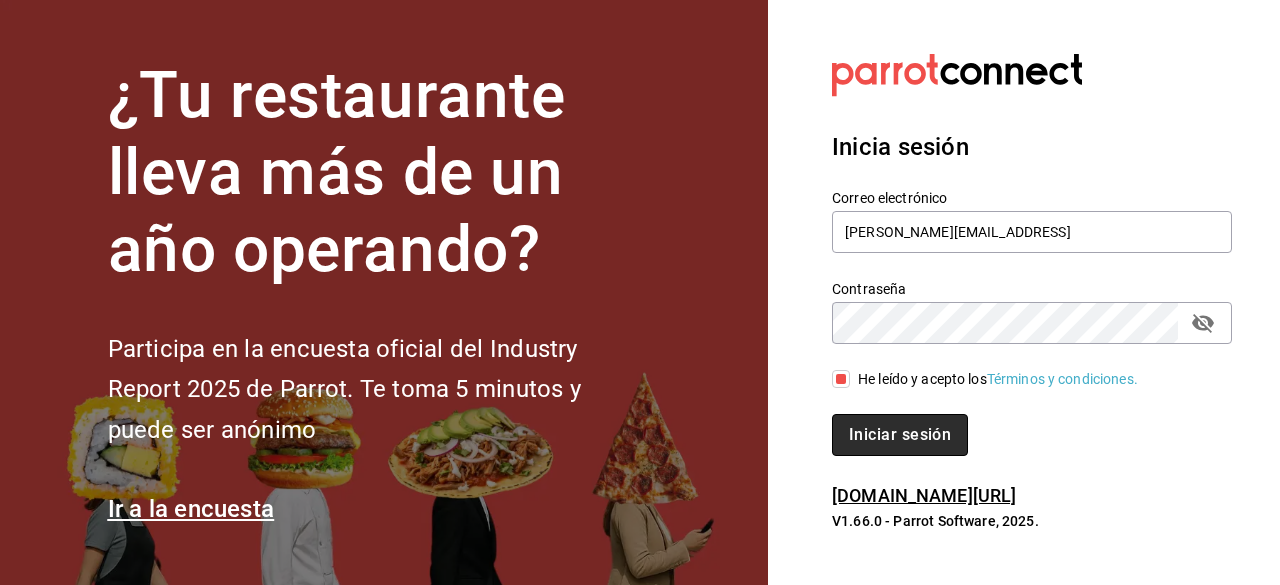 click on "Iniciar sesión" at bounding box center [900, 435] 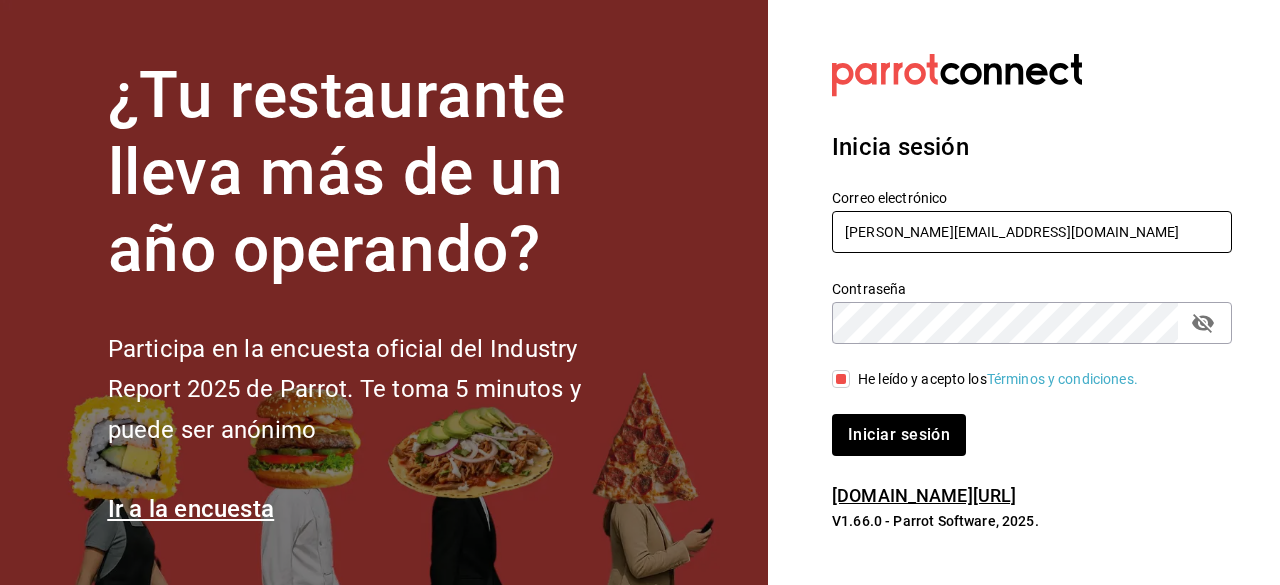 type on "g.grico@hotmail.com" 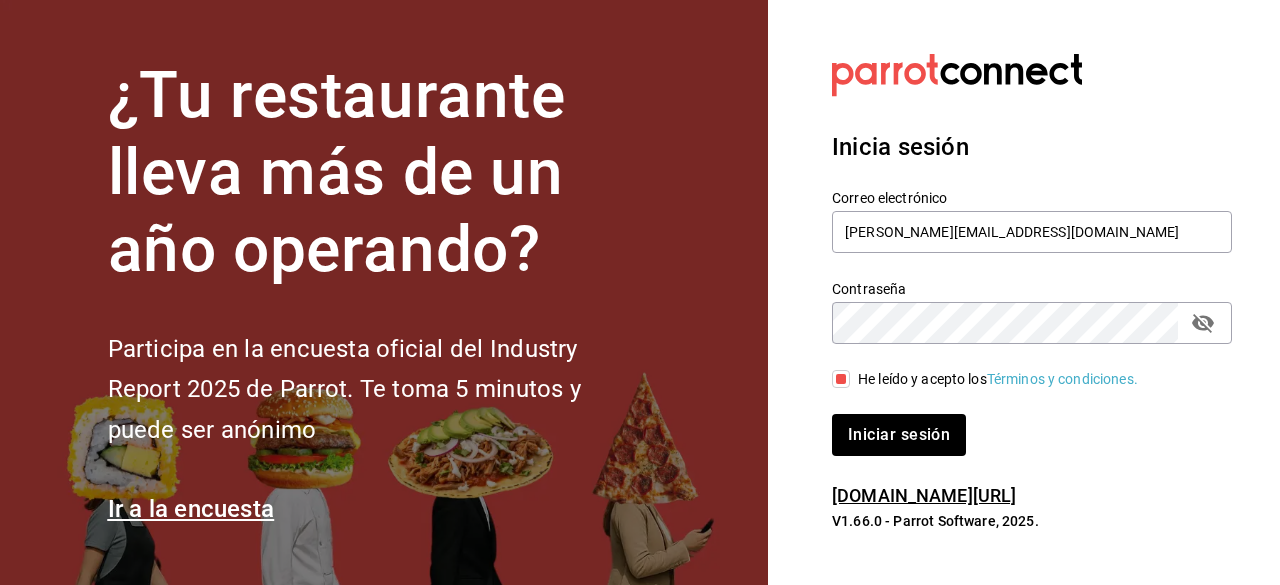 click on "Inicia sesión Correo electrónico g.grico@hotmail.com Contraseña Contraseña He leído y acepto los  Términos y condiciones. Iniciar sesión" at bounding box center [1032, 292] 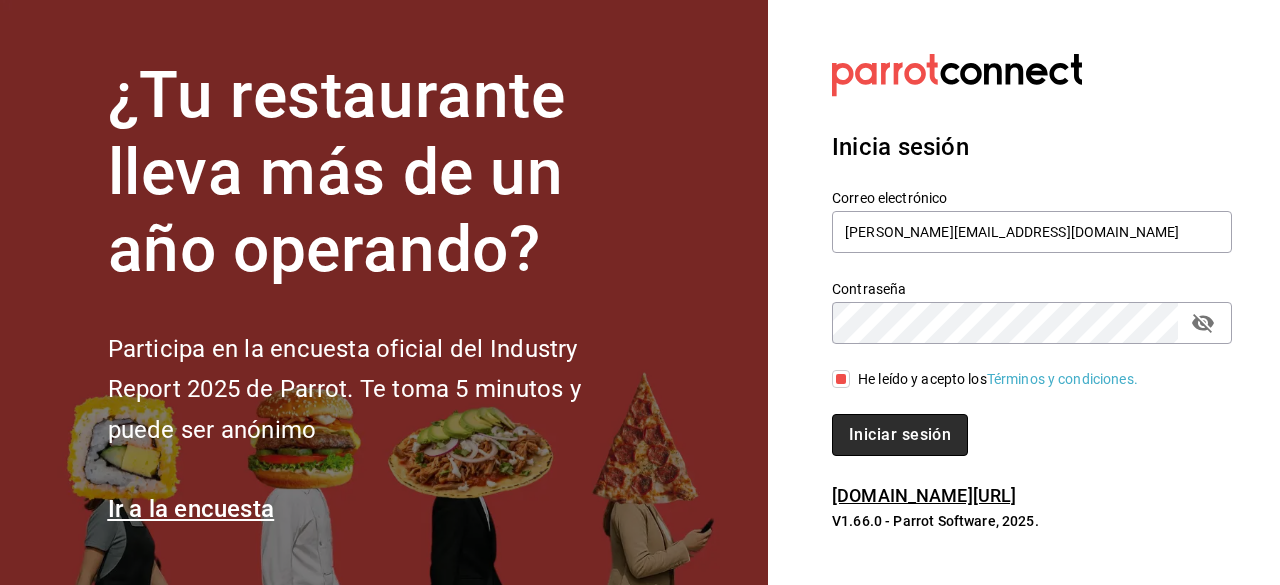 click on "Iniciar sesión" at bounding box center (900, 435) 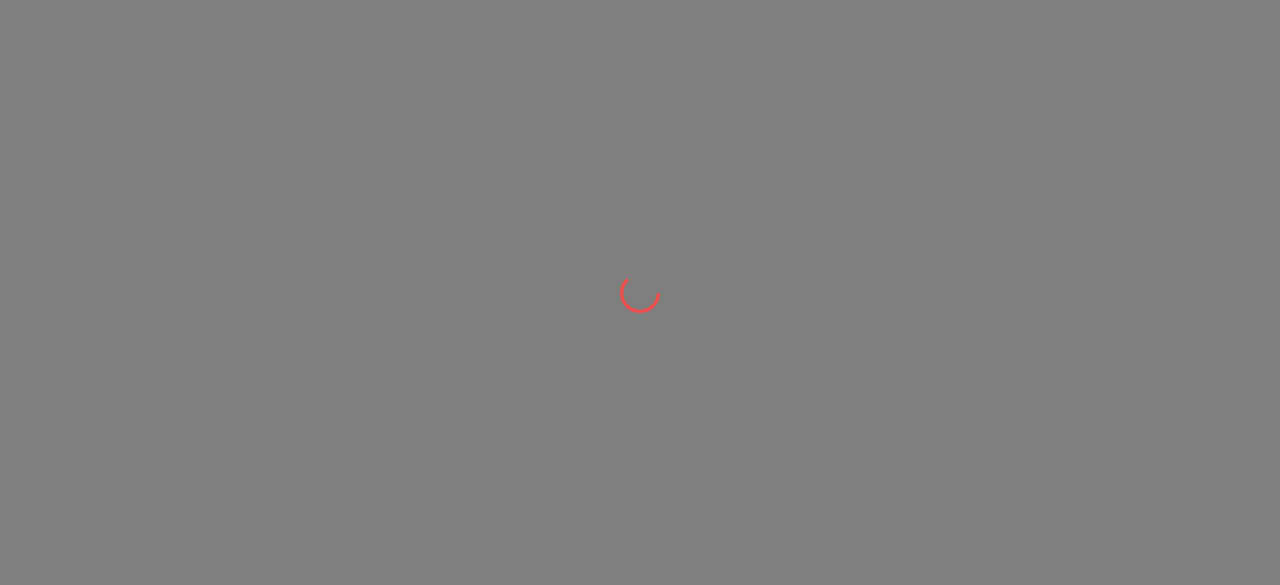 scroll, scrollTop: 0, scrollLeft: 0, axis: both 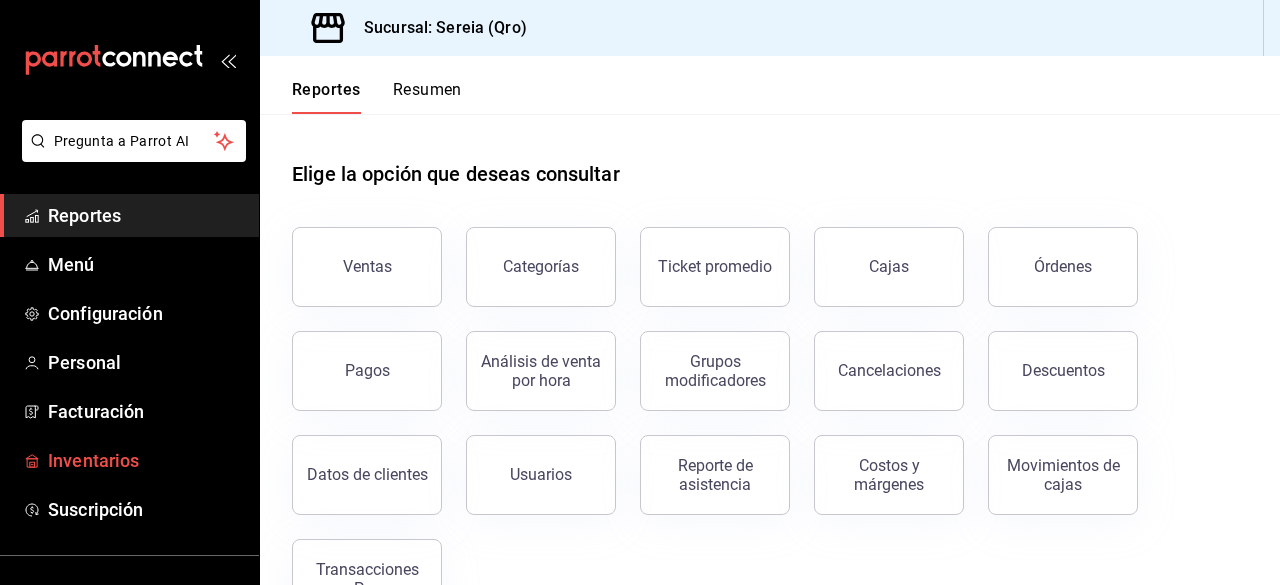 click on "Inventarios" at bounding box center [145, 460] 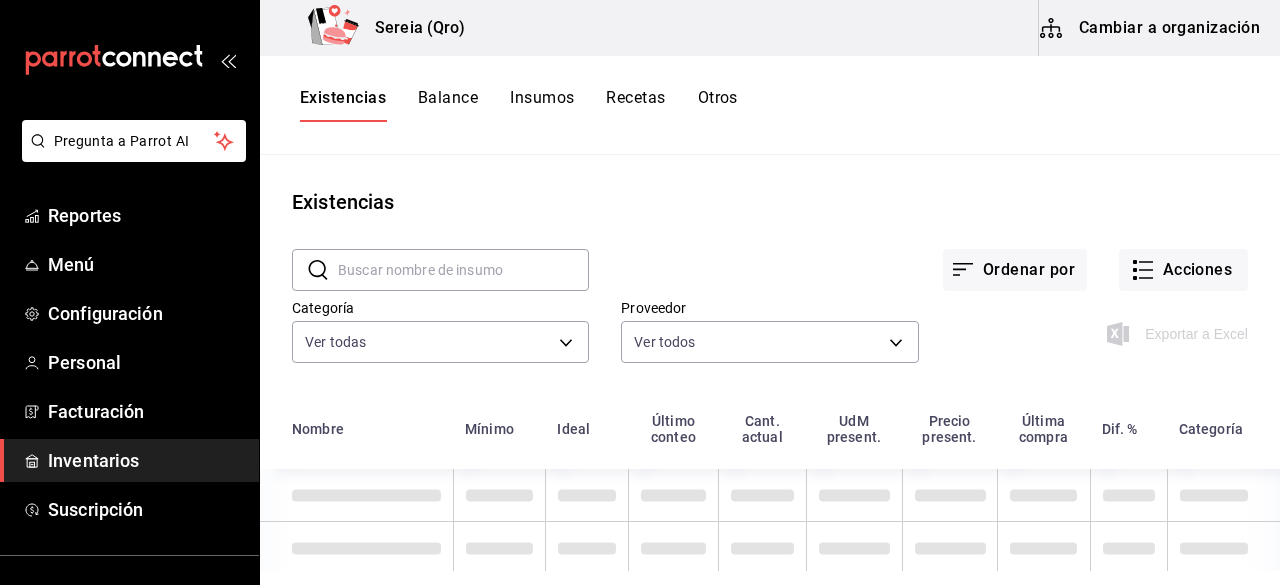 click on "Cambiar a organización" at bounding box center [1151, 28] 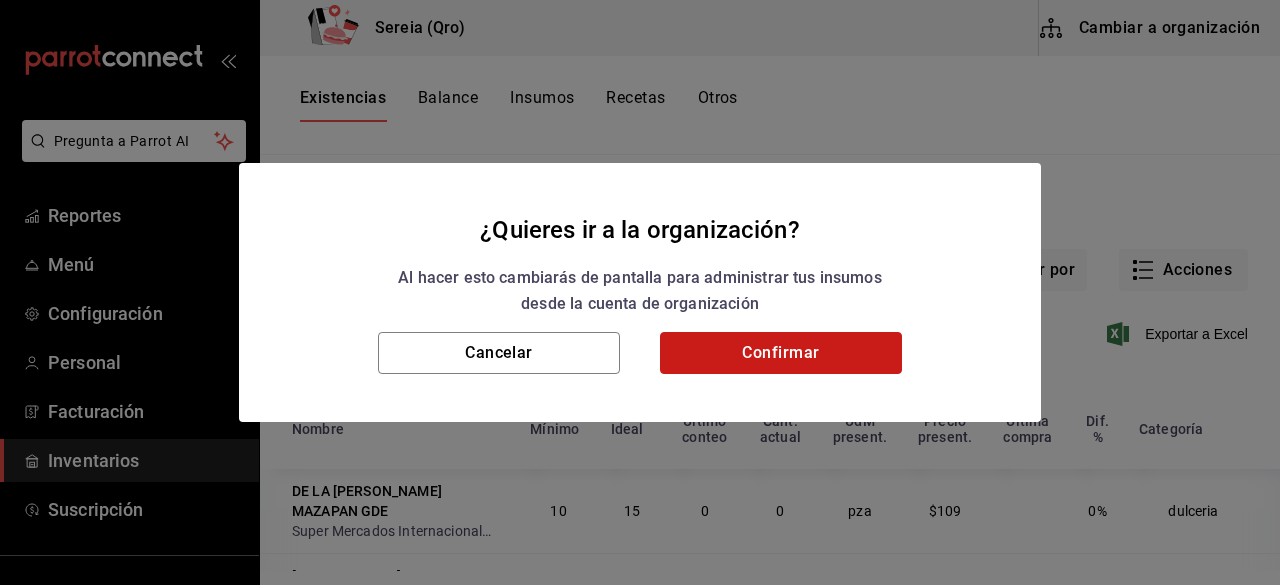 click on "Confirmar" at bounding box center (781, 353) 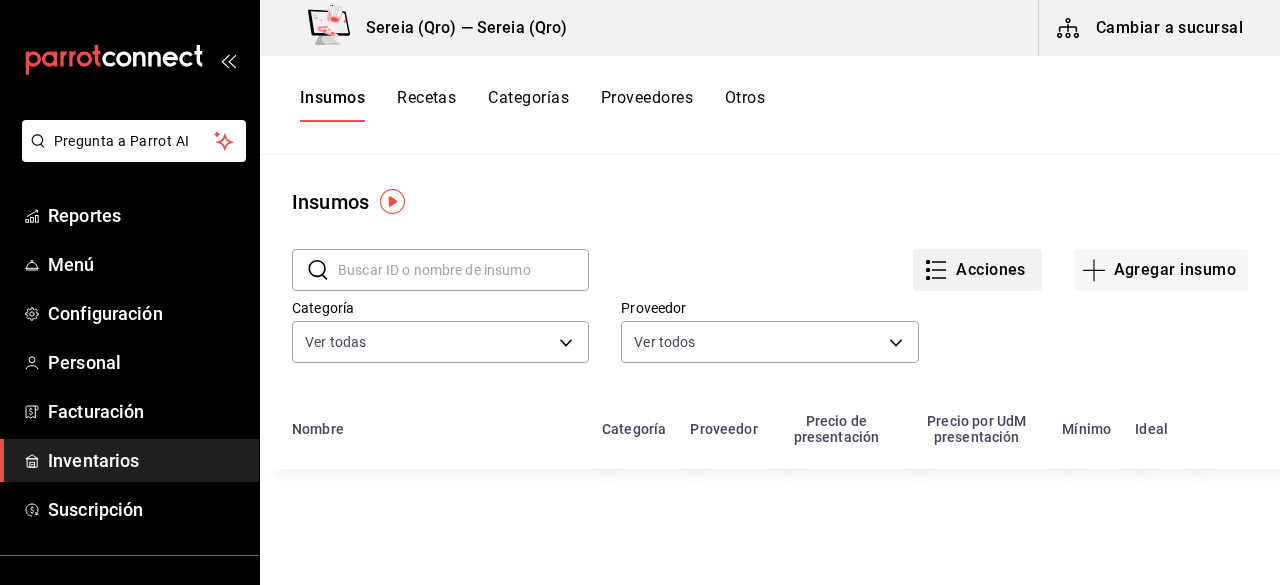 click on "Acciones" at bounding box center [977, 270] 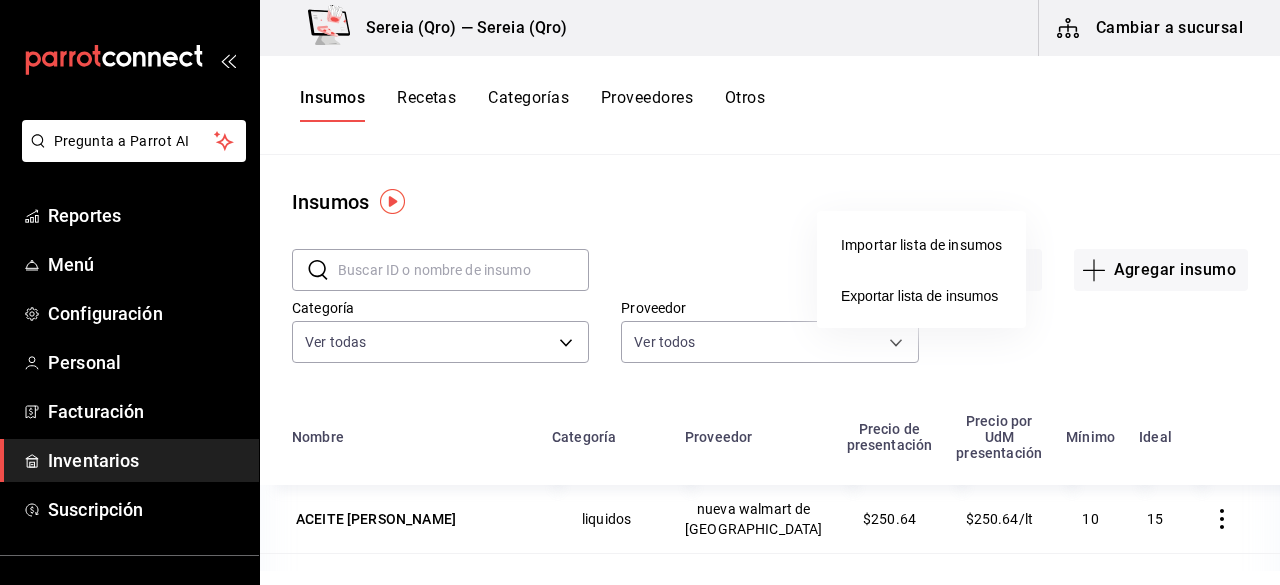 click on "Importar lista de insumos" at bounding box center (921, 245) 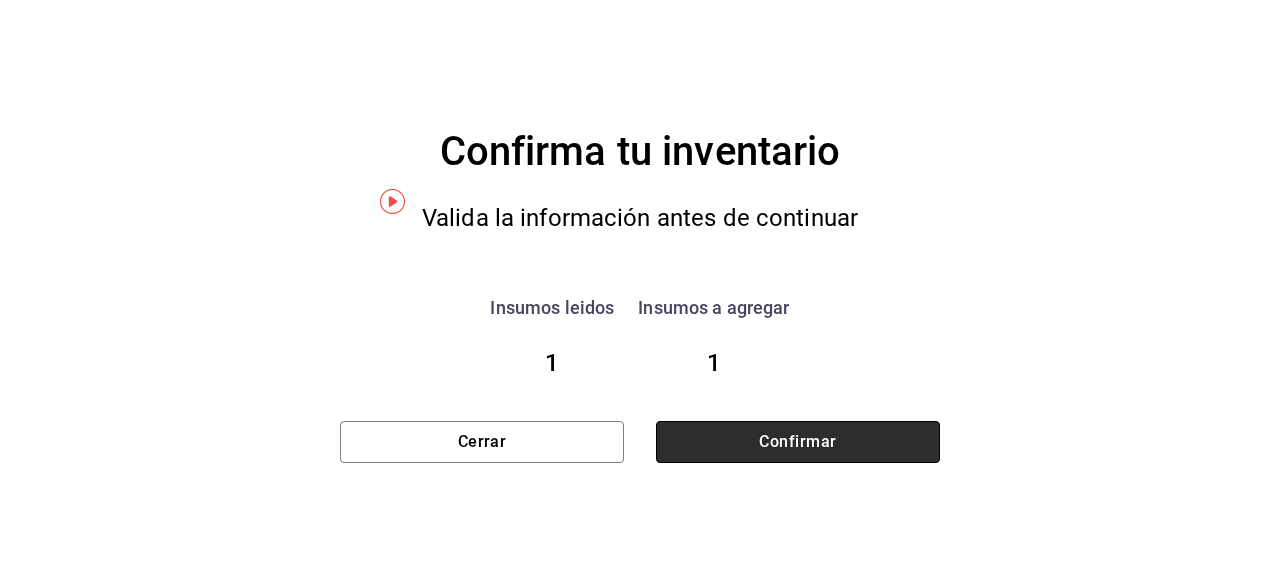 click on "Confirmar" at bounding box center [798, 442] 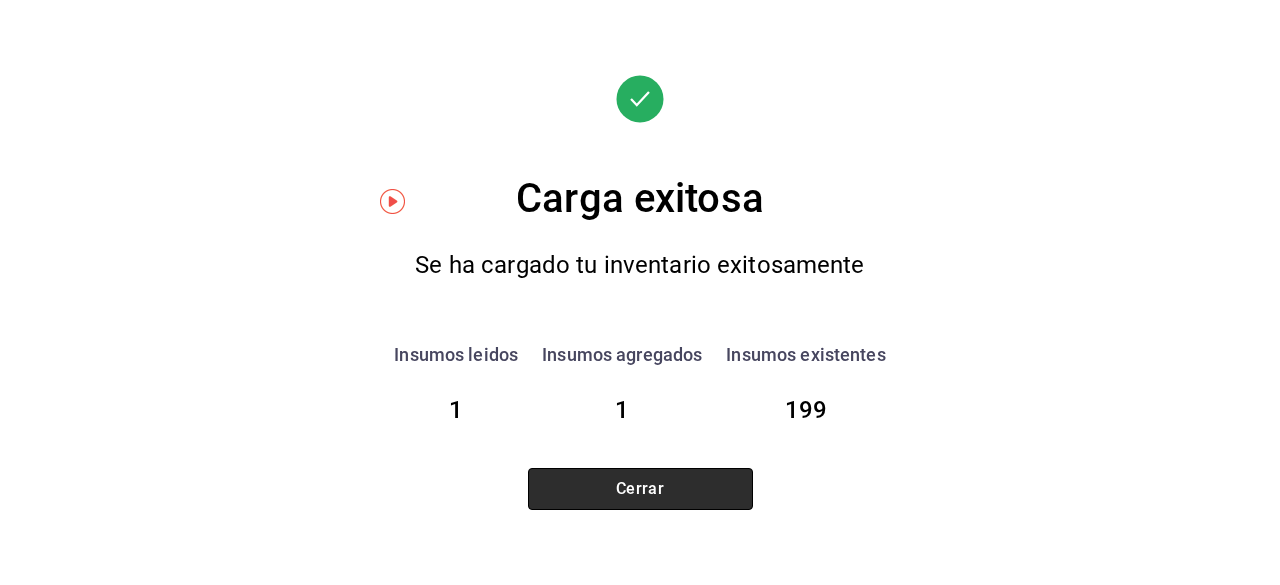 click on "Cerrar" at bounding box center [640, 489] 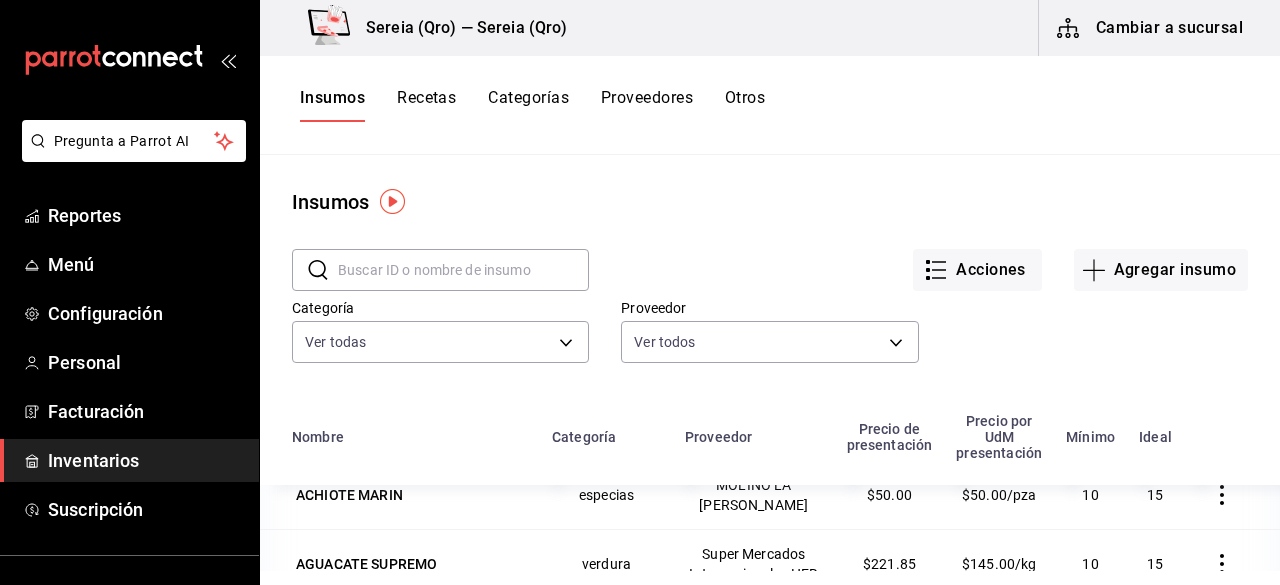 scroll, scrollTop: 200, scrollLeft: 0, axis: vertical 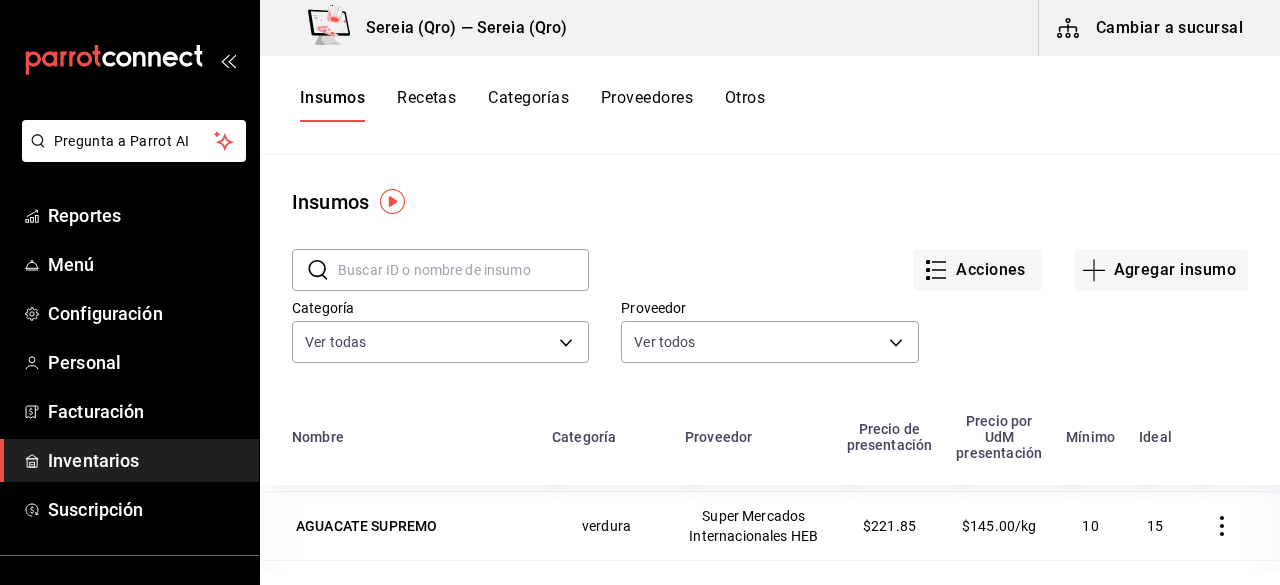 click on "Recetas" at bounding box center (426, 105) 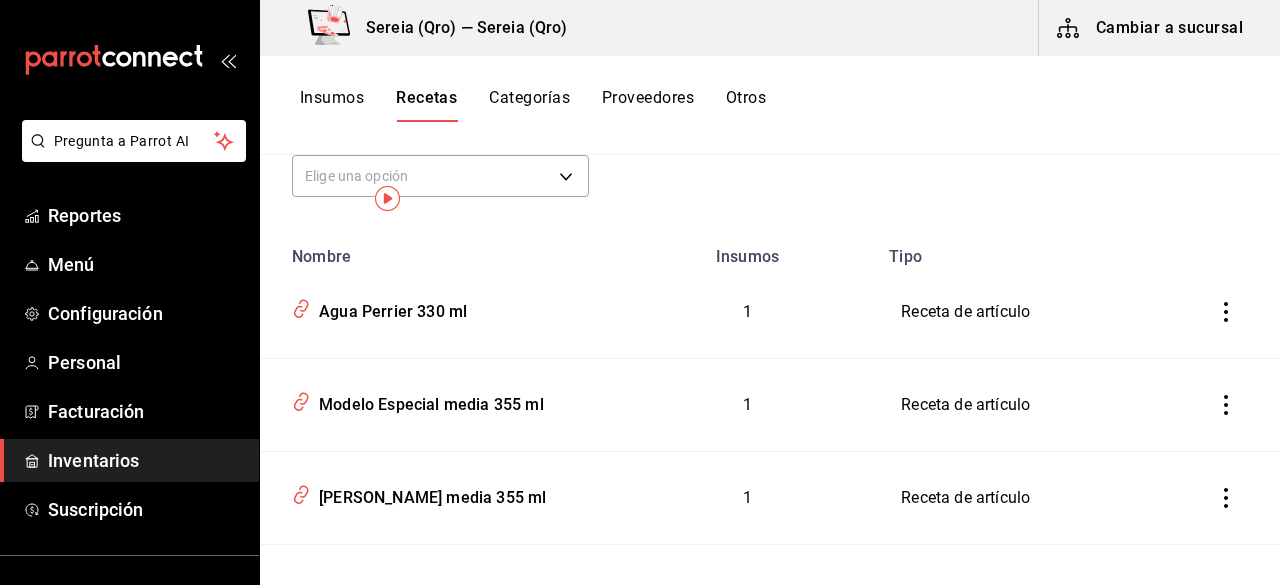 scroll, scrollTop: 0, scrollLeft: 0, axis: both 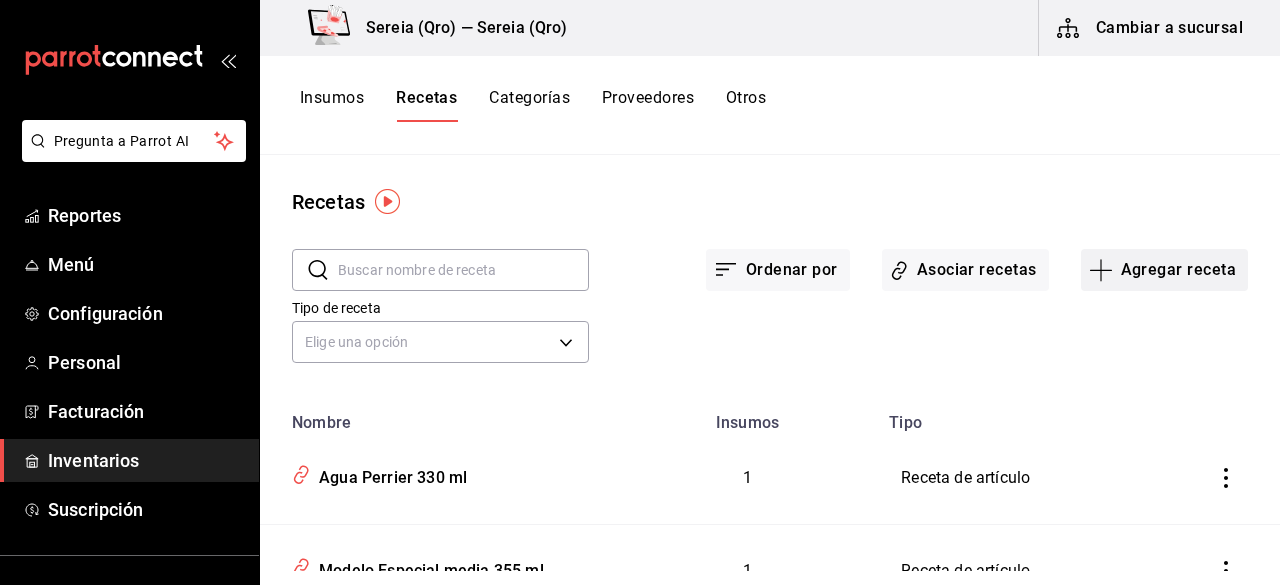 click on "Agregar receta" at bounding box center [1164, 270] 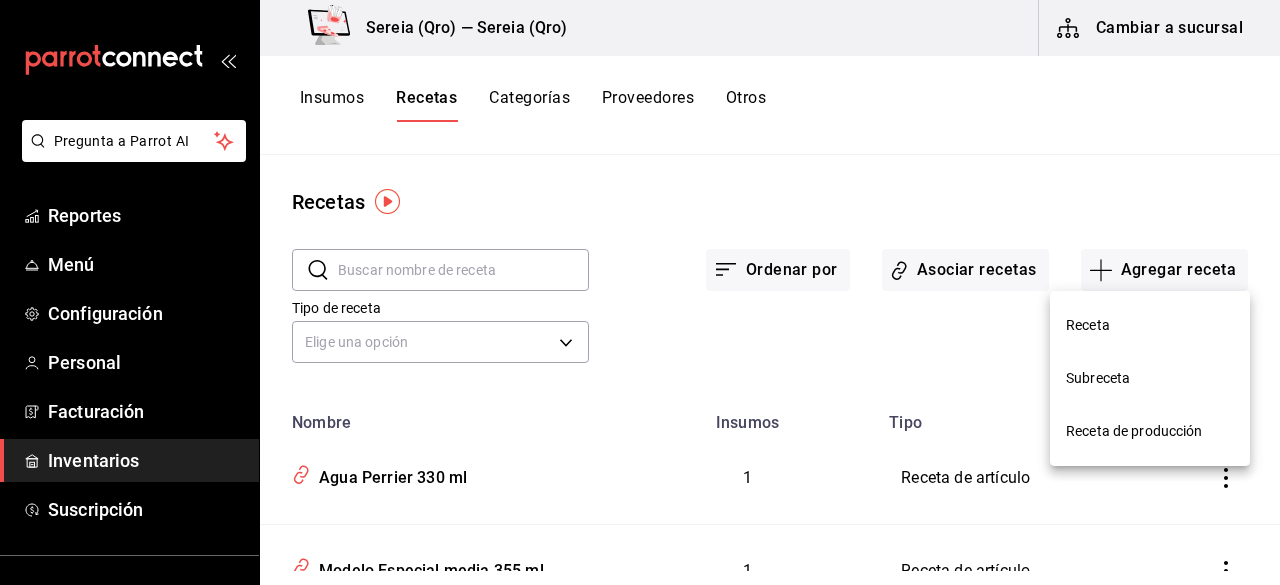 click on "Receta" at bounding box center (1150, 325) 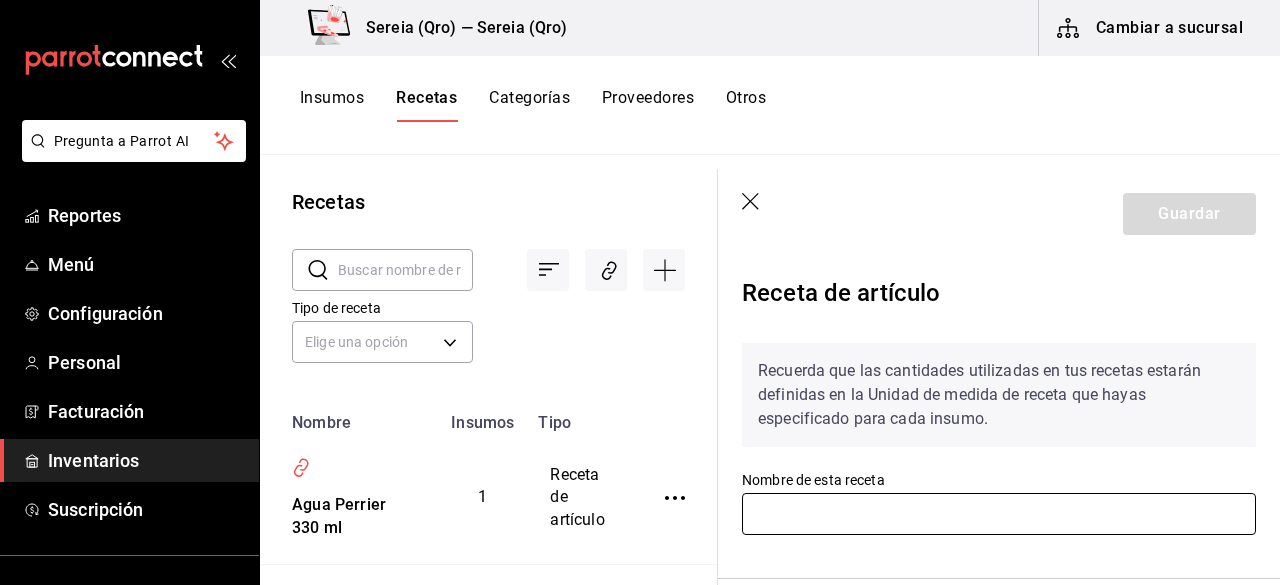 scroll, scrollTop: 100, scrollLeft: 0, axis: vertical 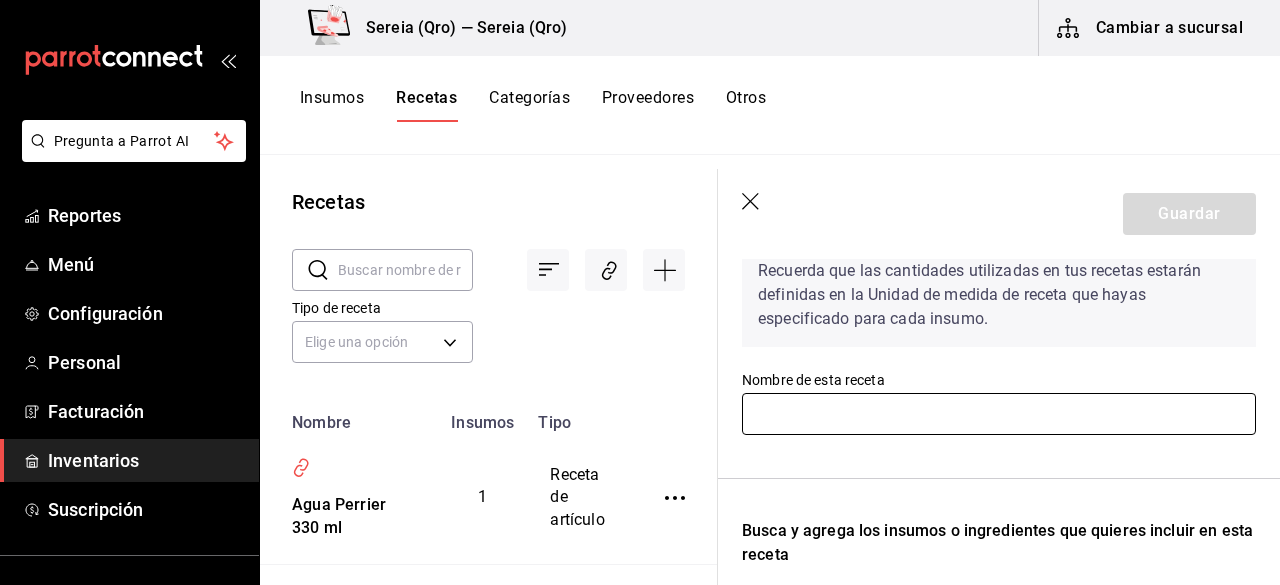 click at bounding box center (999, 414) 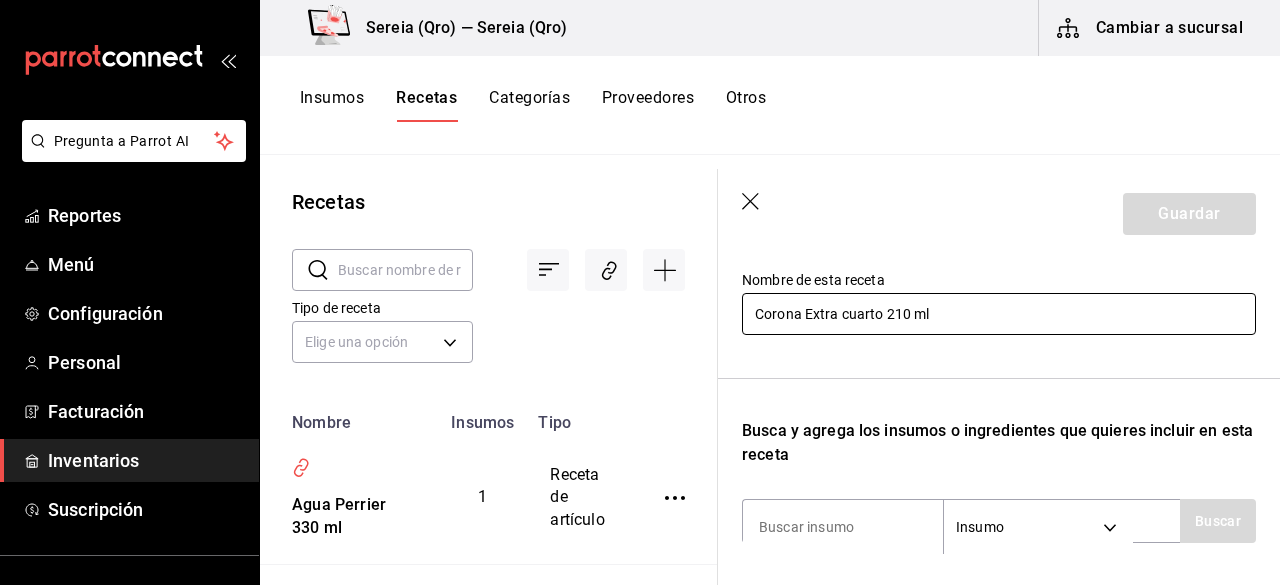 scroll, scrollTop: 300, scrollLeft: 0, axis: vertical 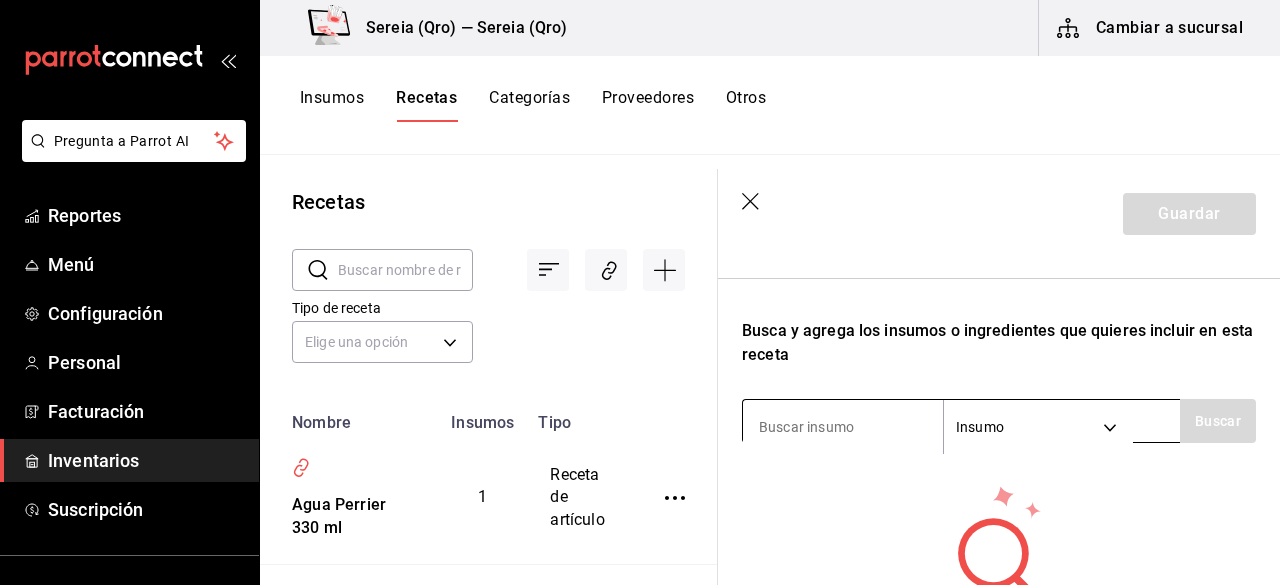 click at bounding box center [843, 427] 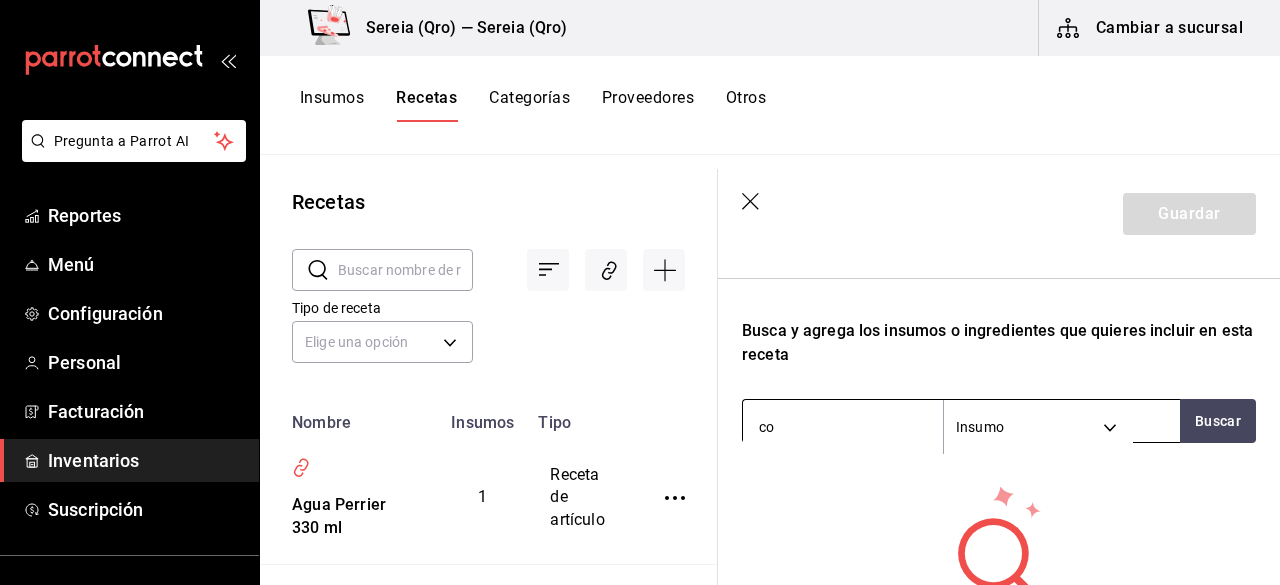 type on "c" 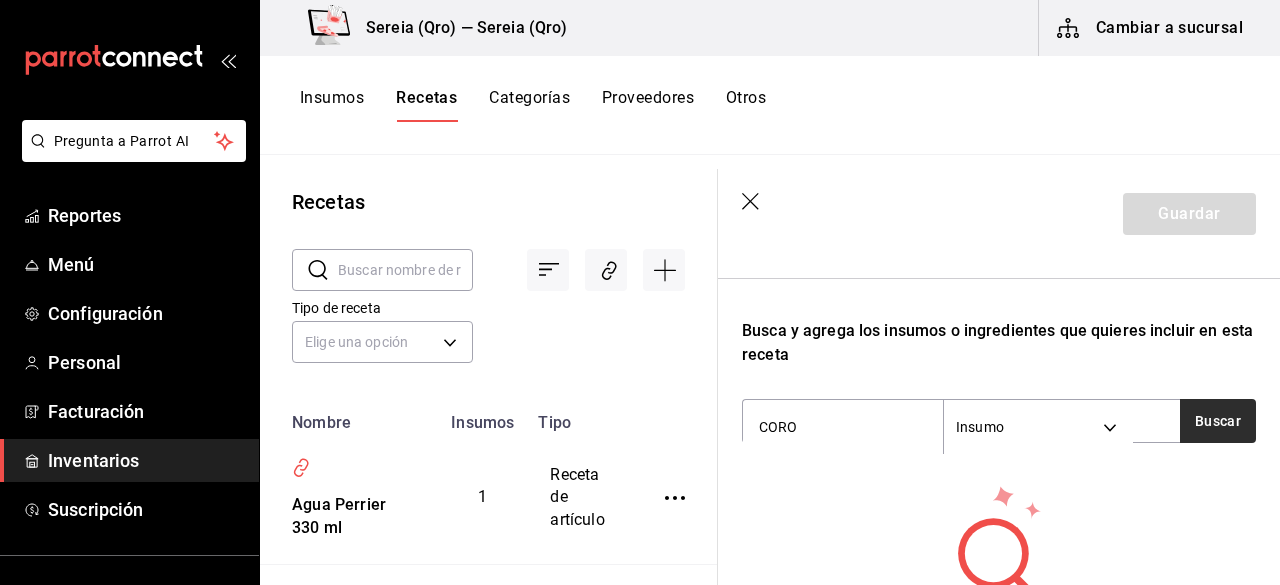 type on "CORO" 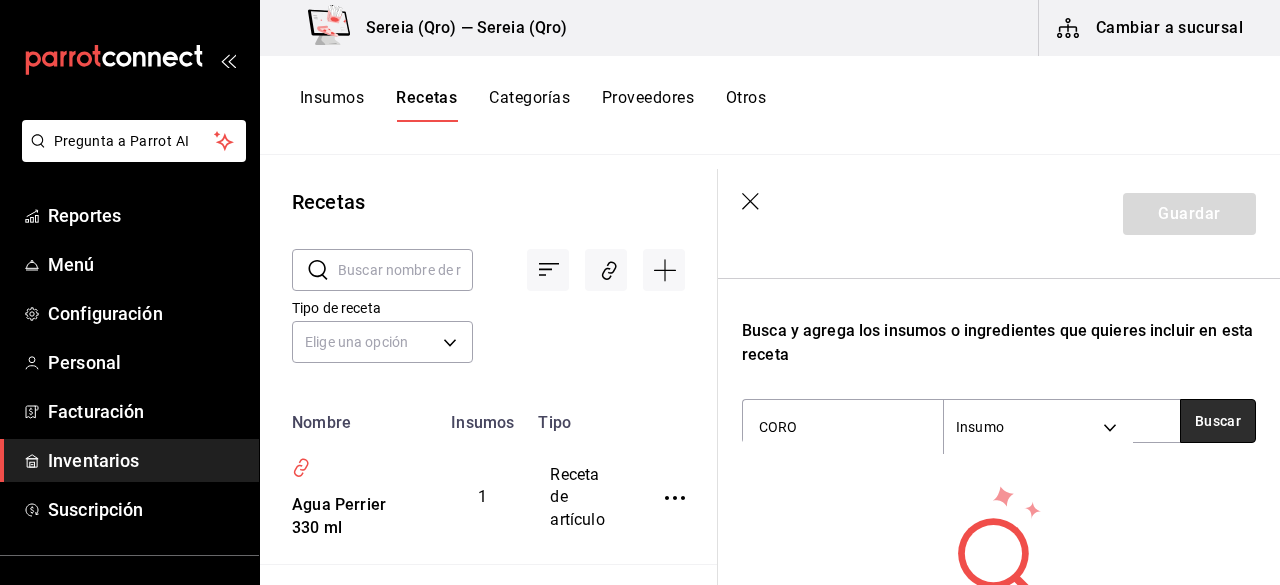 click on "Buscar" at bounding box center (1218, 421) 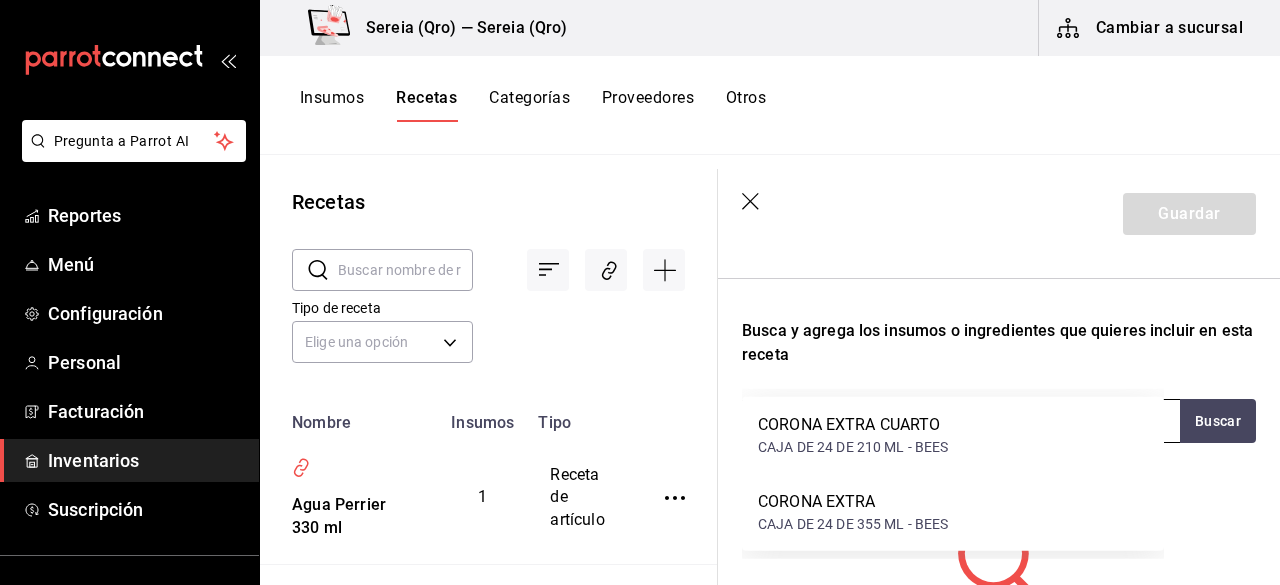 scroll, scrollTop: 400, scrollLeft: 0, axis: vertical 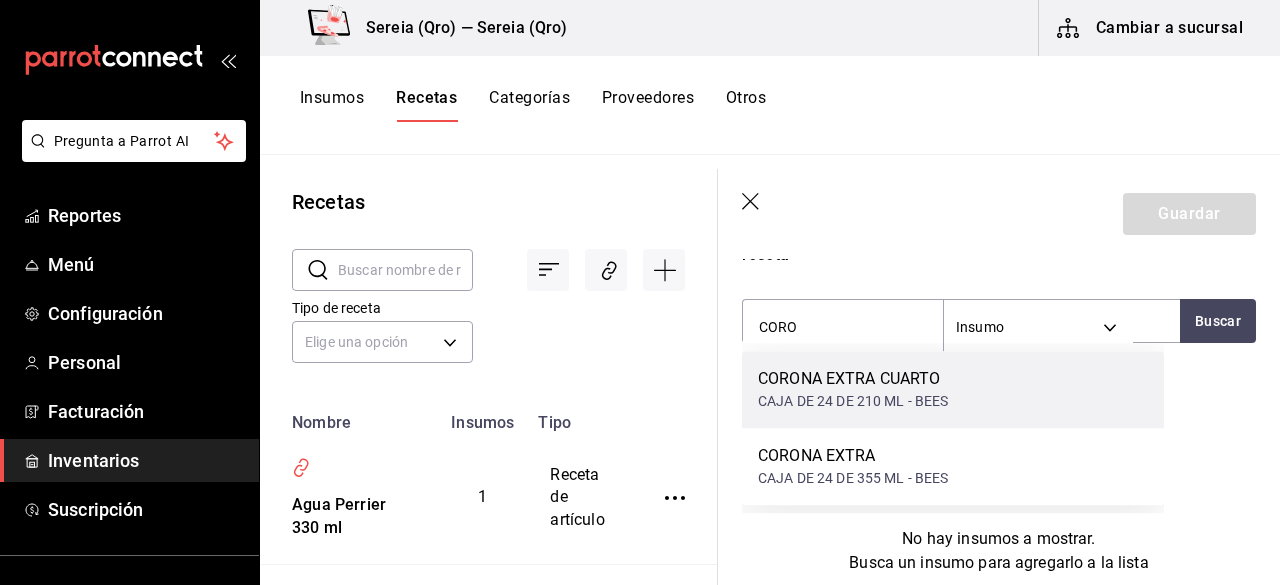 click on "CORONA EXTRA CUARTO" at bounding box center (853, 379) 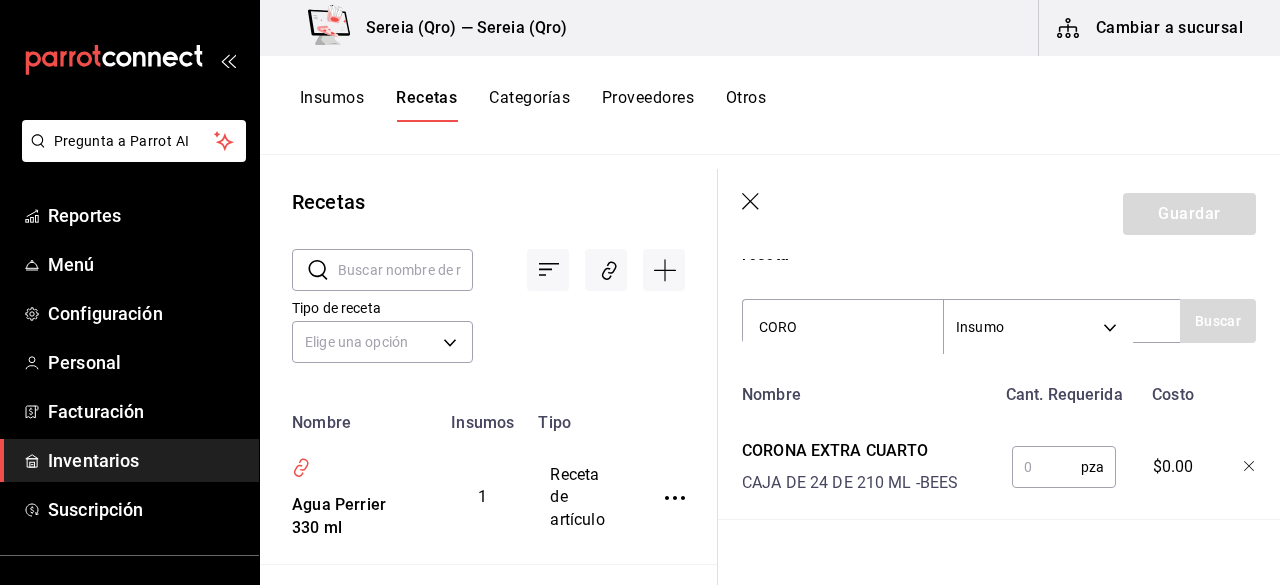 type 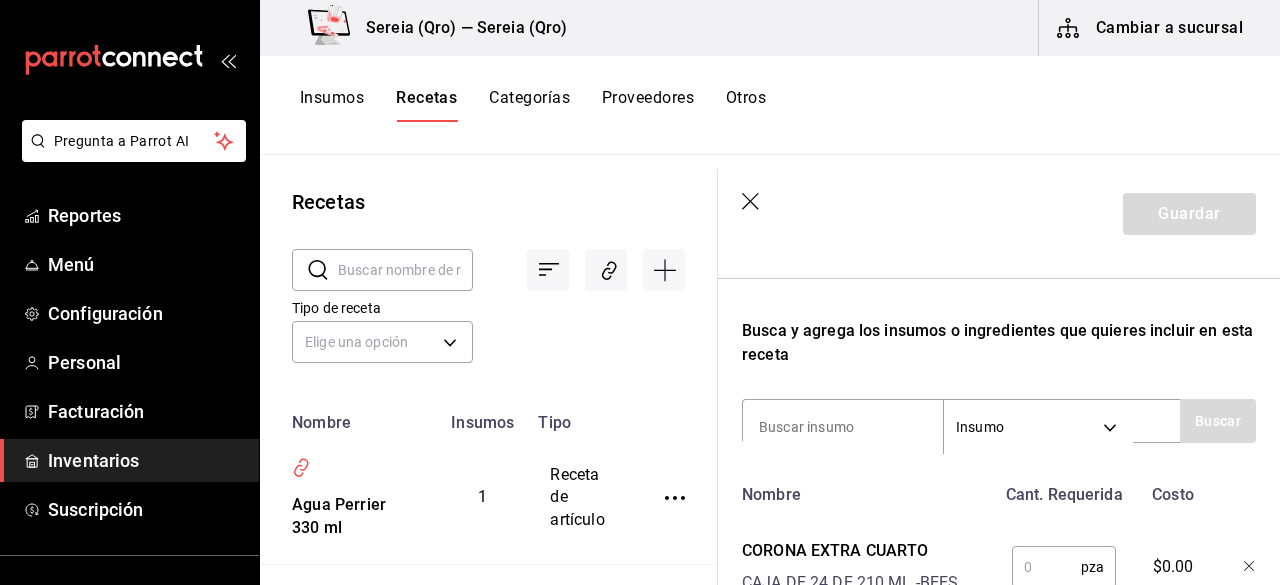 scroll, scrollTop: 400, scrollLeft: 0, axis: vertical 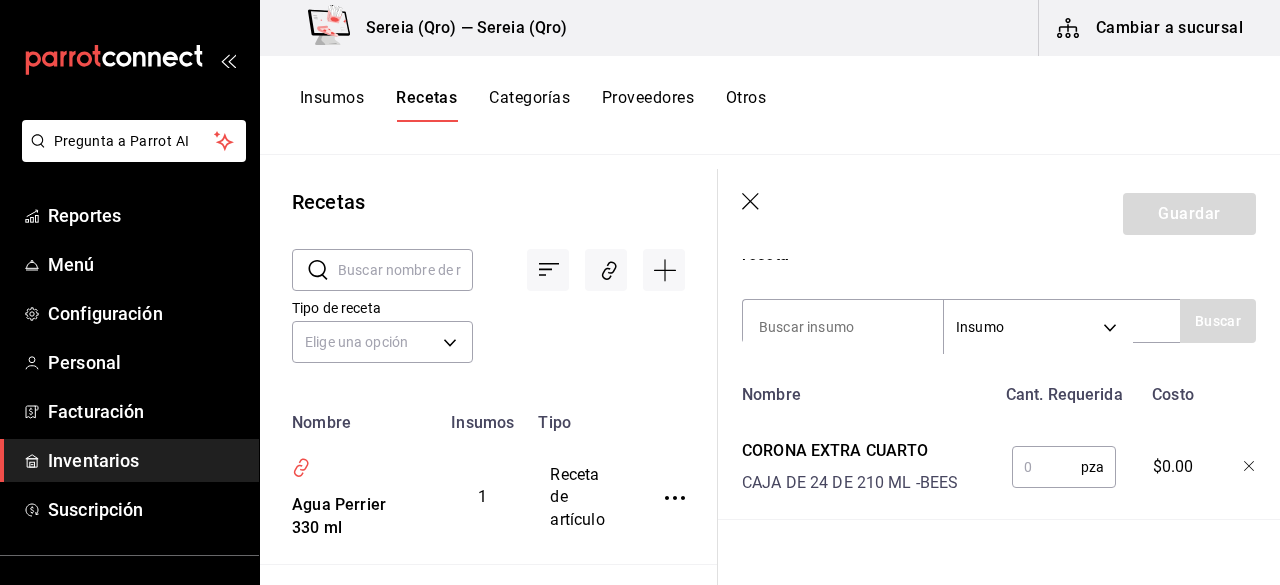 click at bounding box center [1046, 467] 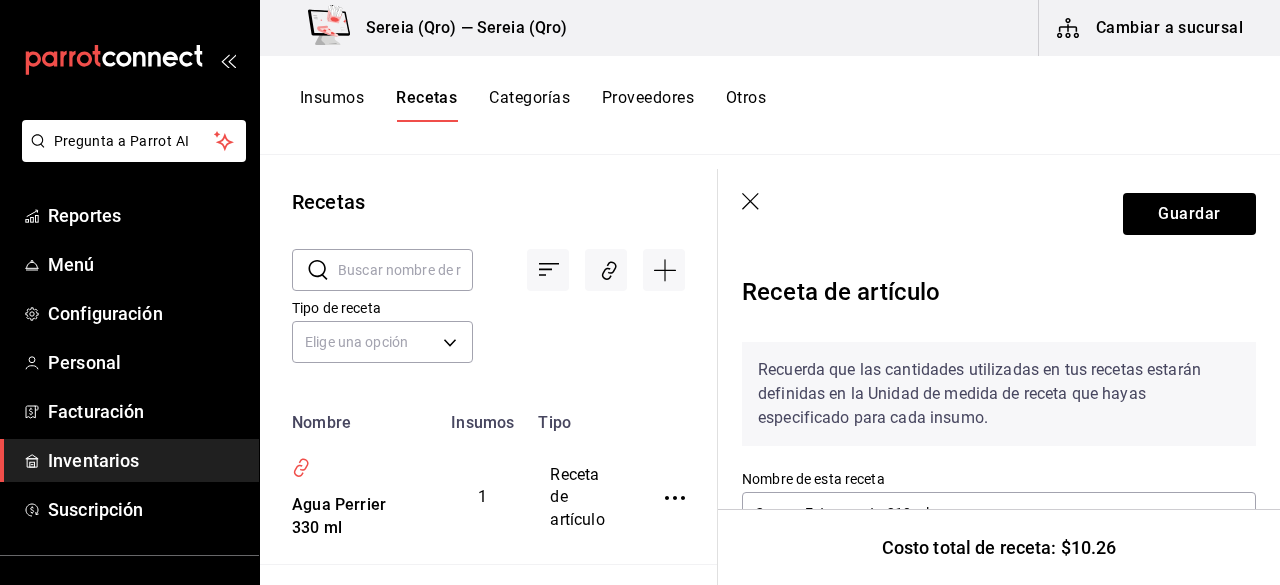 scroll, scrollTop: 0, scrollLeft: 0, axis: both 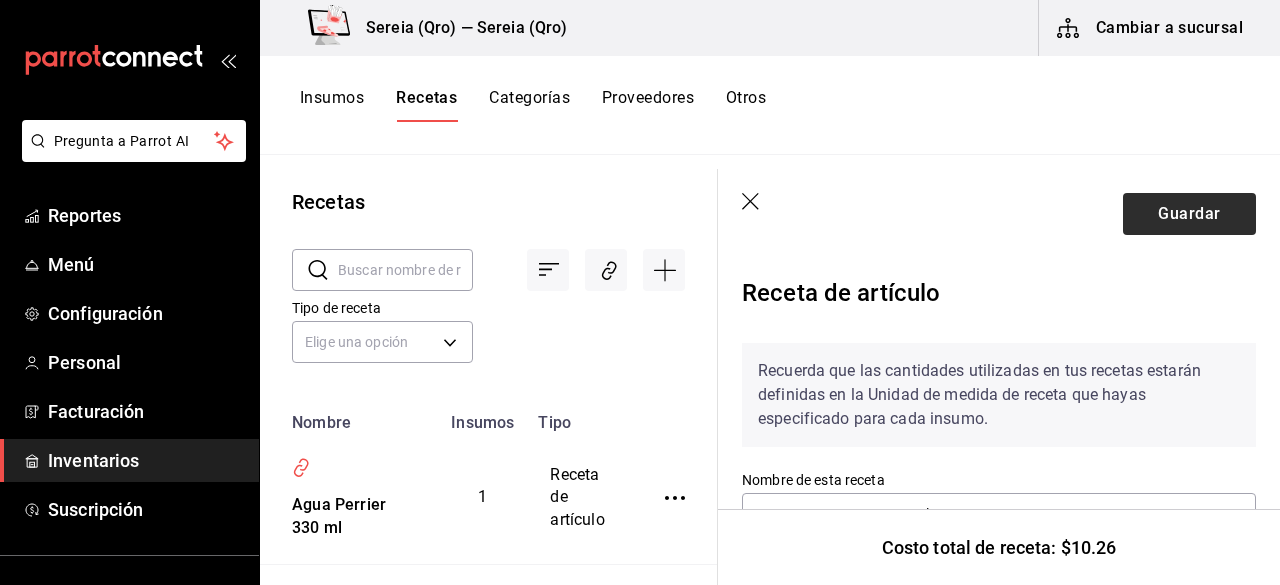type on "1" 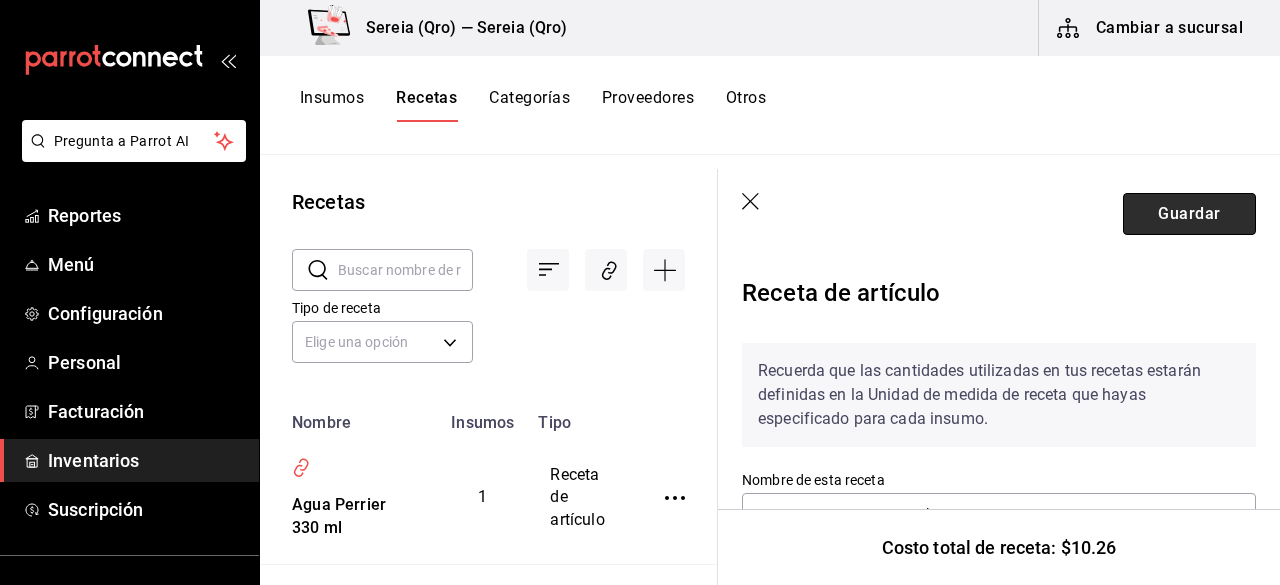 click on "Guardar" at bounding box center (1189, 214) 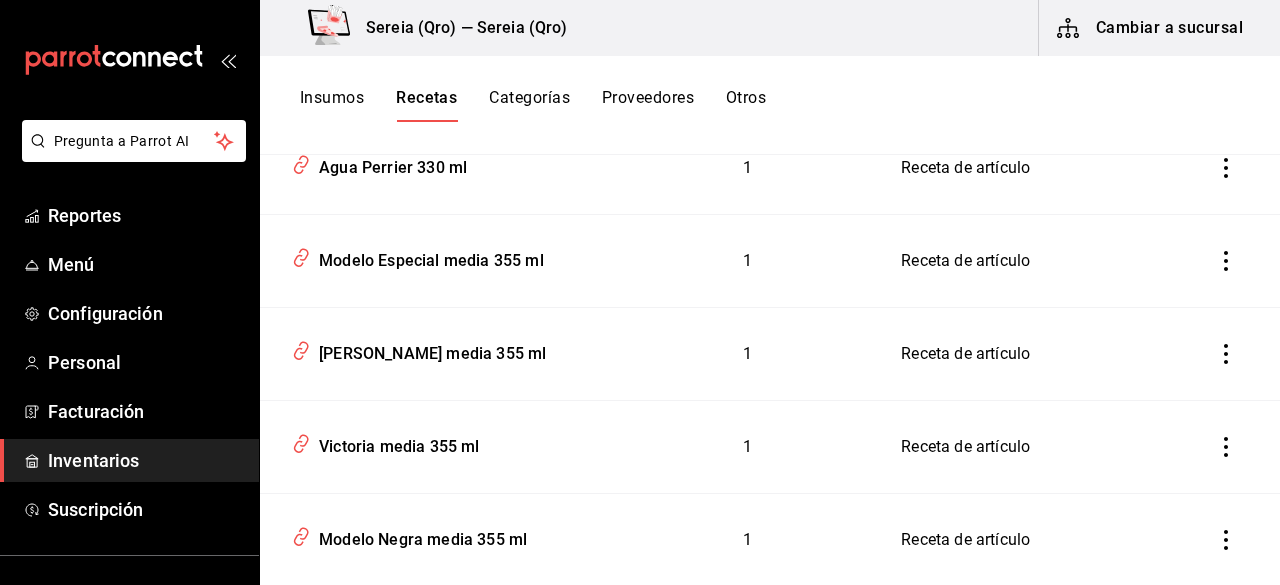 scroll, scrollTop: 500, scrollLeft: 0, axis: vertical 